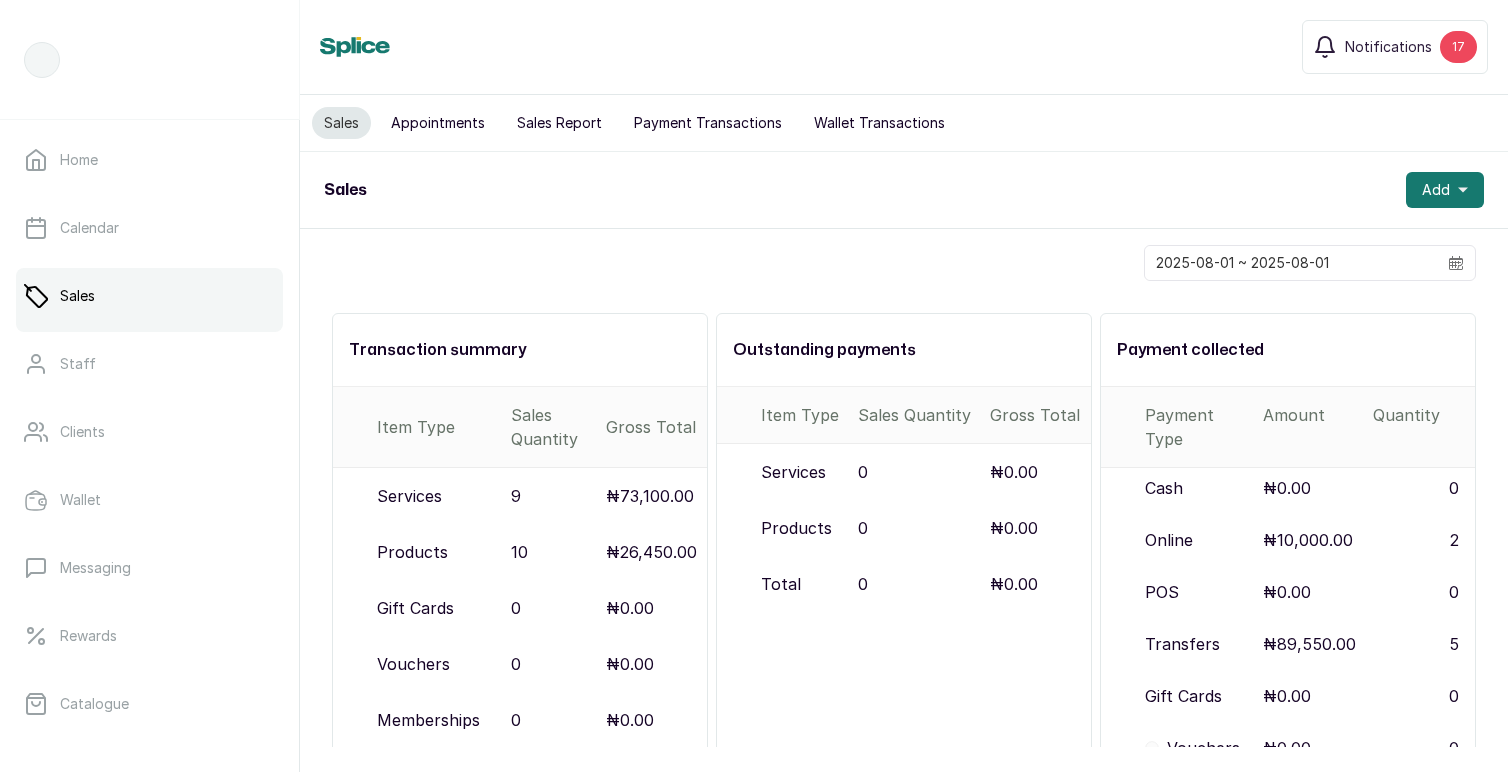 scroll, scrollTop: 0, scrollLeft: 0, axis: both 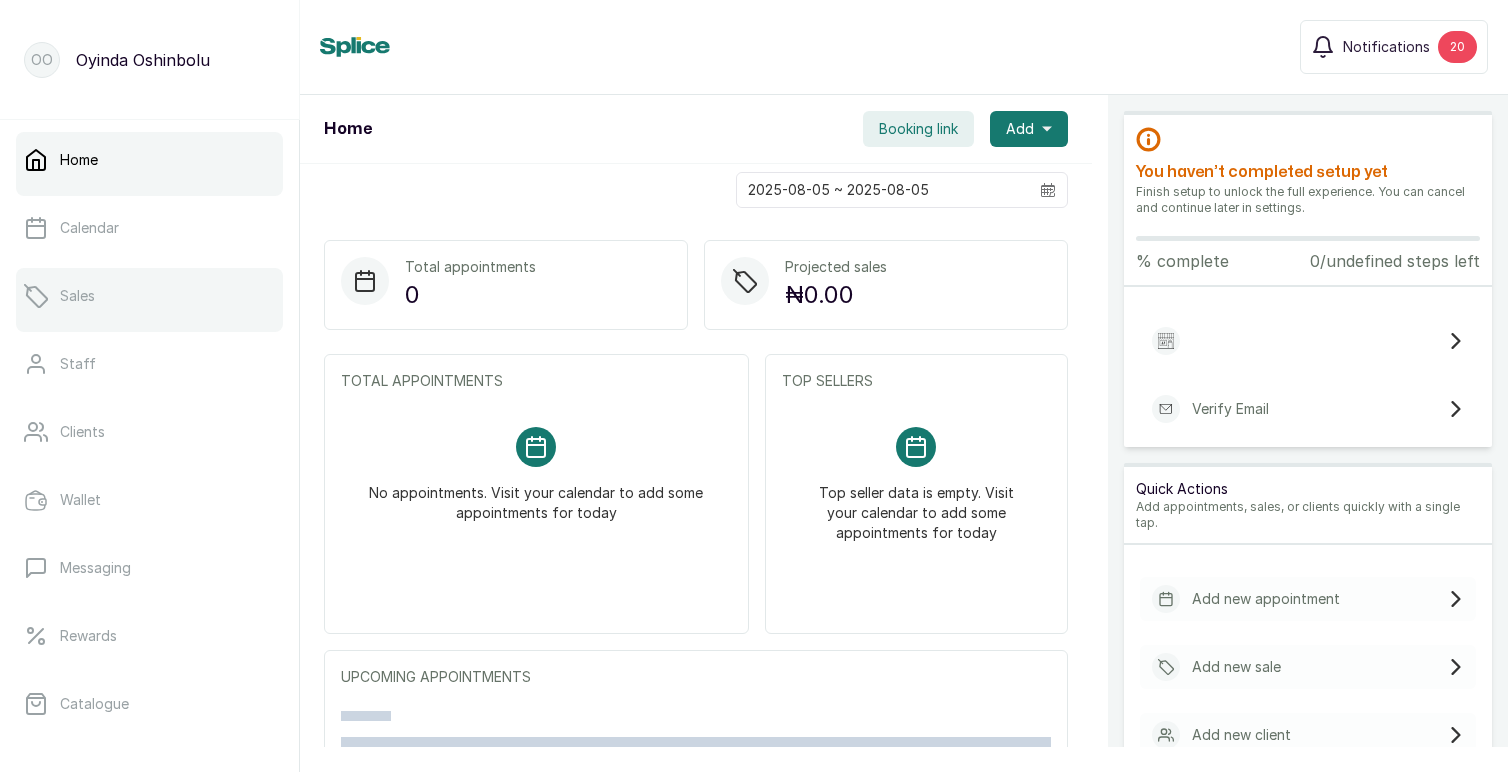 click on "Sales" at bounding box center [149, 296] 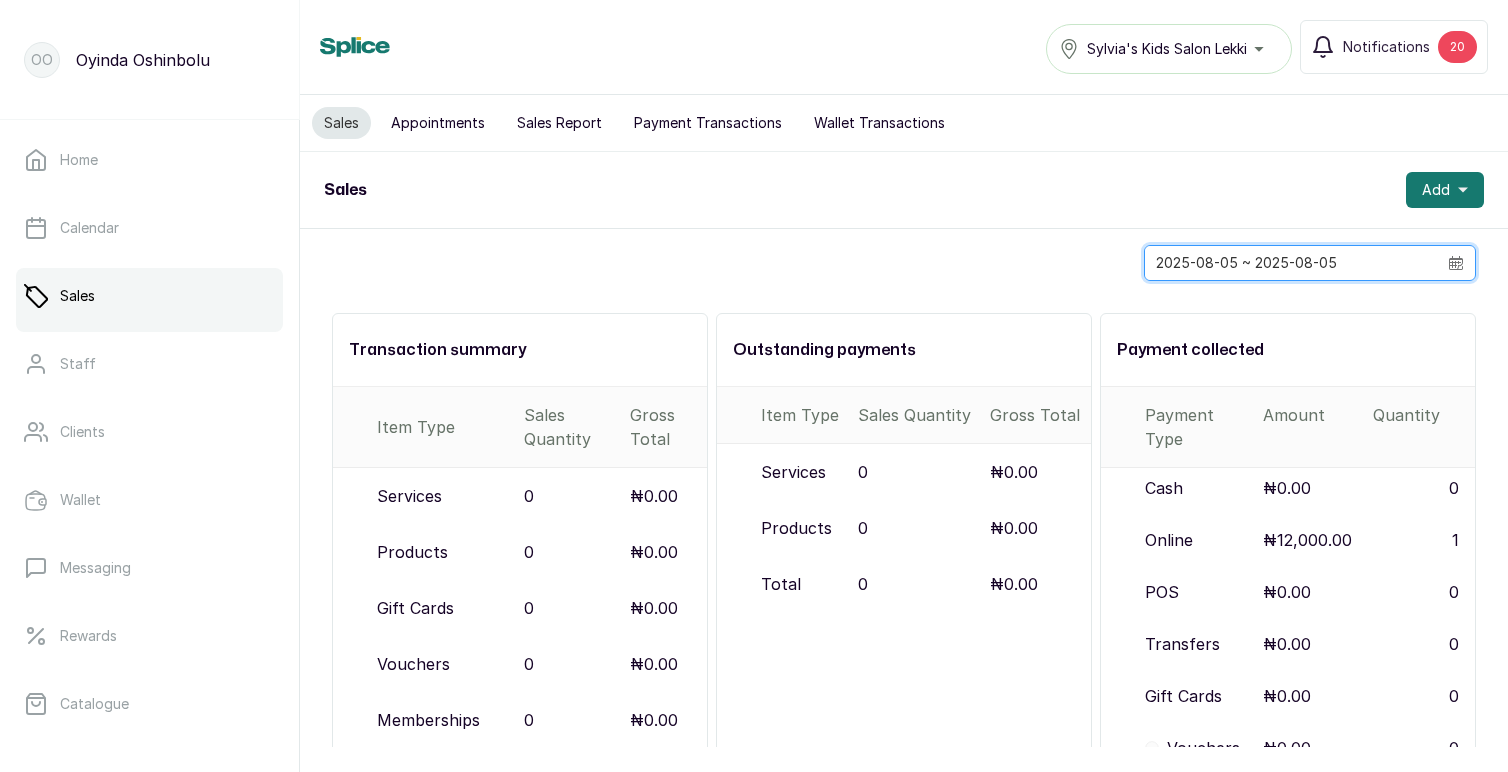 click on "2025-08-05 ~ 2025-08-05" at bounding box center [1291, 263] 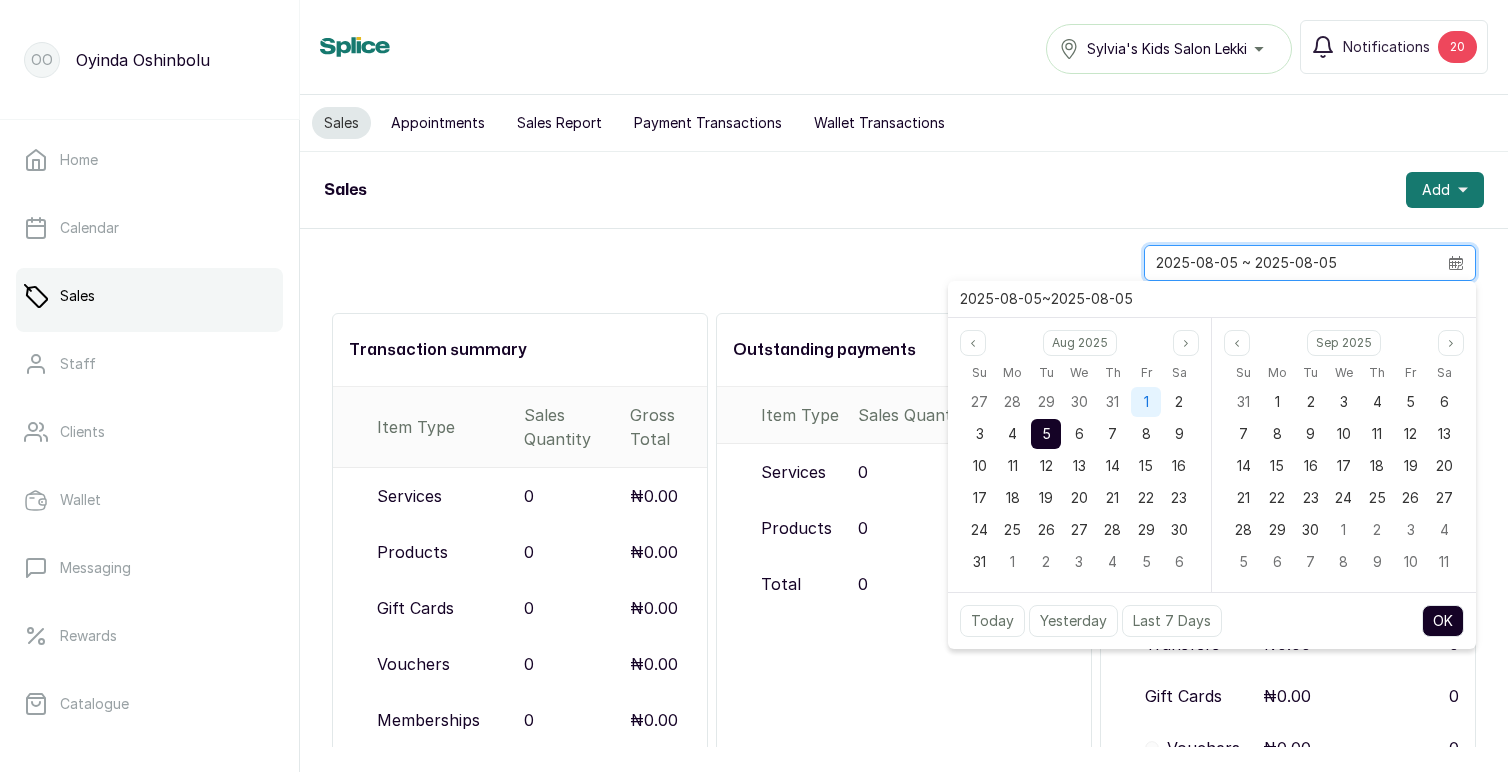 click on "1" at bounding box center (1146, 402) 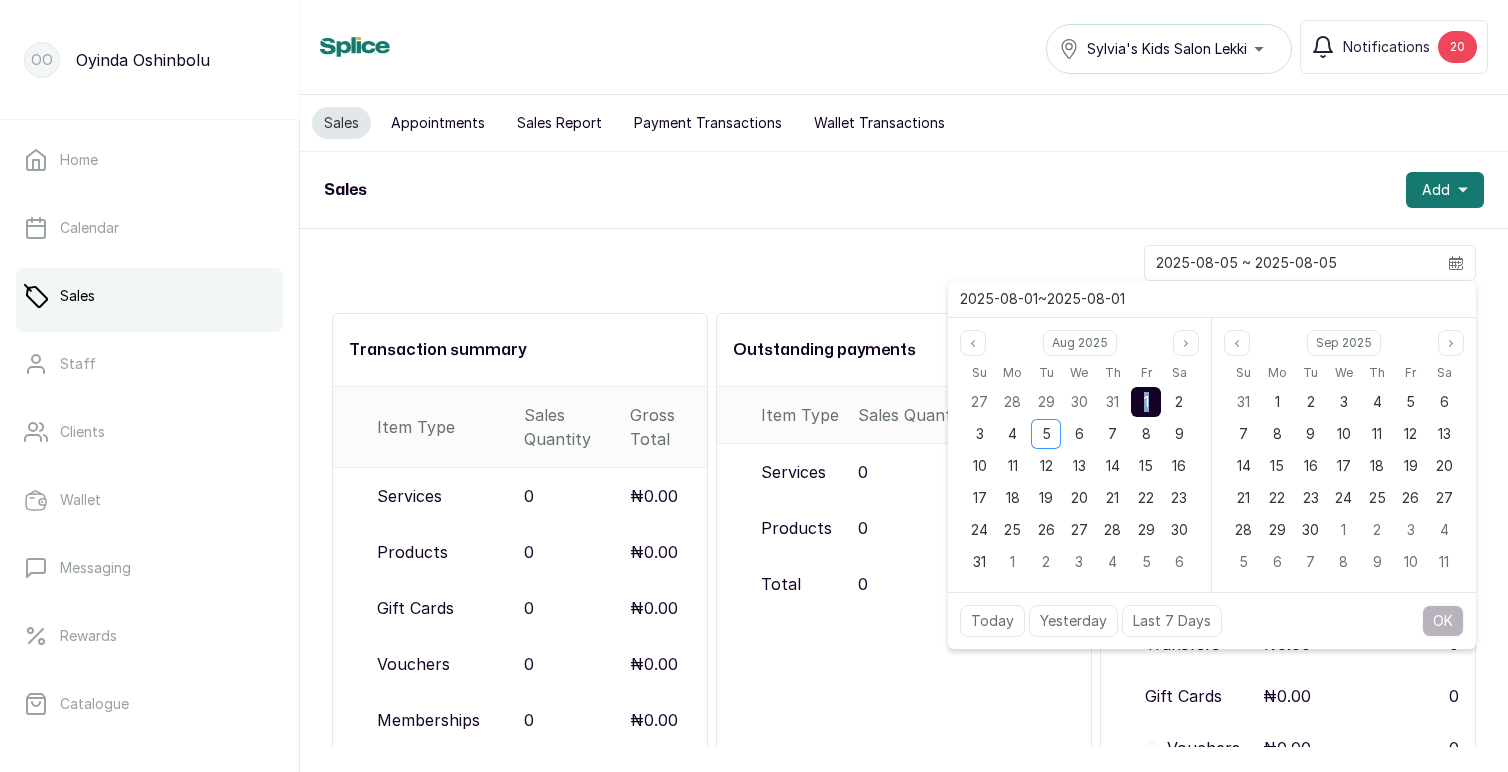 click on "1" at bounding box center [1146, 402] 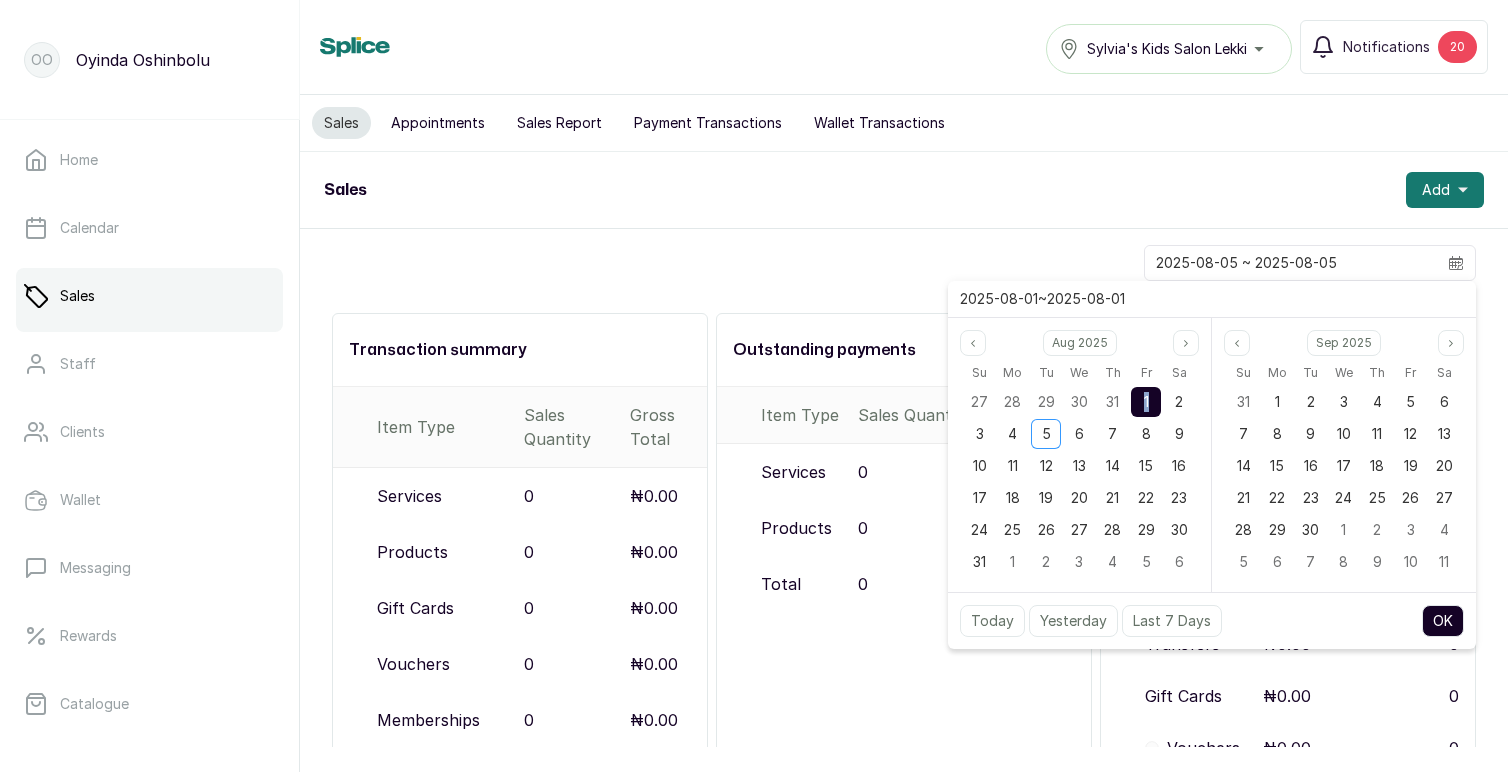 click on "OK" at bounding box center [1443, 621] 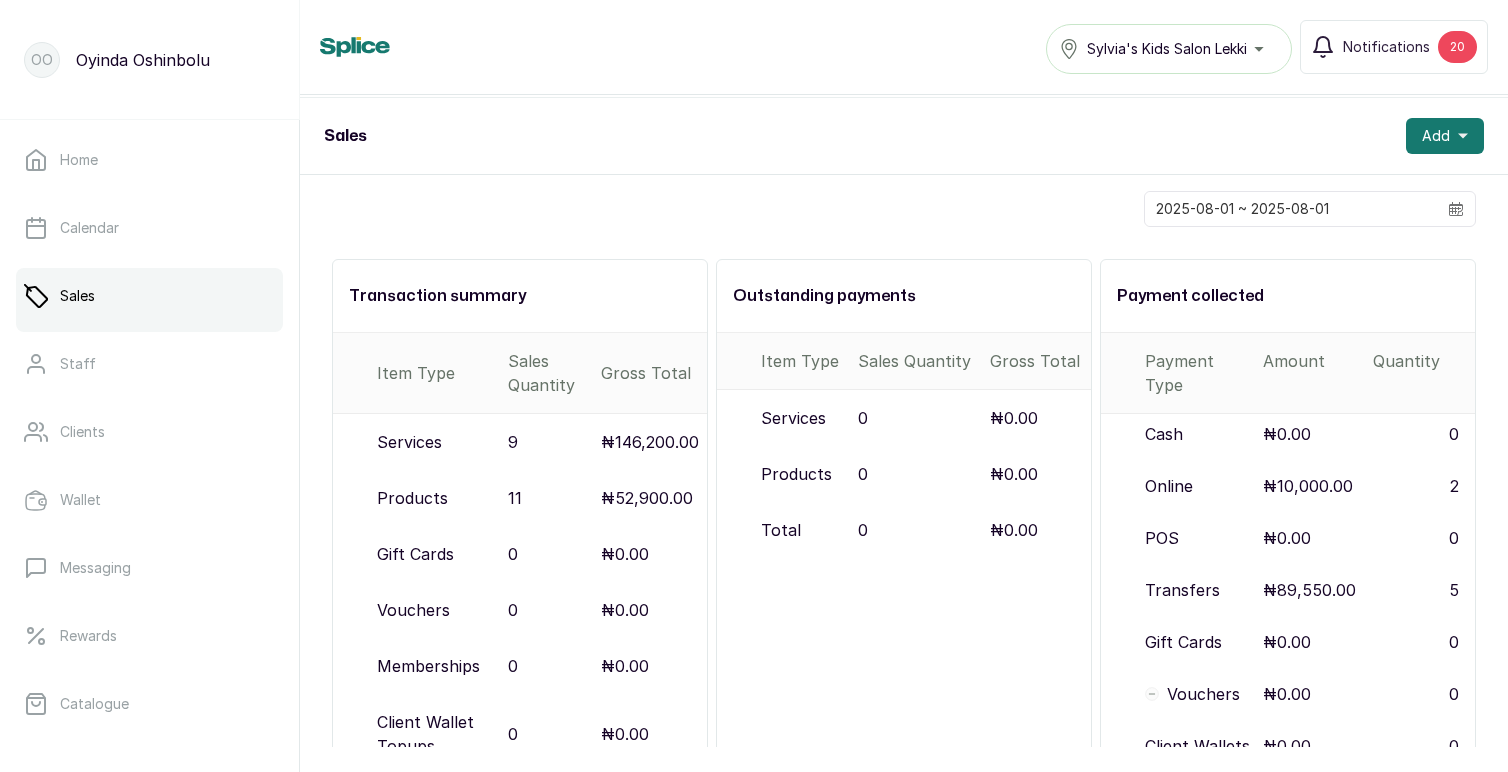 scroll, scrollTop: 50, scrollLeft: 0, axis: vertical 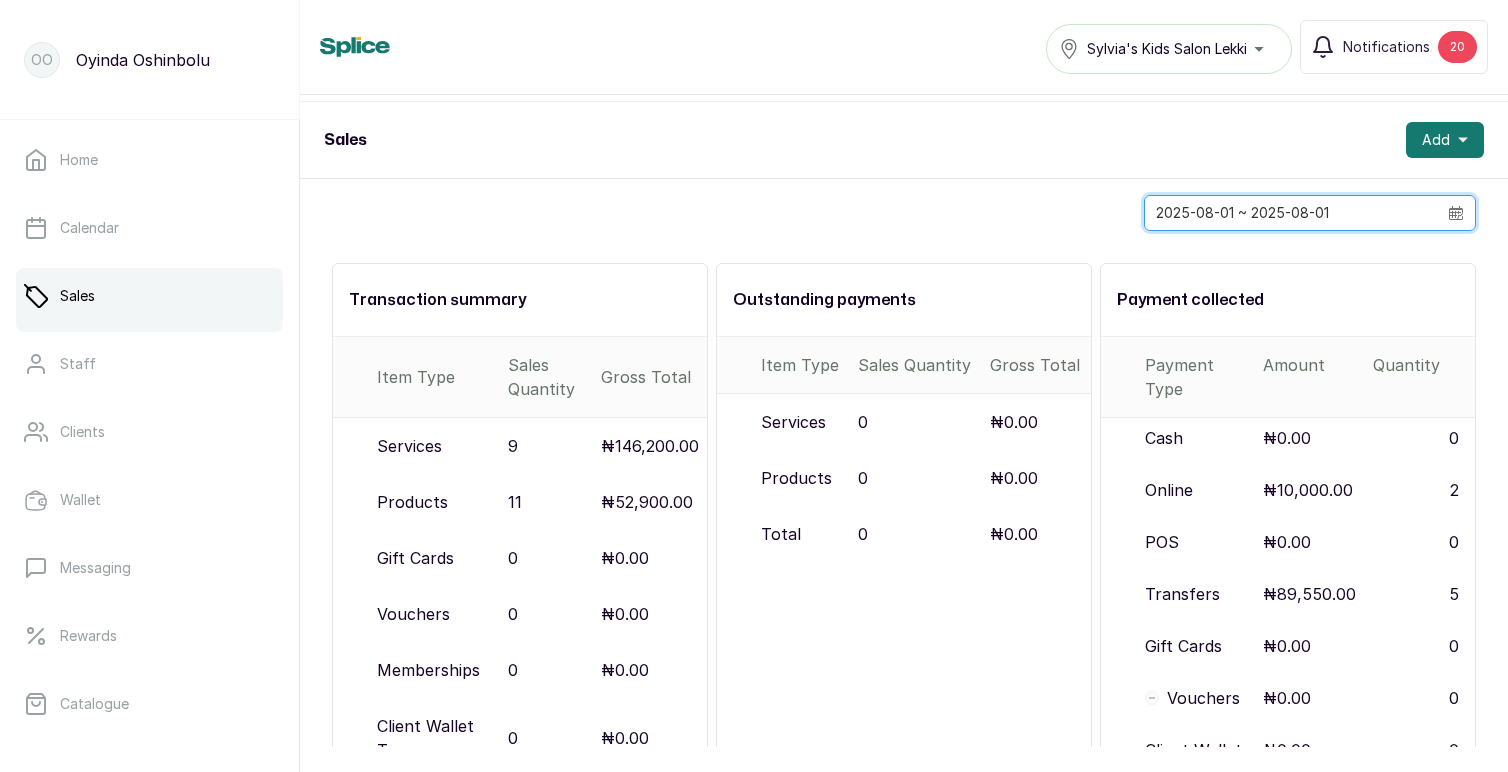 click on "2025-08-01 ~ 2025-08-01" at bounding box center (1291, 213) 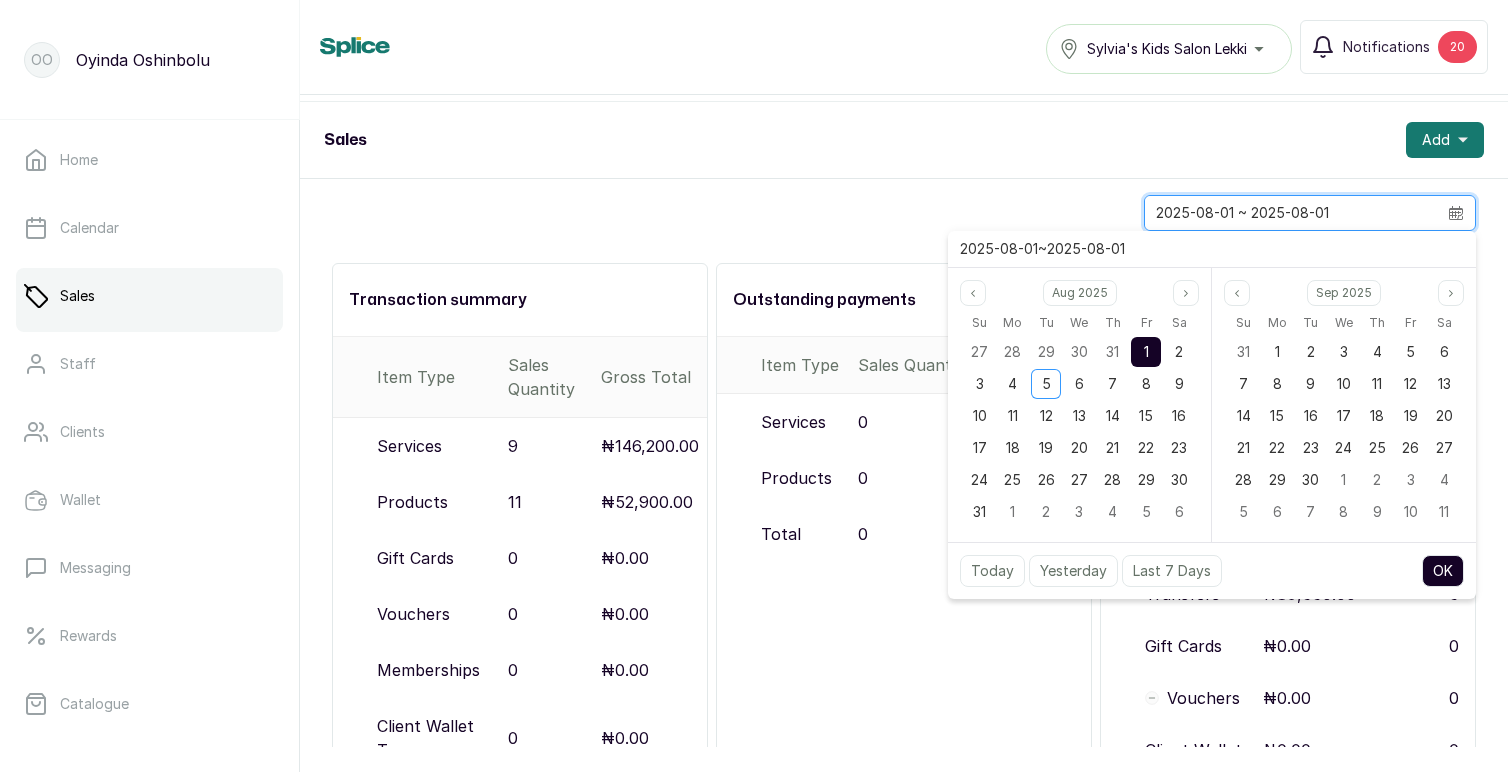 click on "1" at bounding box center [1146, 351] 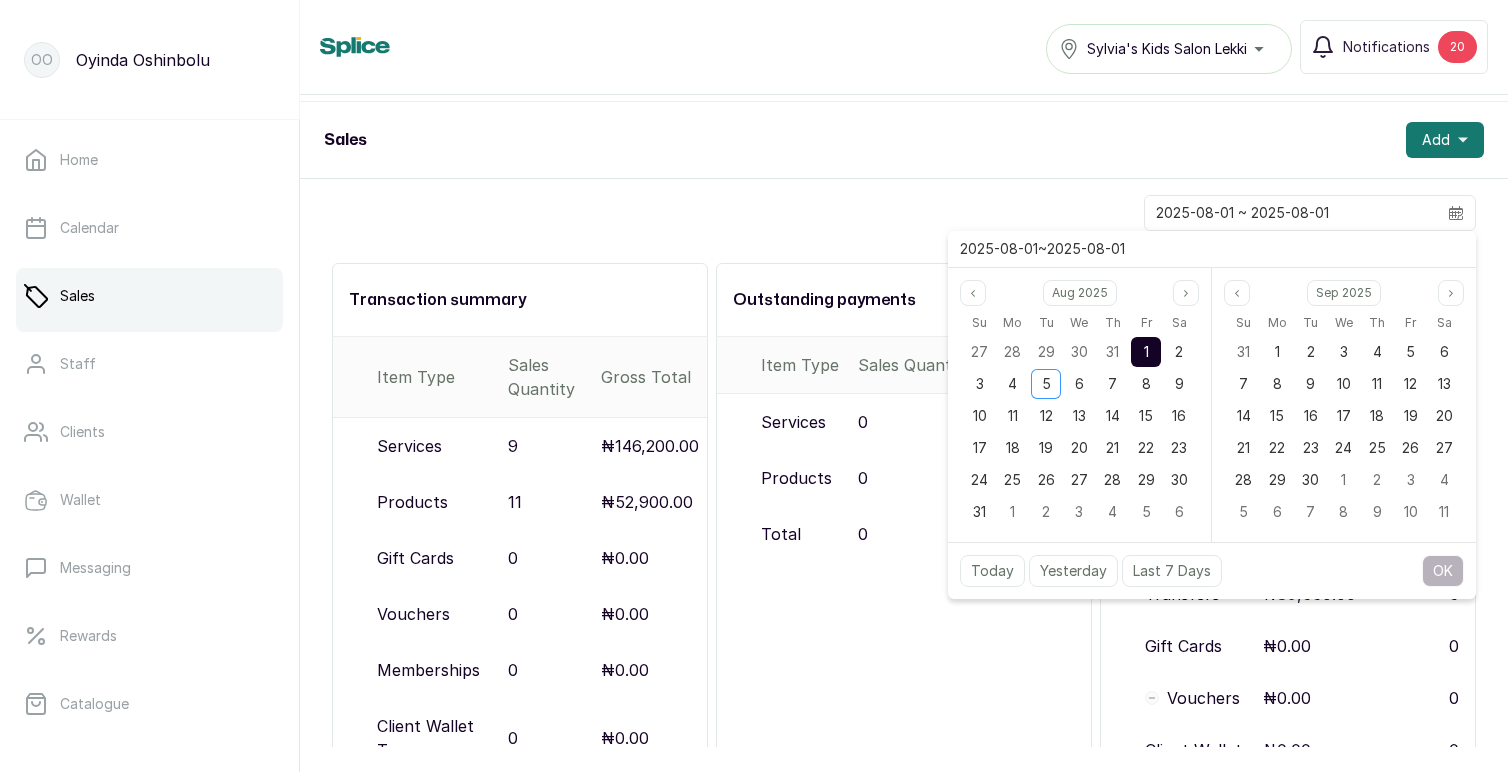 click on "1" at bounding box center [1146, 351] 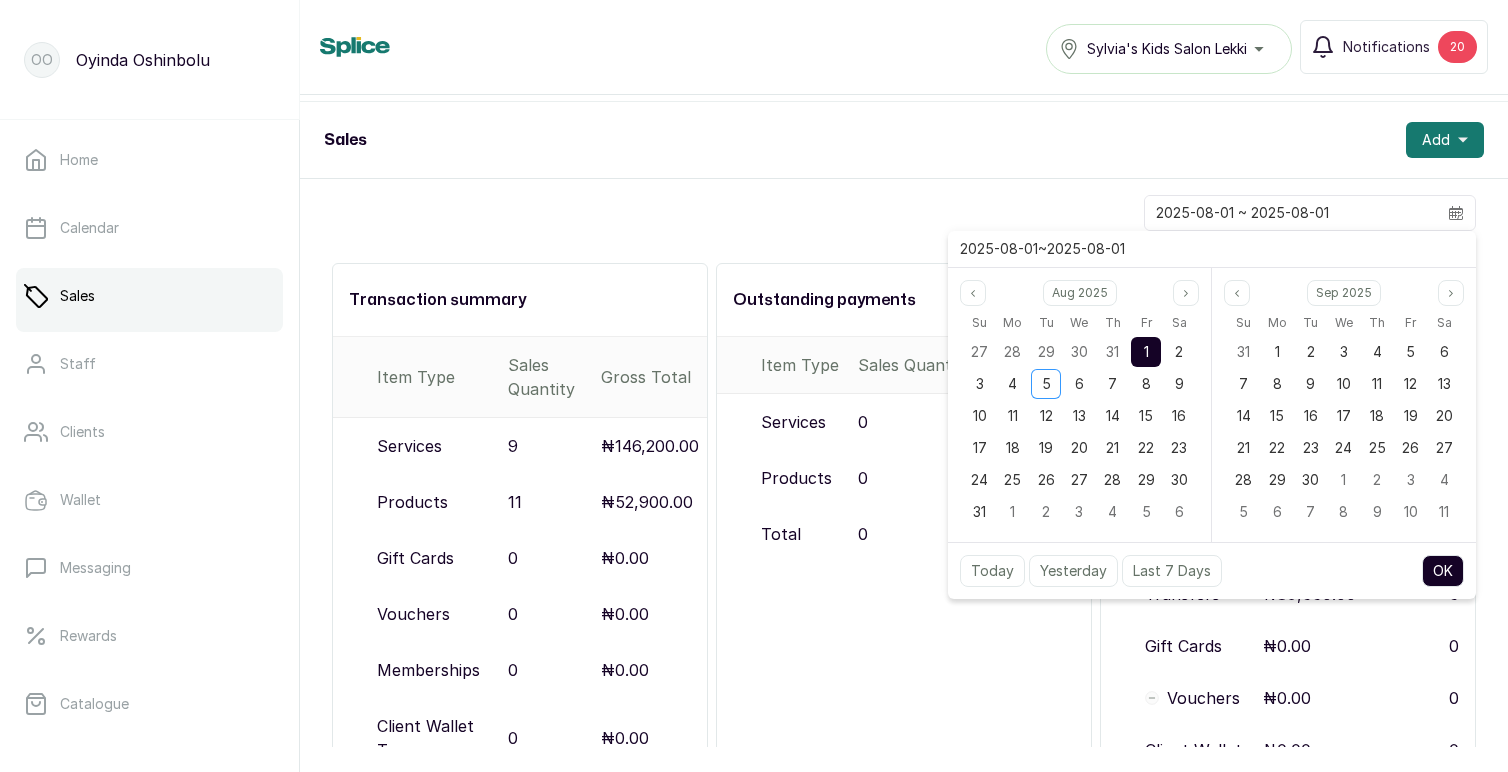 click on "OK" at bounding box center (1443, 571) 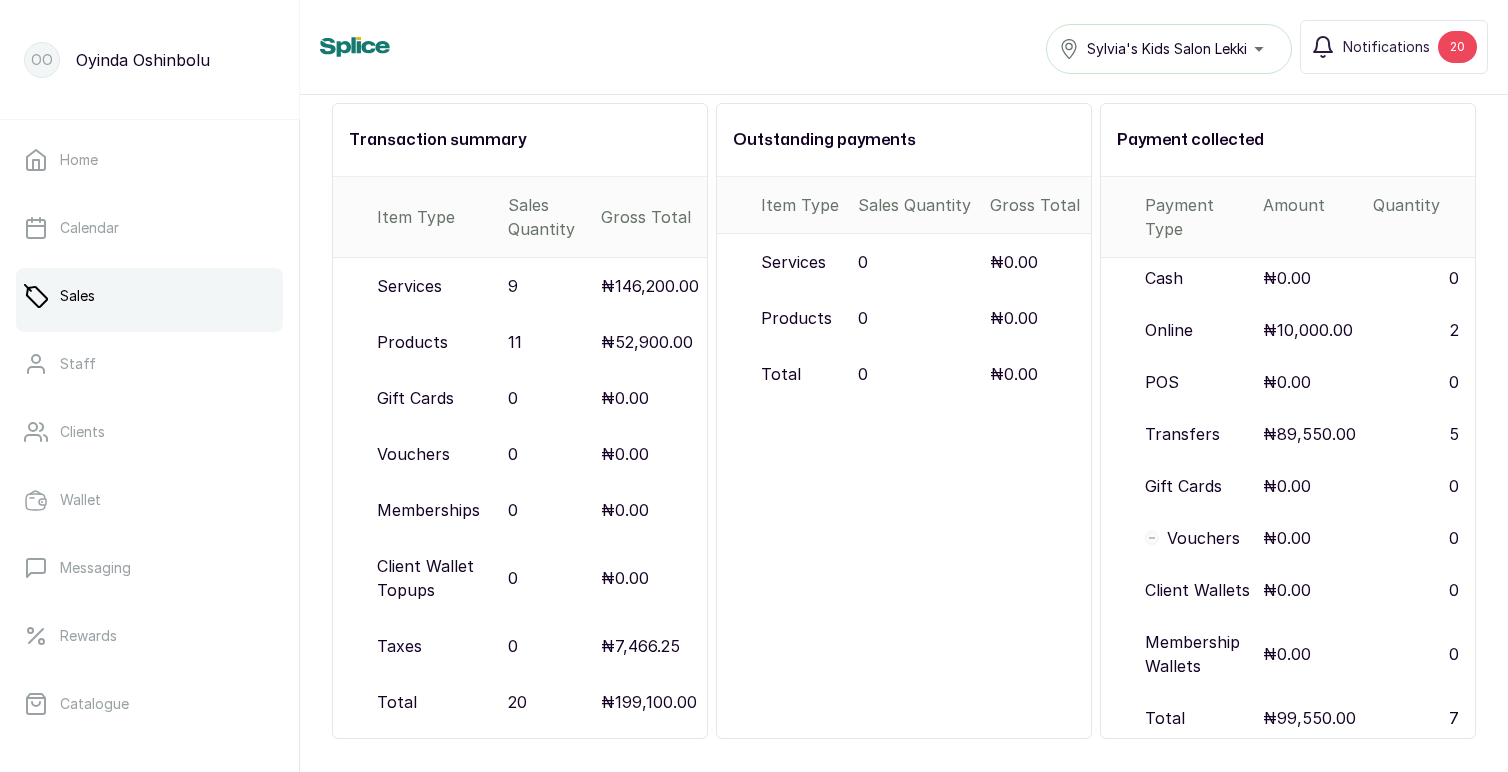 scroll, scrollTop: 0, scrollLeft: 0, axis: both 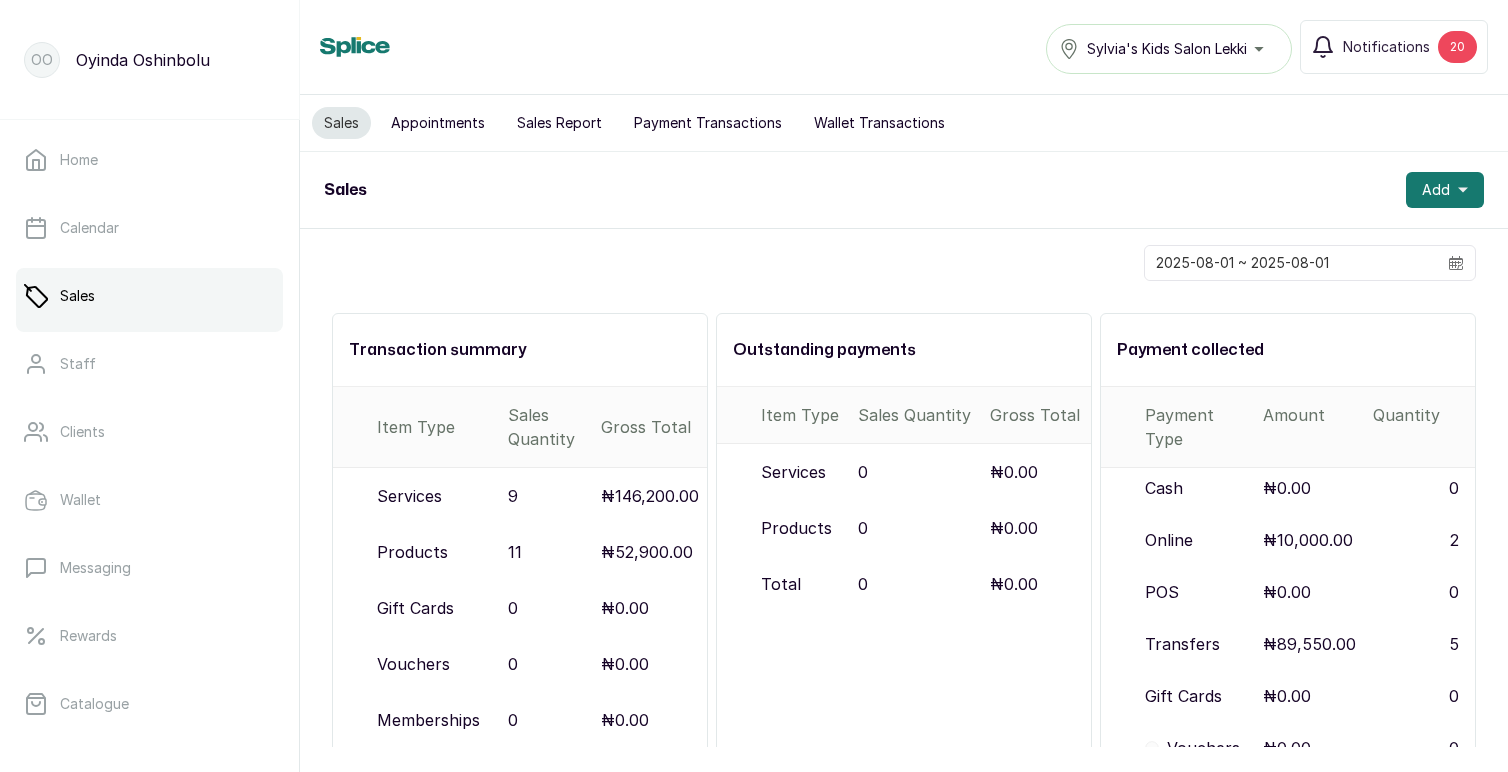 click on "Sales Report" at bounding box center (559, 123) 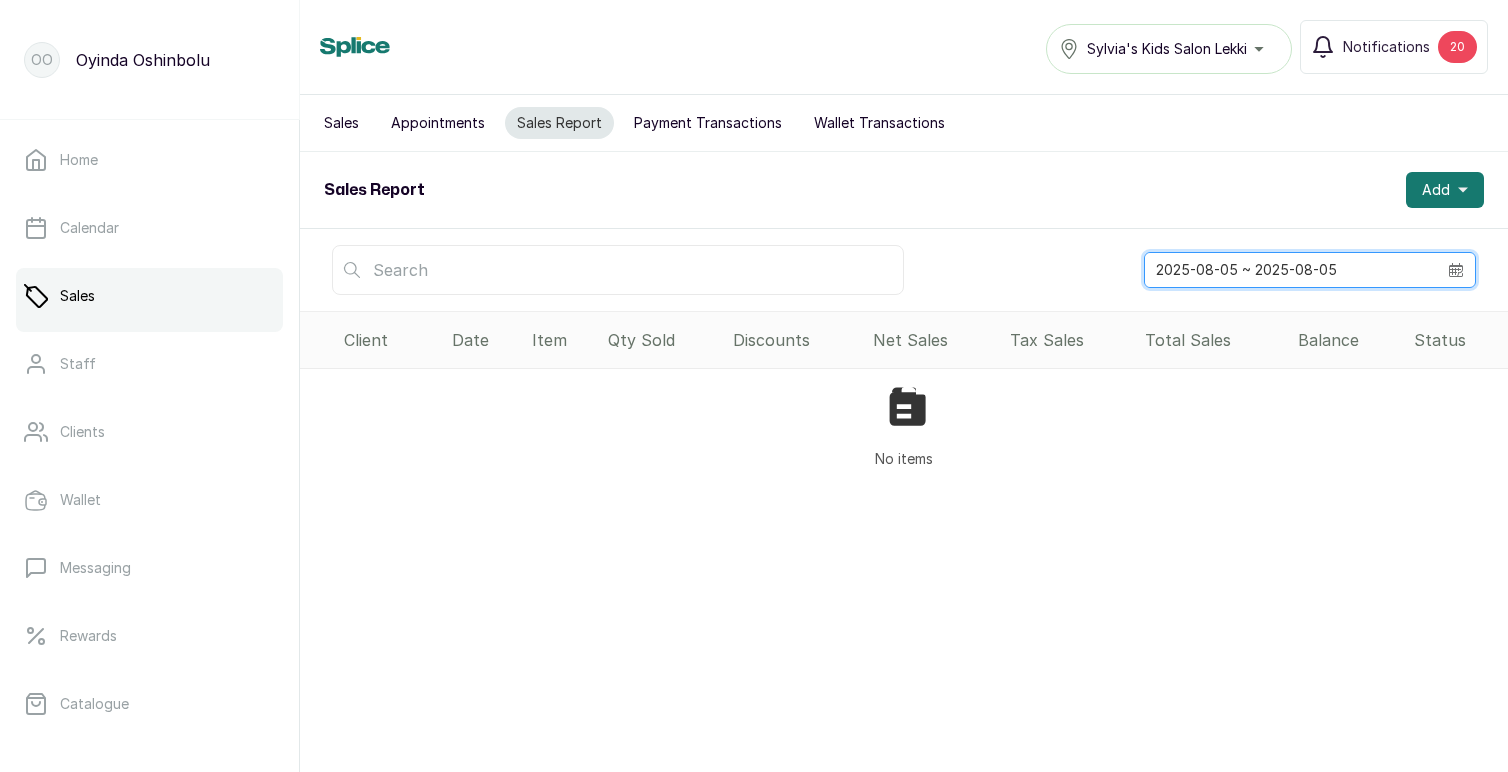 click on "2025-08-05 ~ 2025-08-05" at bounding box center (1291, 270) 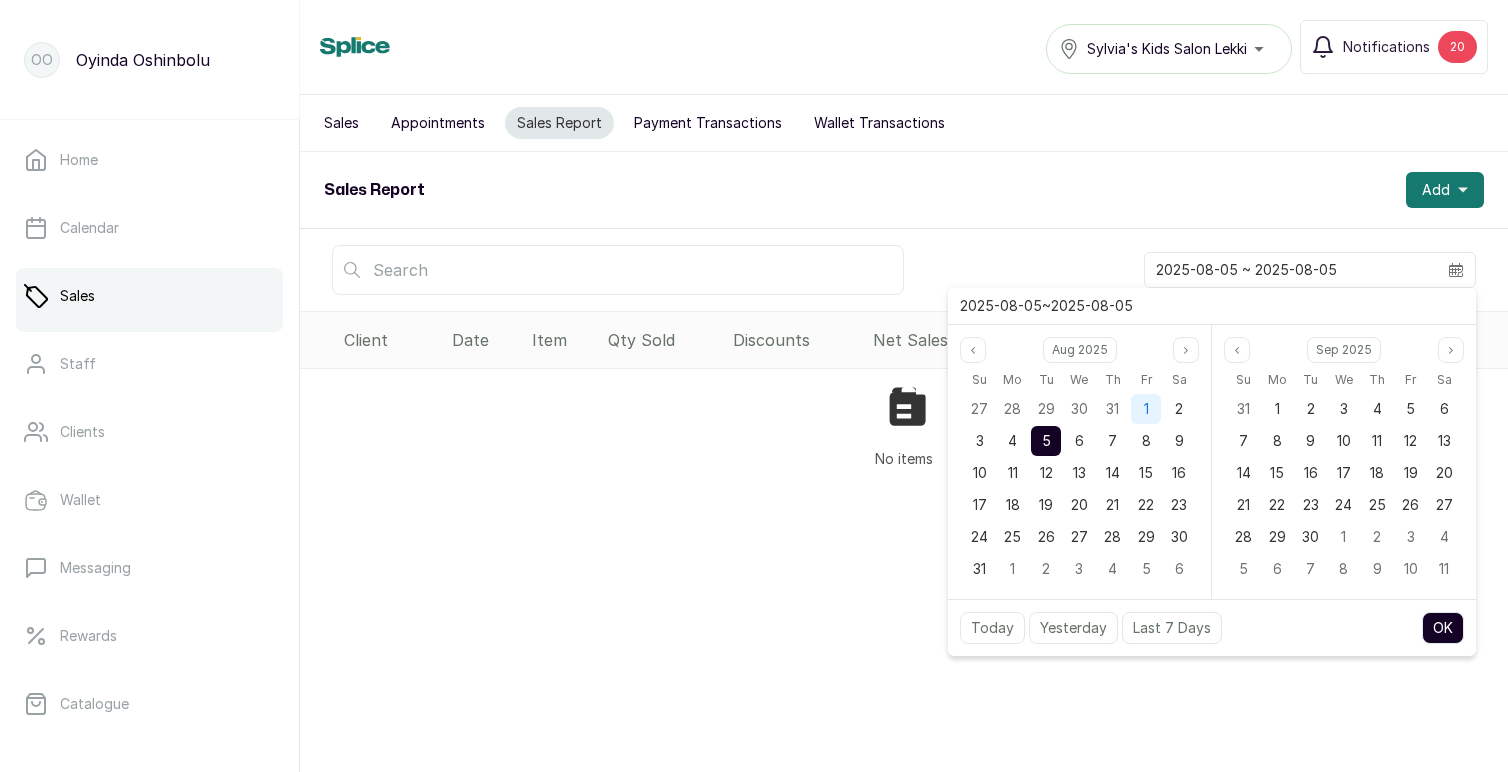 click on "1" at bounding box center (1146, 408) 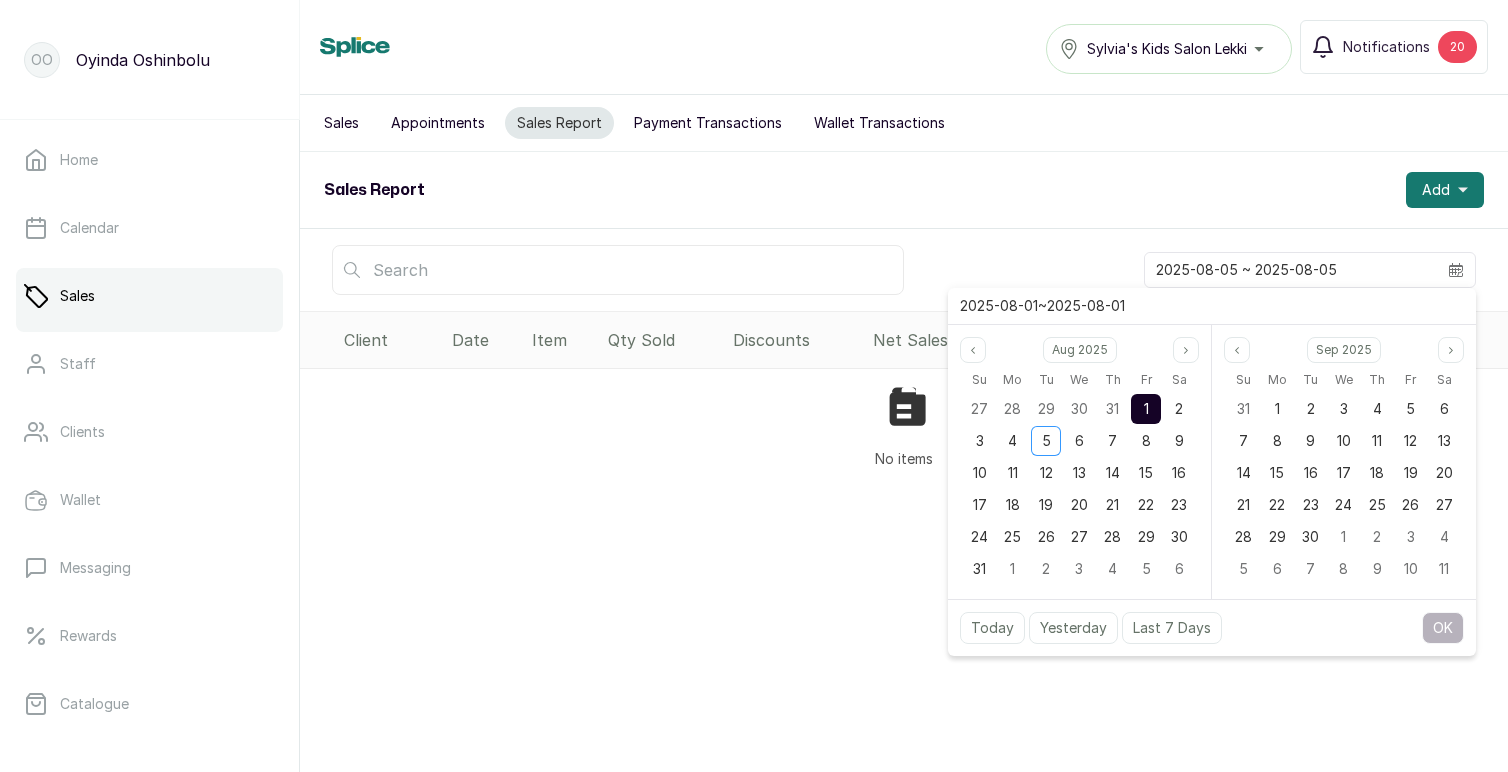click on "1" at bounding box center (1146, 408) 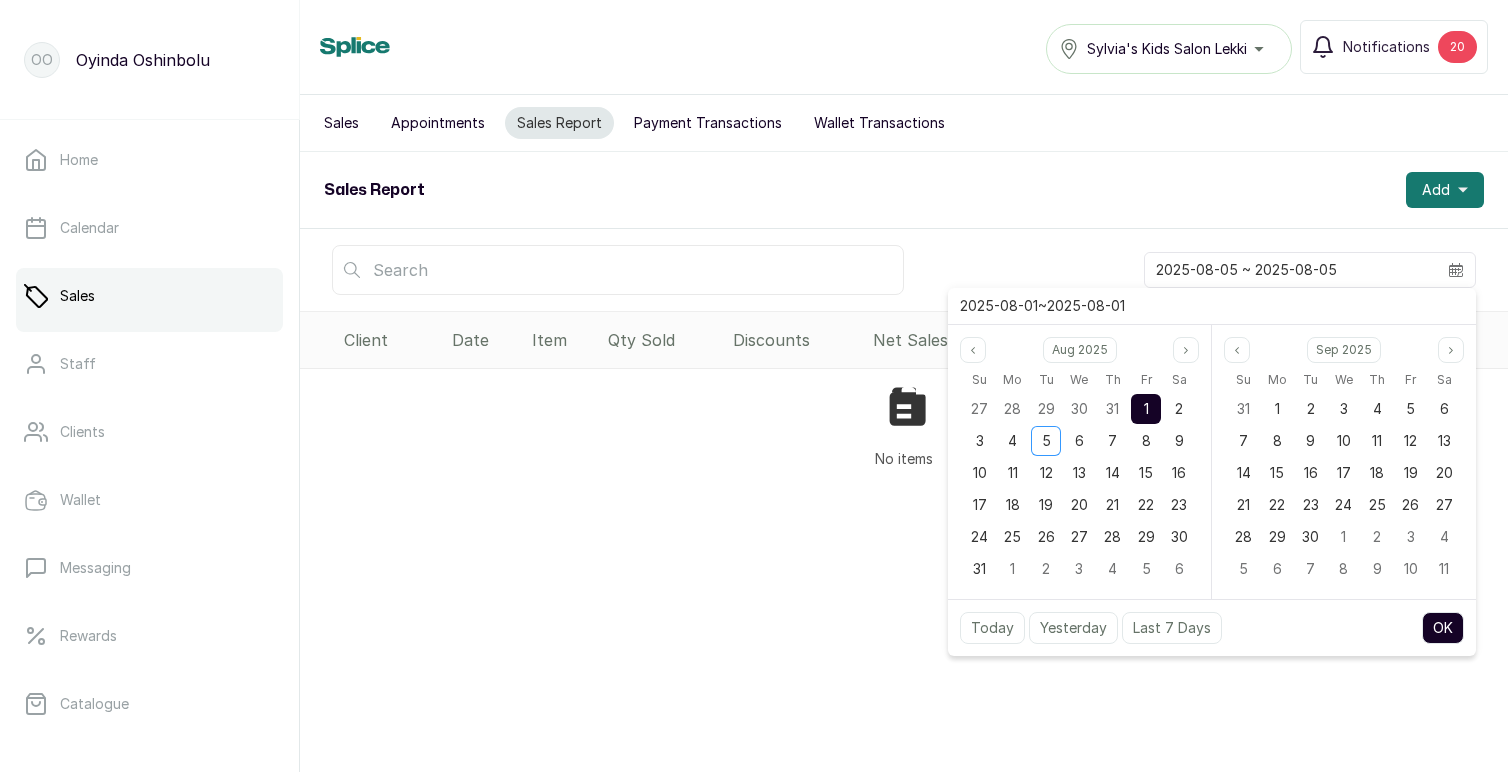 click on "OK" at bounding box center (1443, 628) 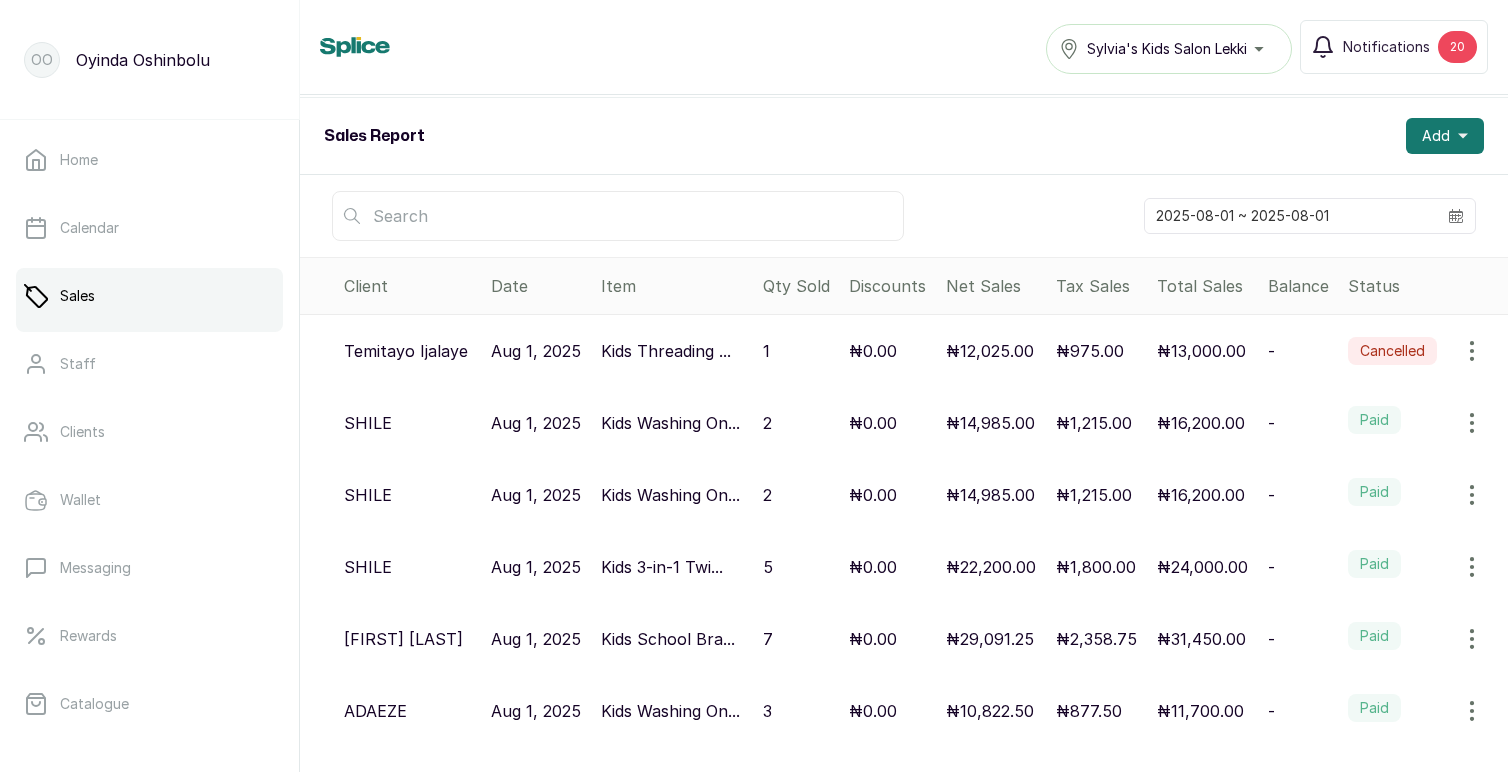 scroll, scrollTop: 0, scrollLeft: 0, axis: both 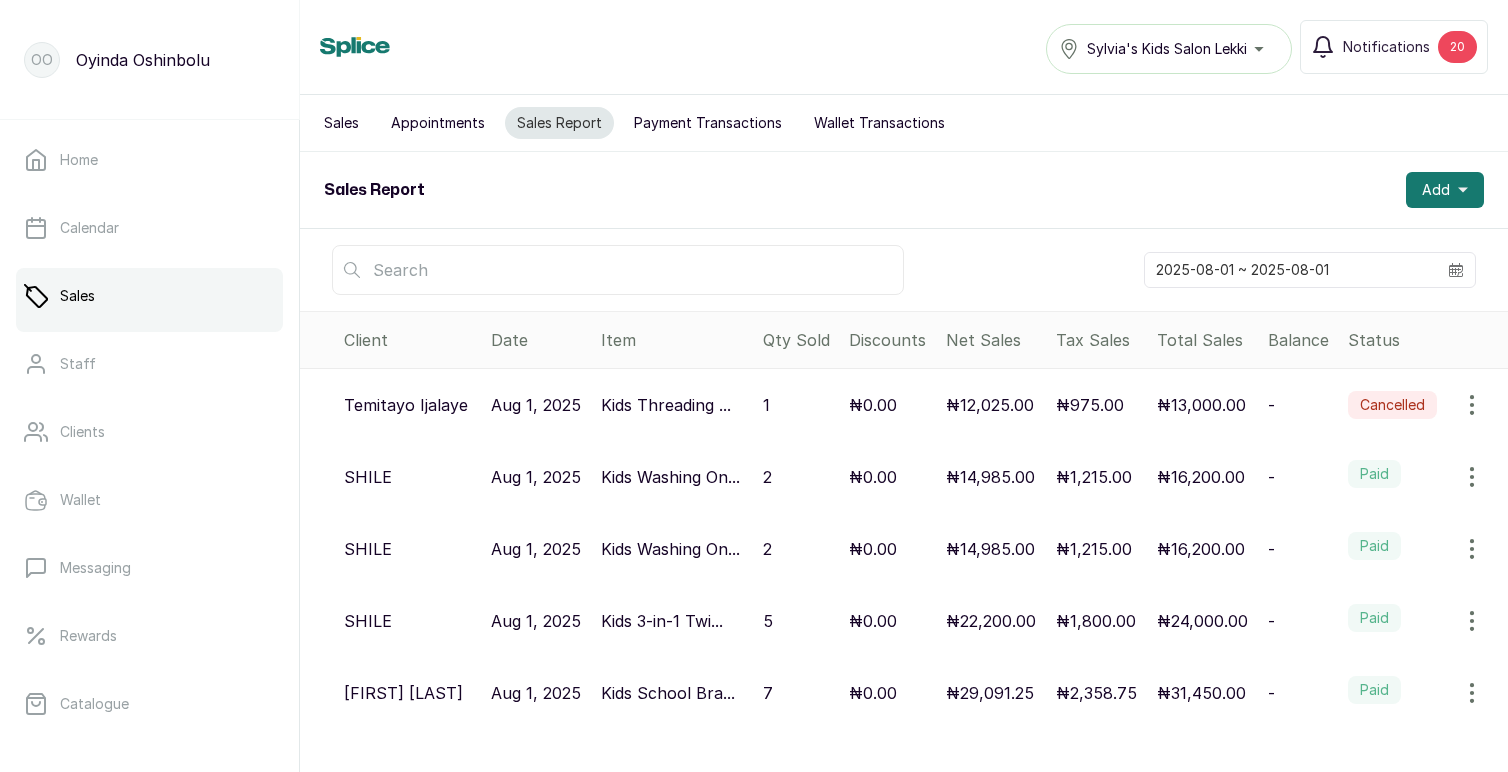 click on "Appointments" at bounding box center (438, 123) 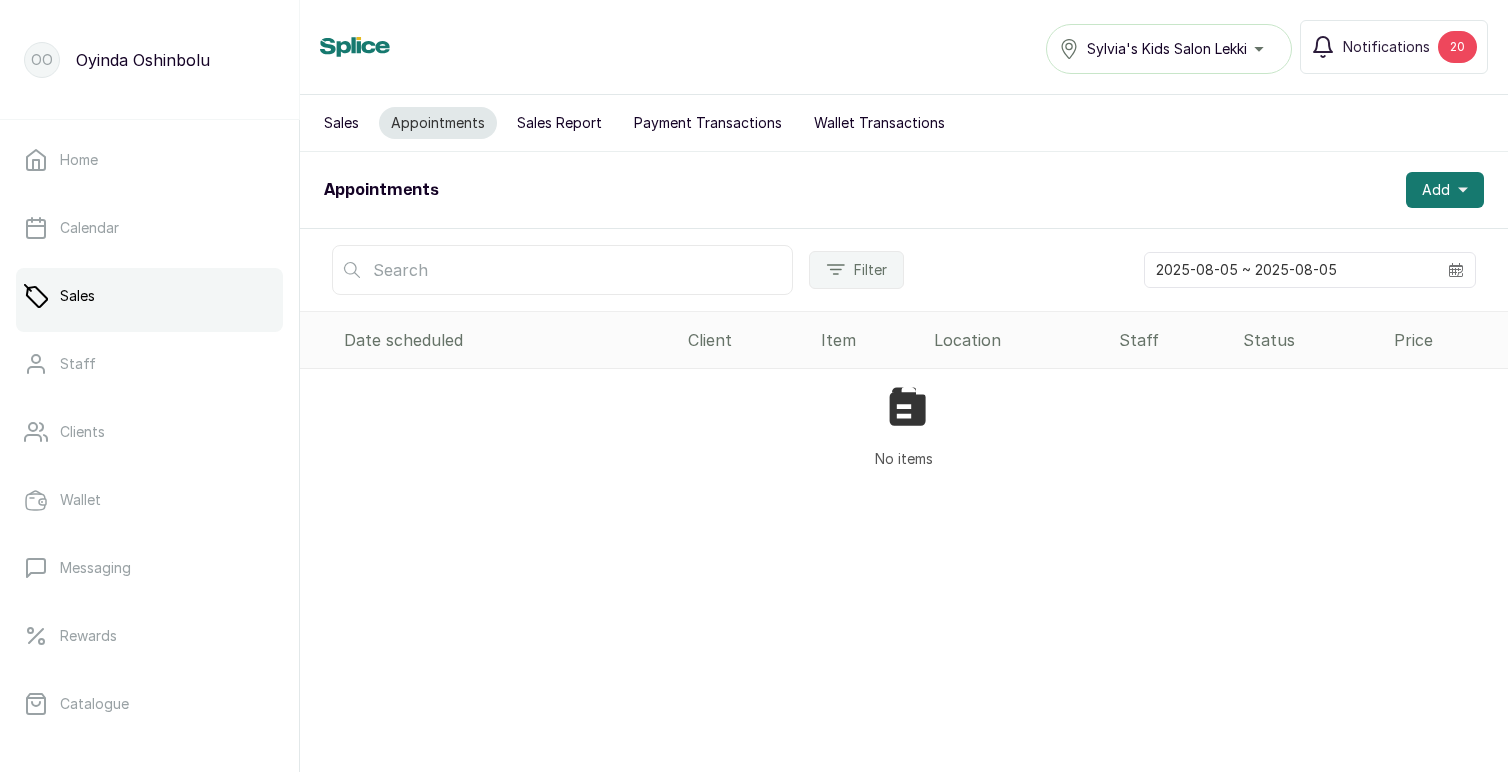 click on "Sales" at bounding box center [341, 123] 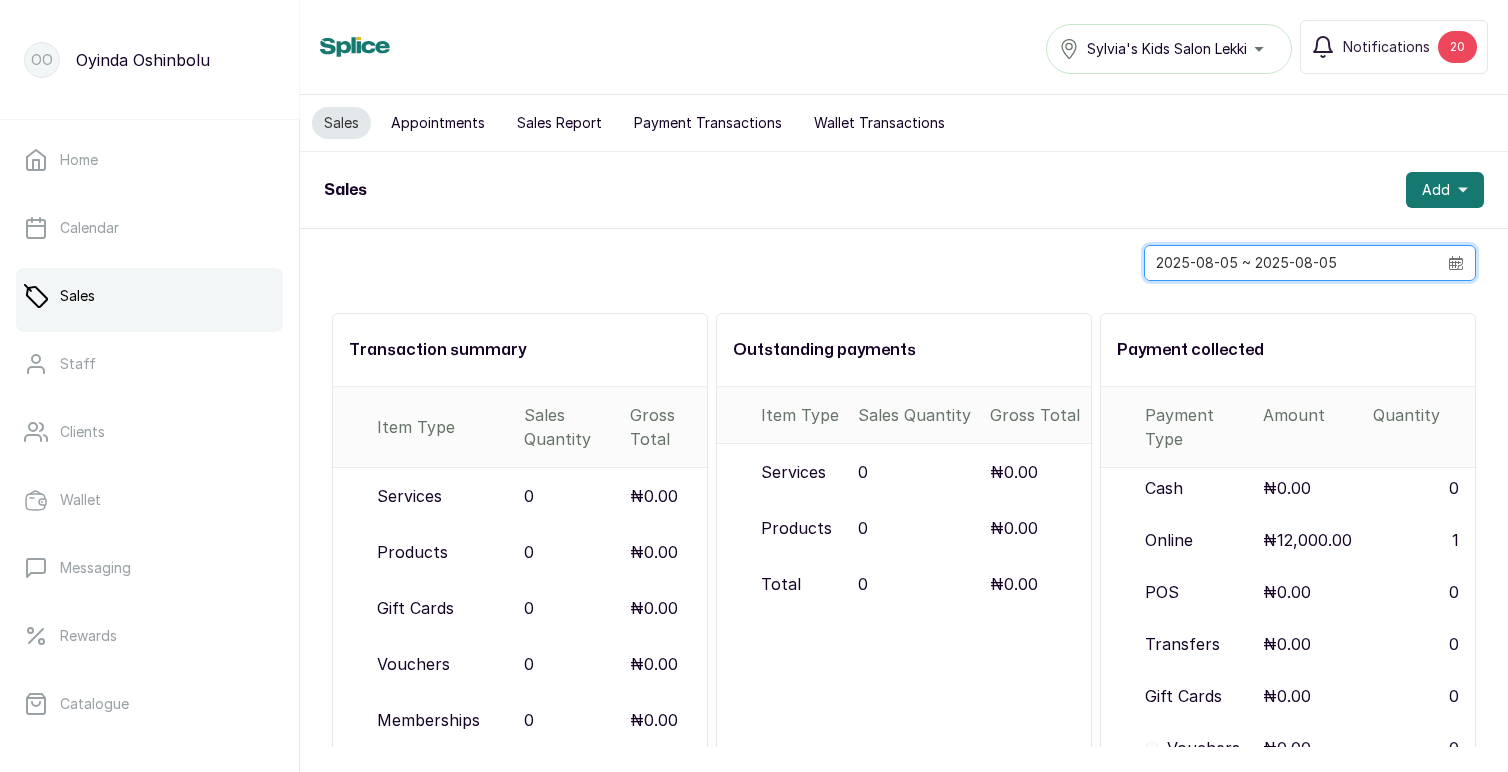 click on "2025-08-05 ~ 2025-08-05" at bounding box center [1291, 263] 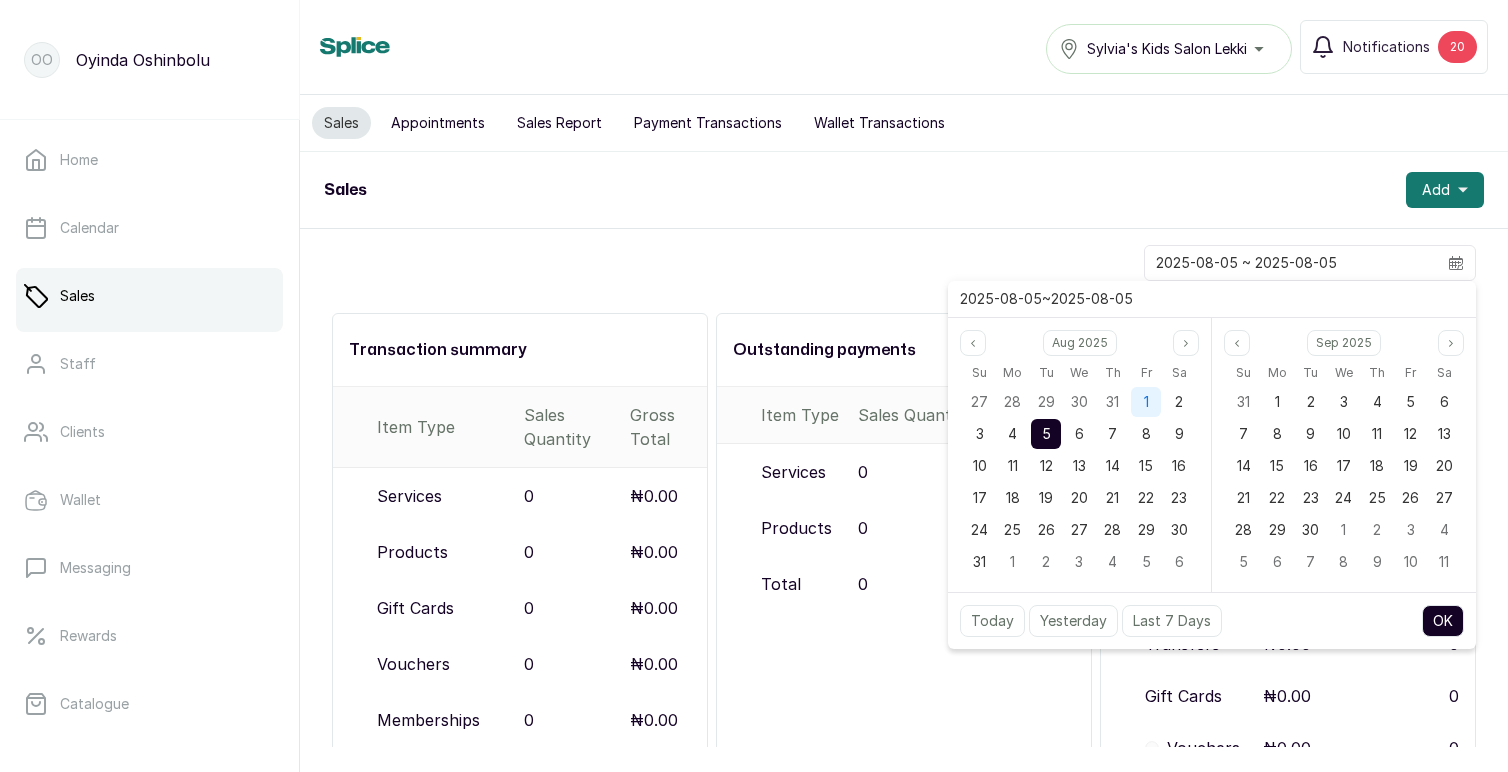 click on "1" at bounding box center [1146, 402] 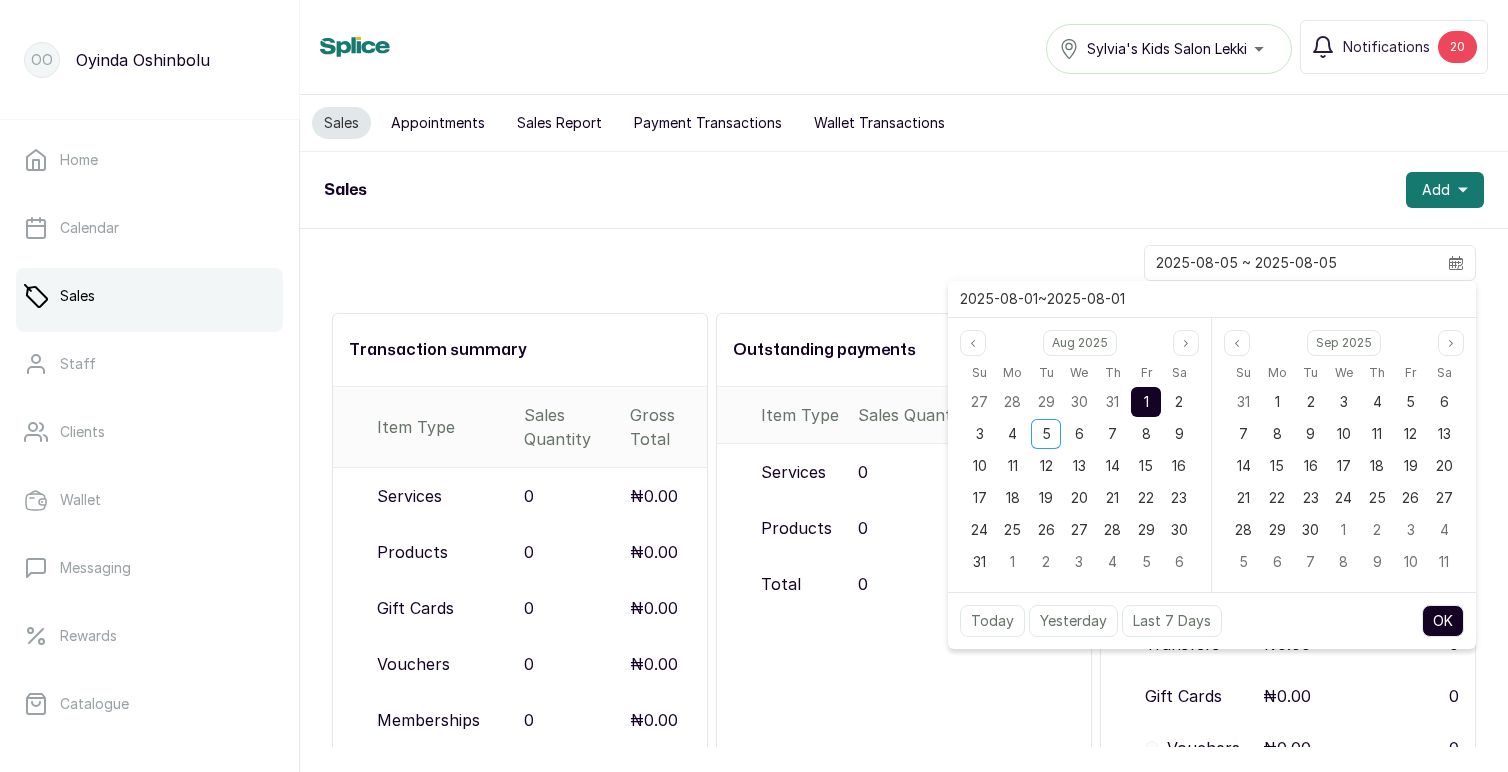 click on "OK" at bounding box center (1443, 621) 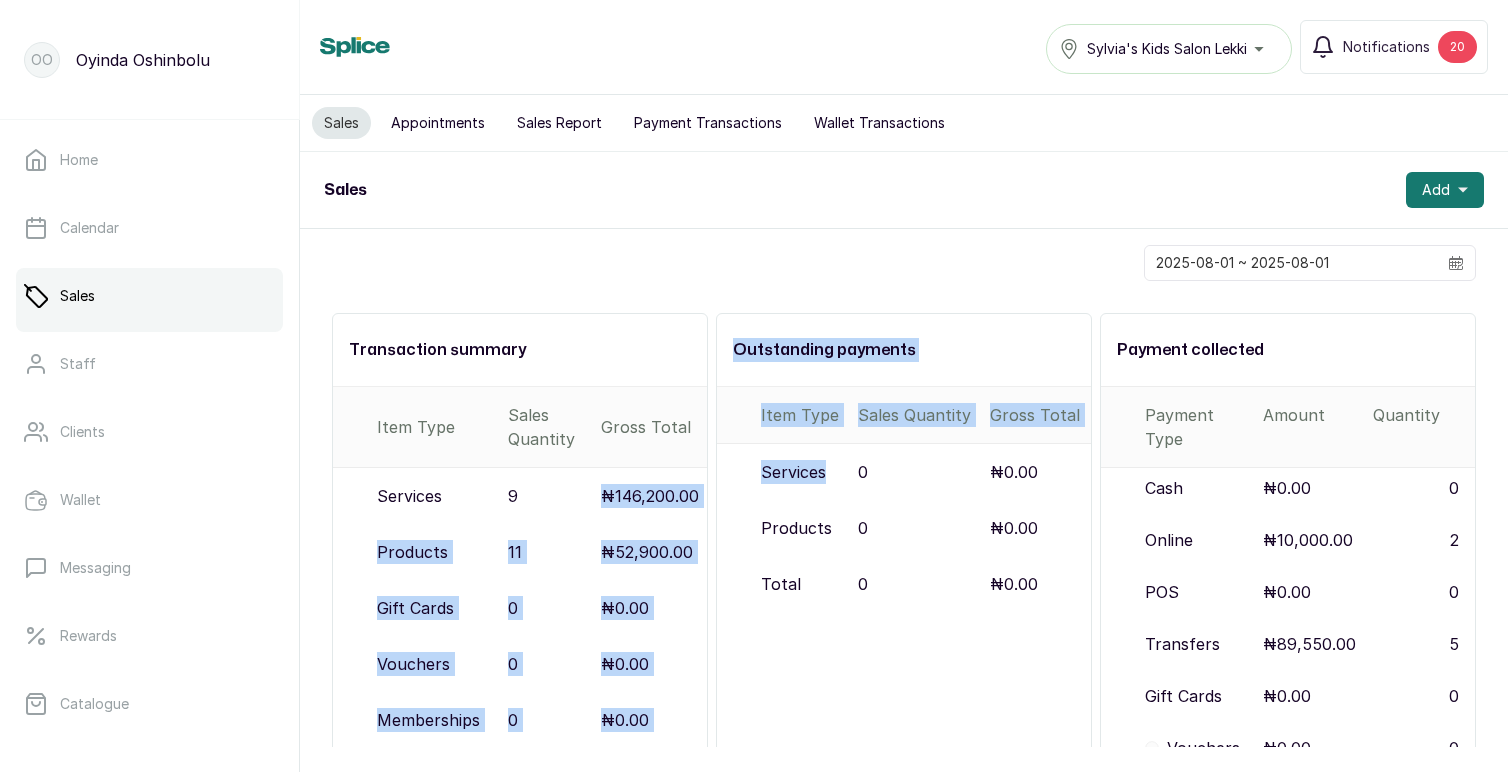 drag, startPoint x: 603, startPoint y: 493, endPoint x: 722, endPoint y: 496, distance: 119.03781 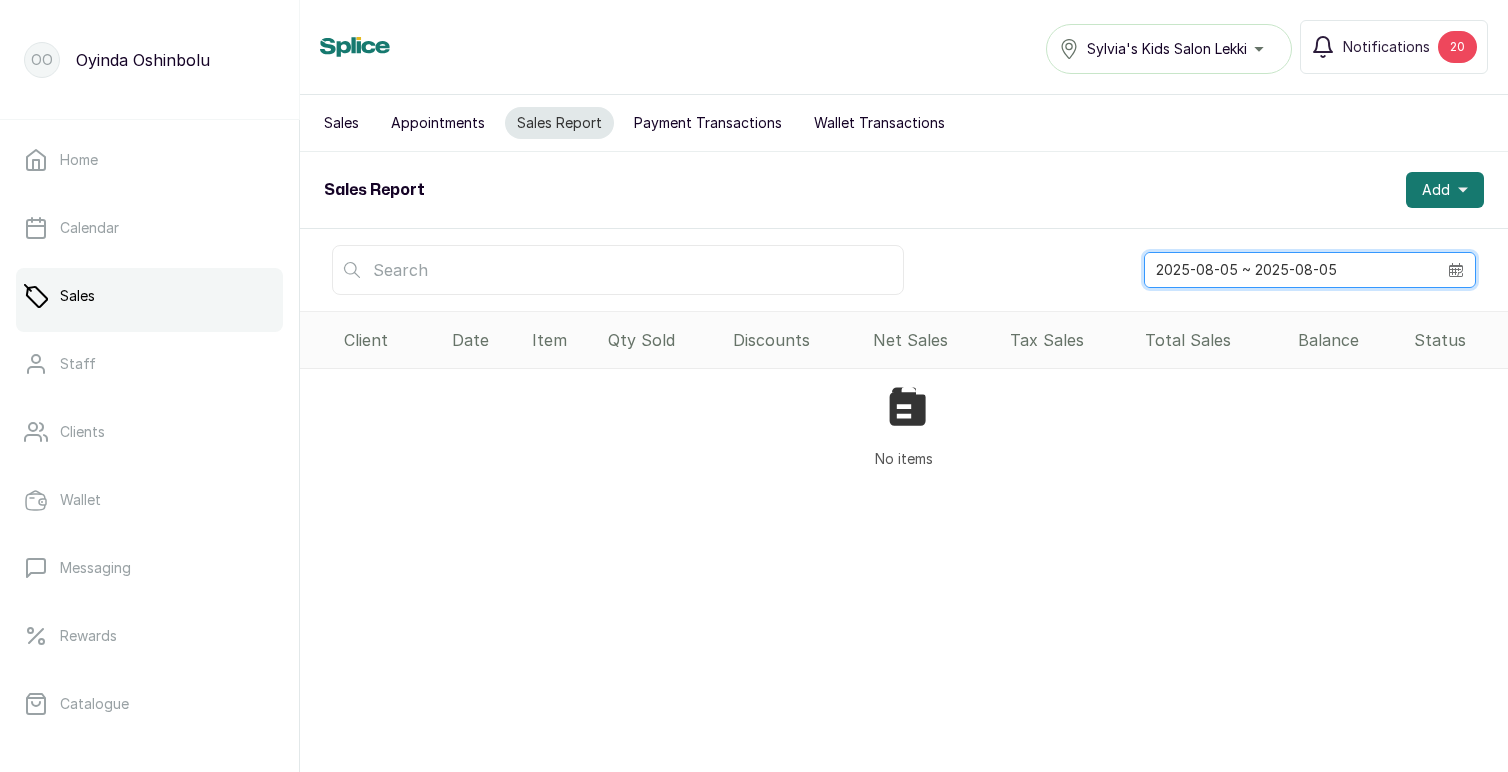 click on "2025-08-05 ~ 2025-08-05" at bounding box center (1291, 270) 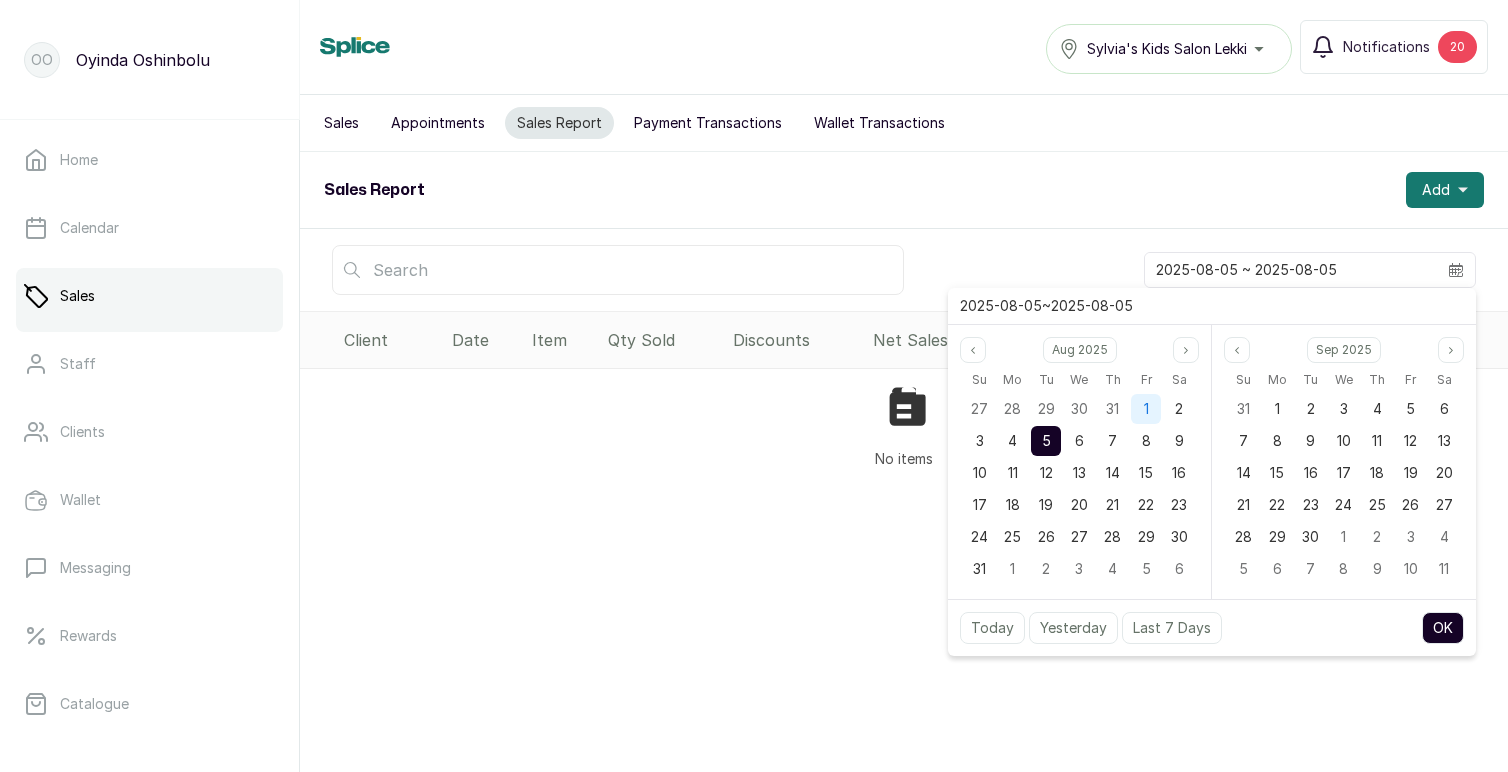 click on "1" at bounding box center [1146, 408] 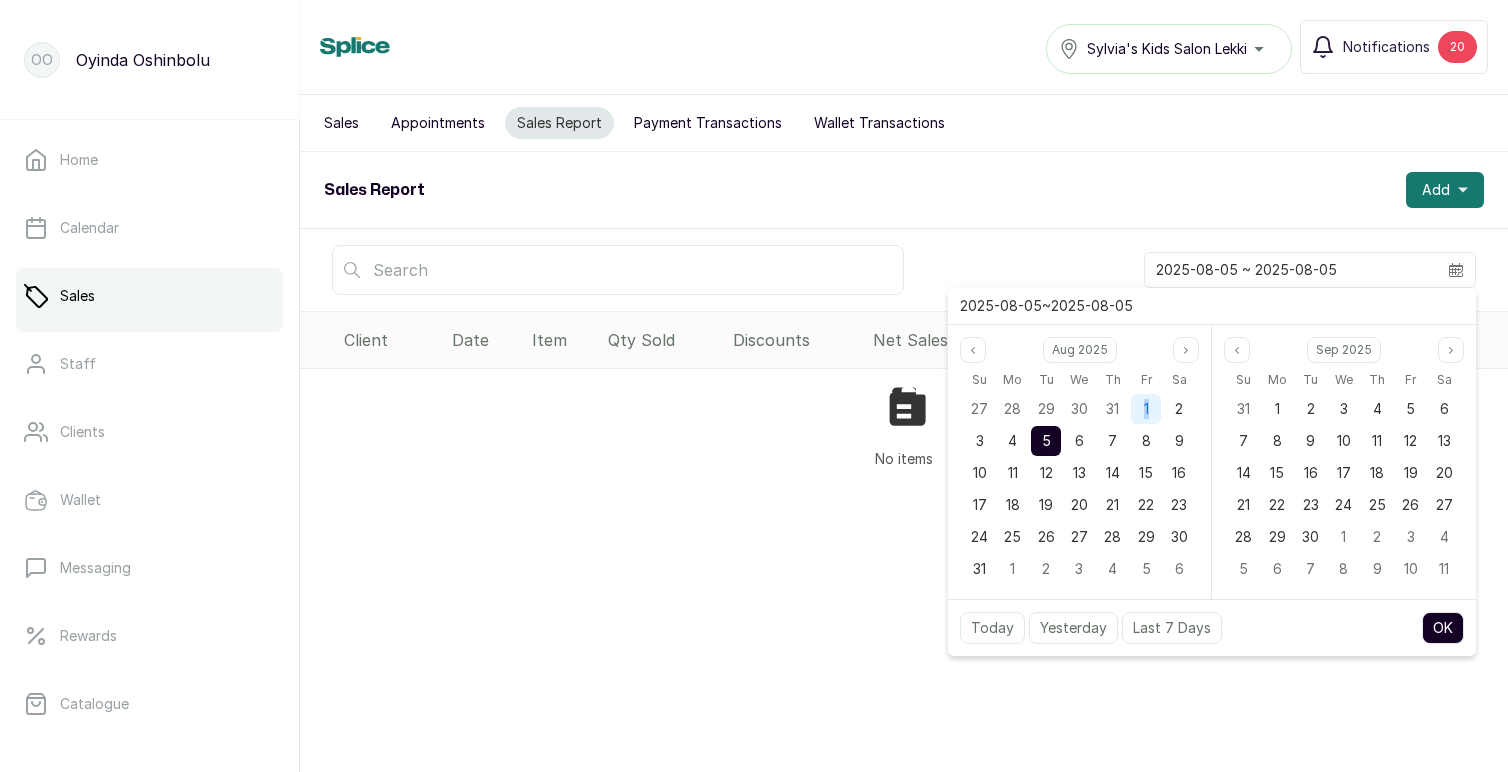 click on "1" at bounding box center (1146, 408) 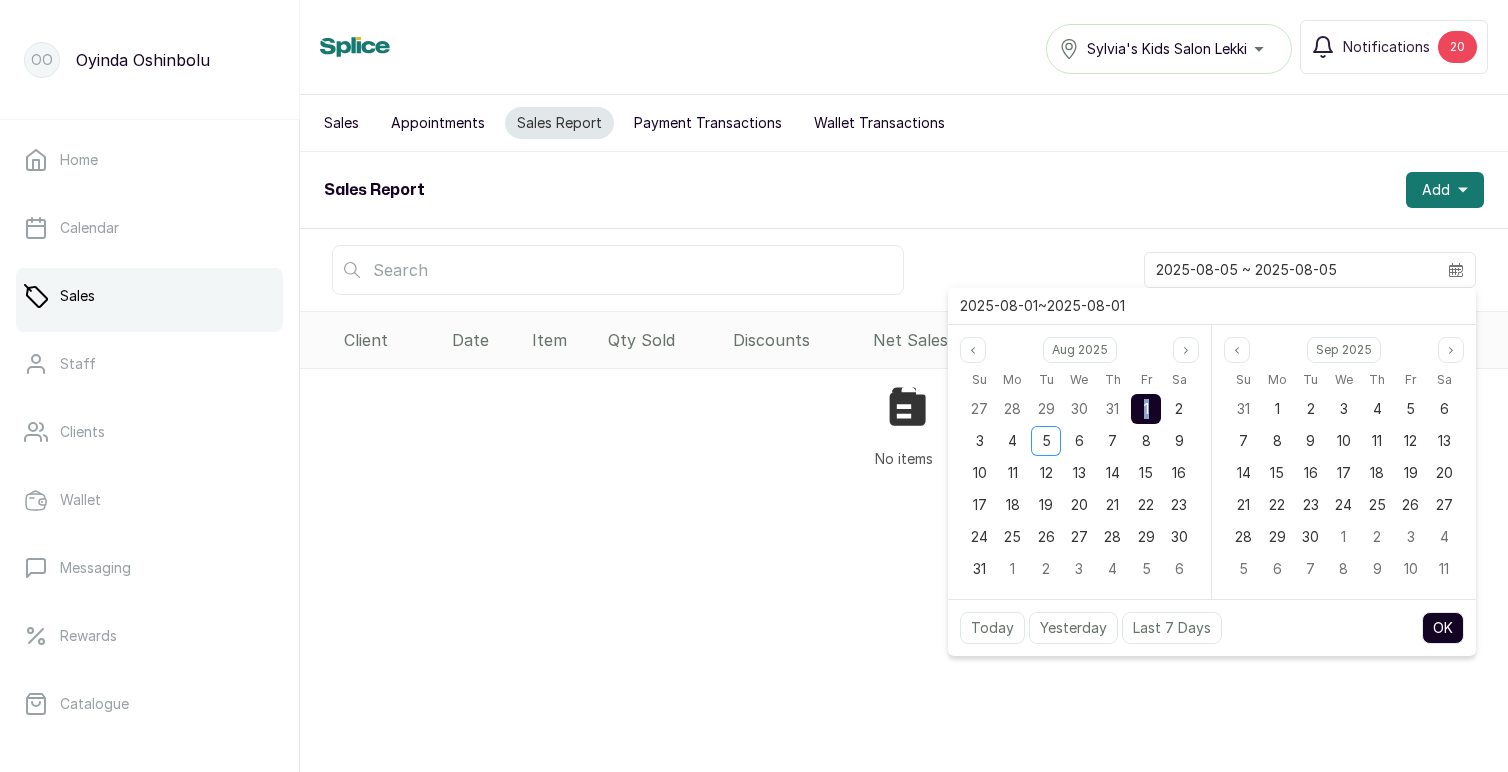 click on "OK" at bounding box center (1443, 628) 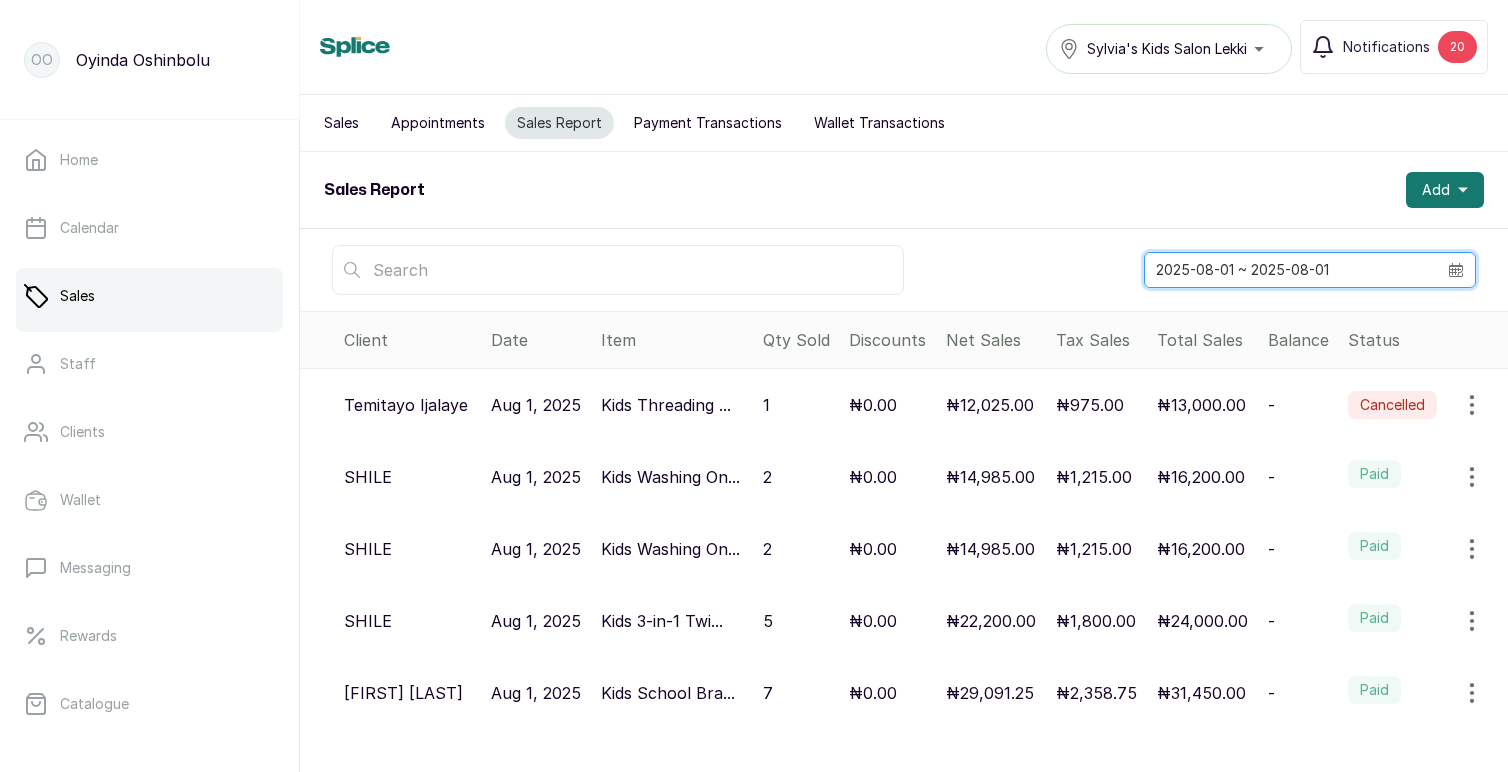 click on "2025-08-01 ~ 2025-08-01" at bounding box center (1291, 270) 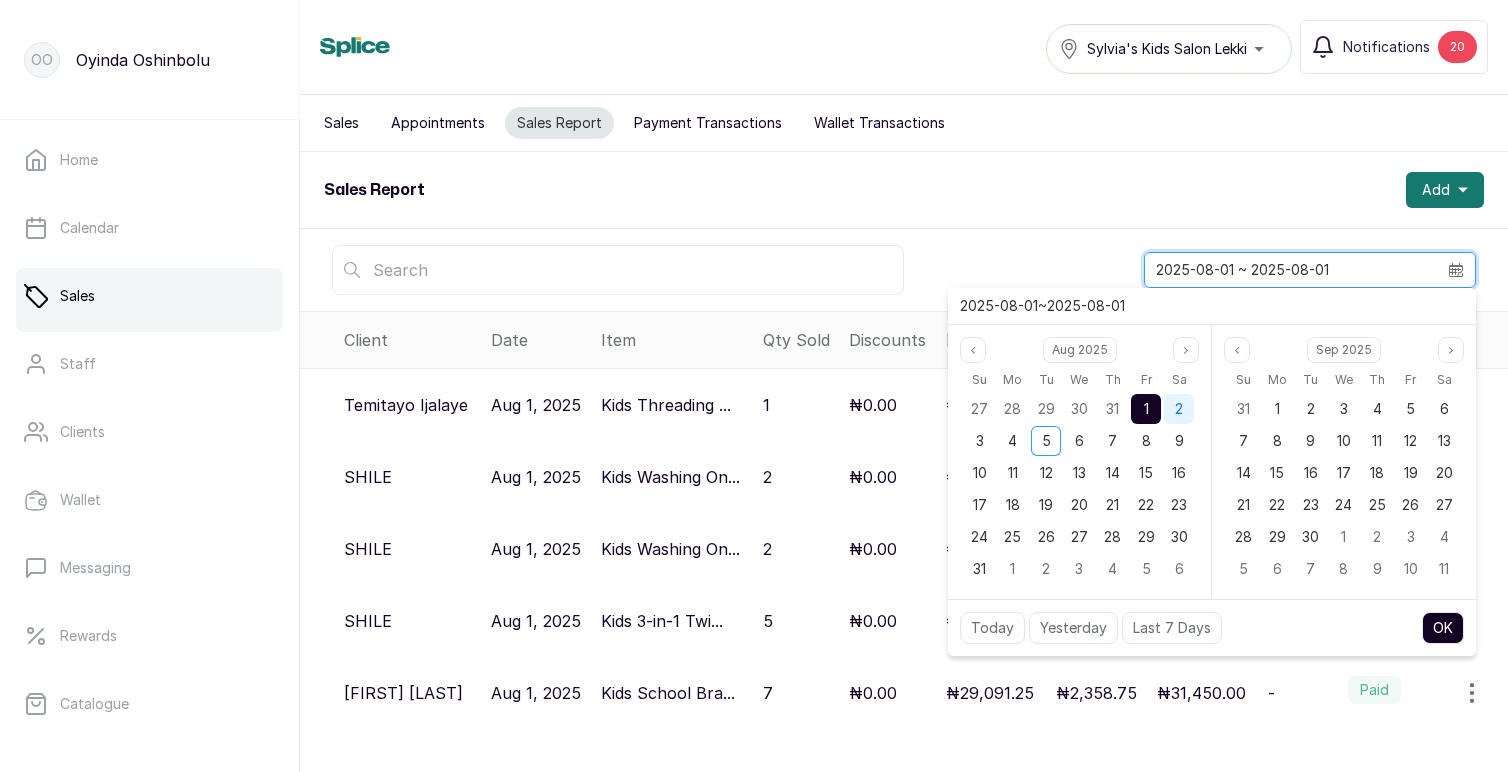 click on "2" at bounding box center (1179, 408) 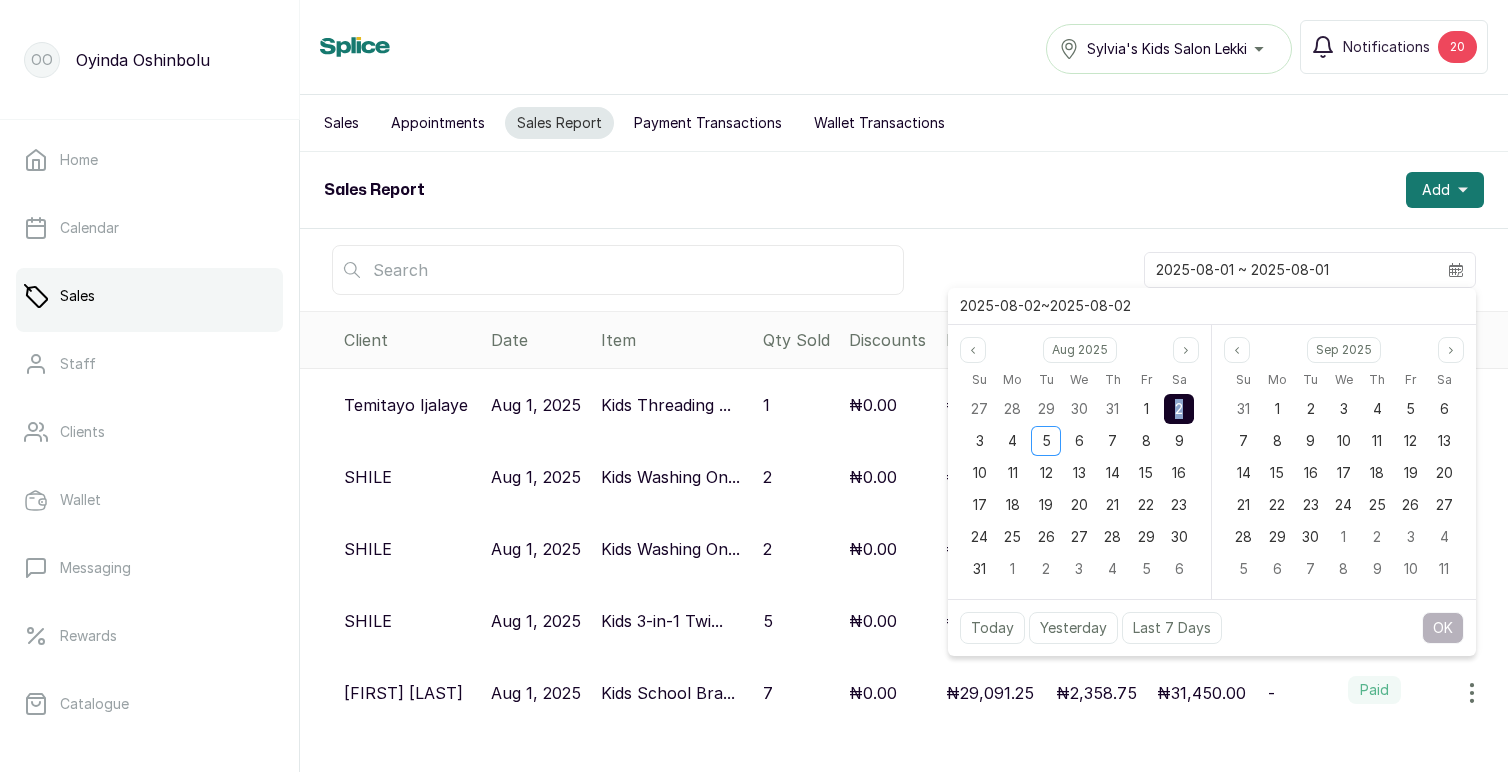 click on "2" at bounding box center [1179, 408] 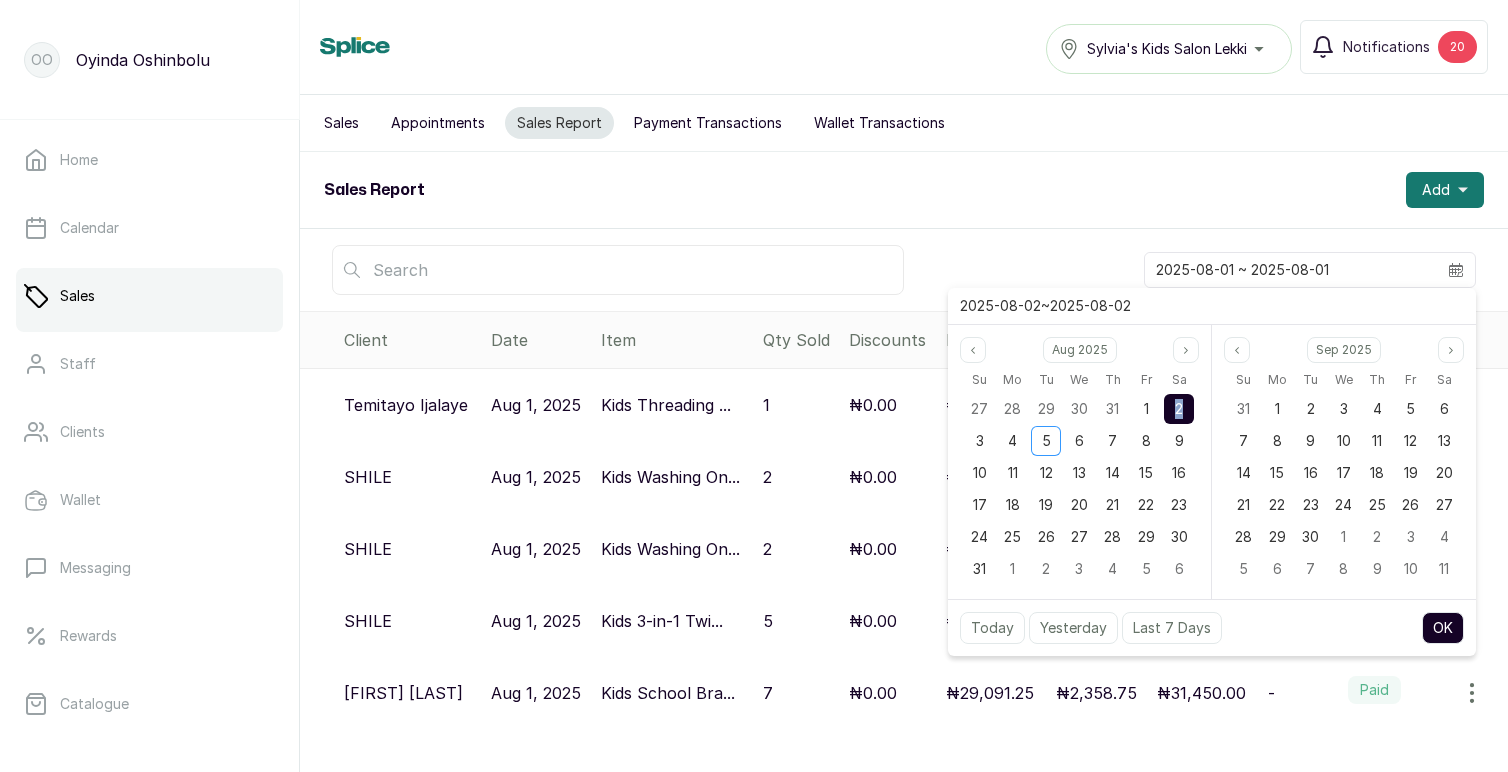 click on "OK" at bounding box center [1443, 628] 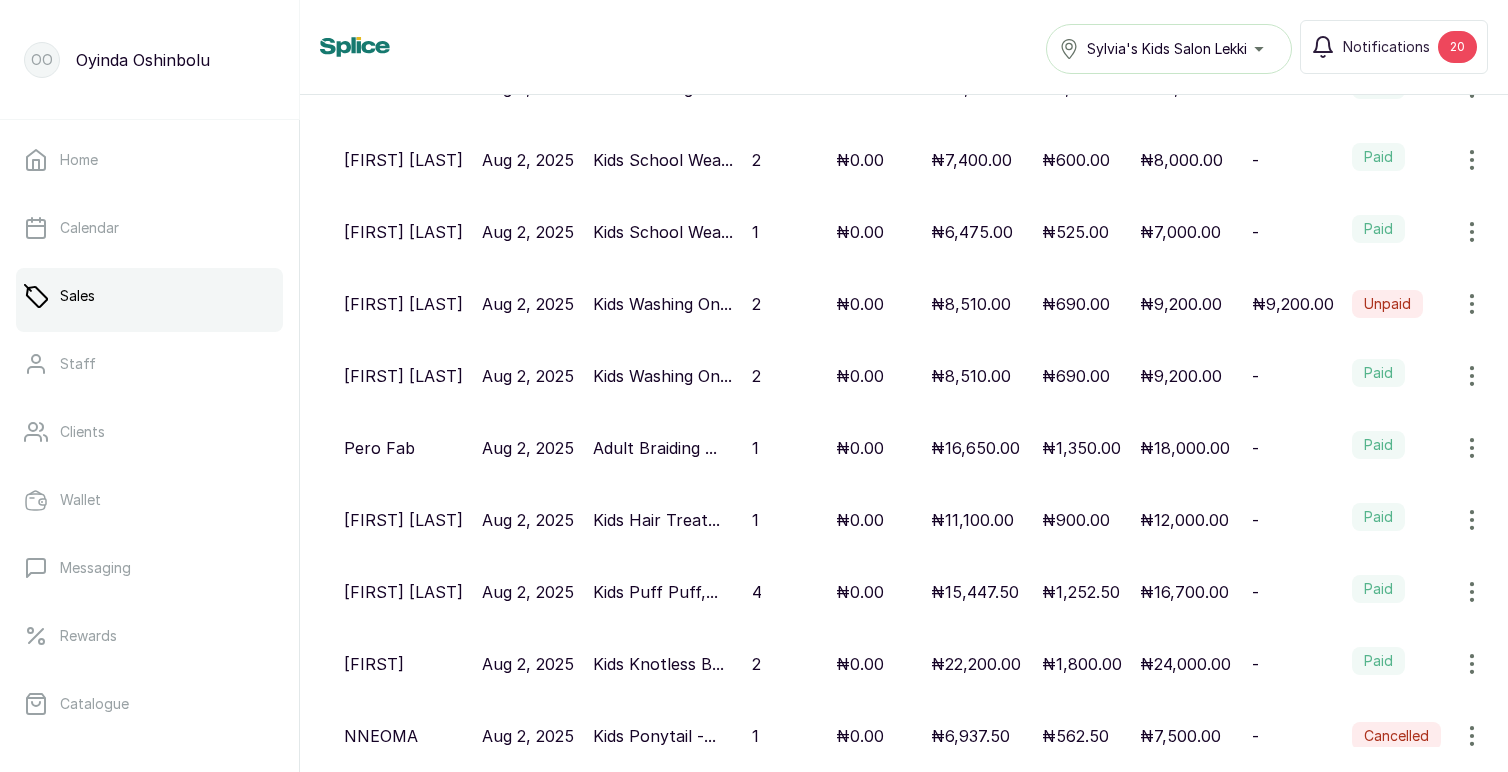 scroll, scrollTop: 0, scrollLeft: 0, axis: both 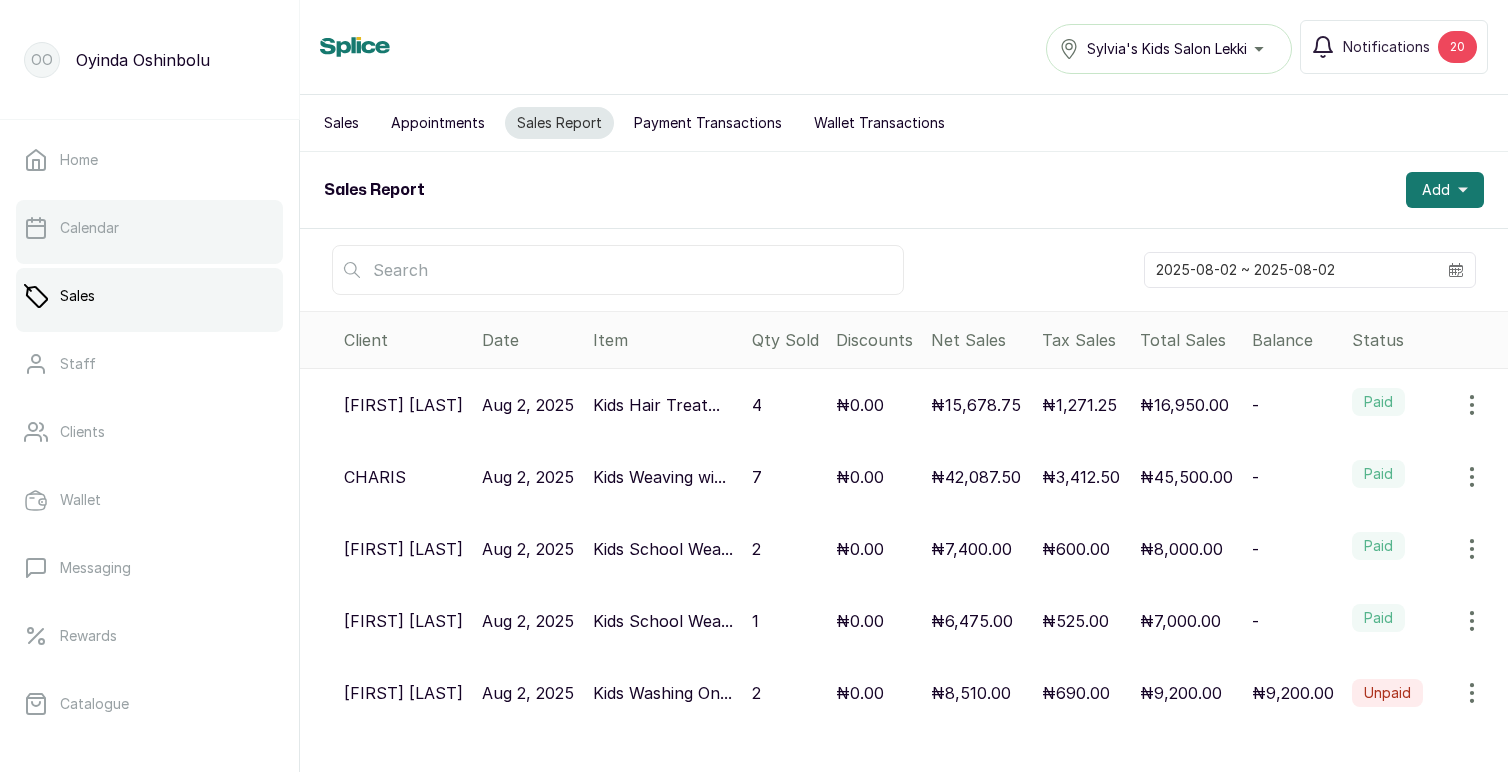 click on "Calendar" at bounding box center (89, 228) 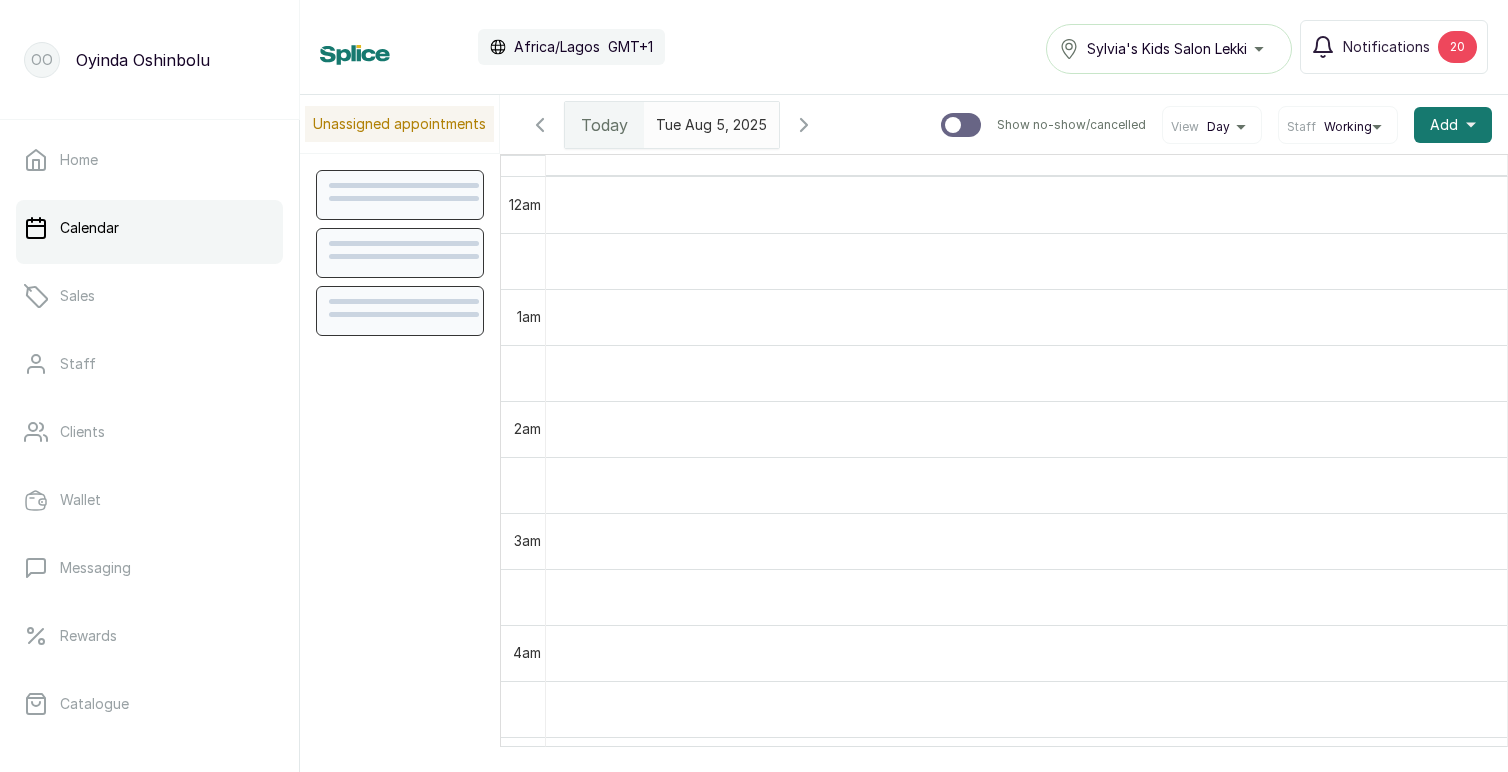 scroll, scrollTop: 673, scrollLeft: 0, axis: vertical 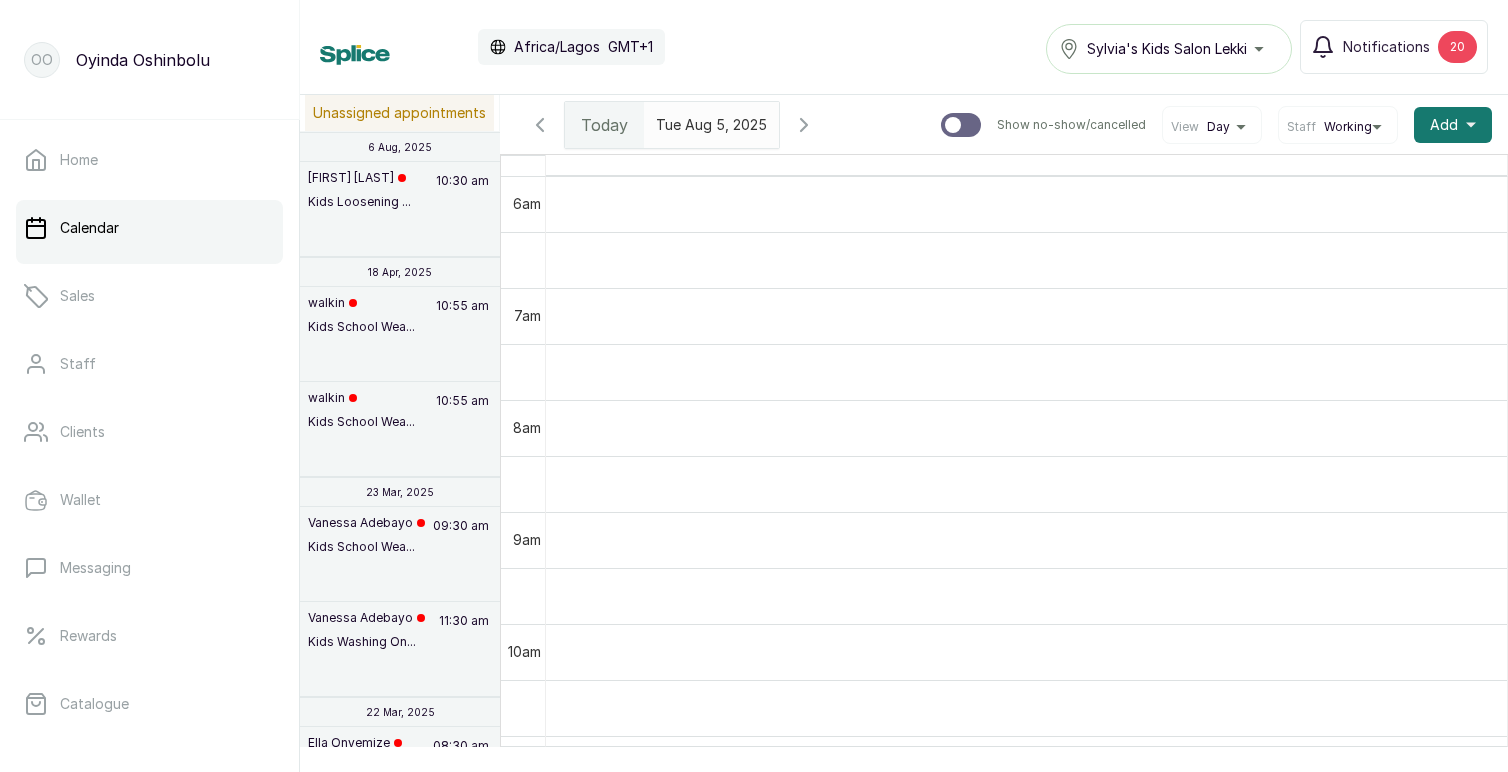 type on "yyyy-MM-dd" 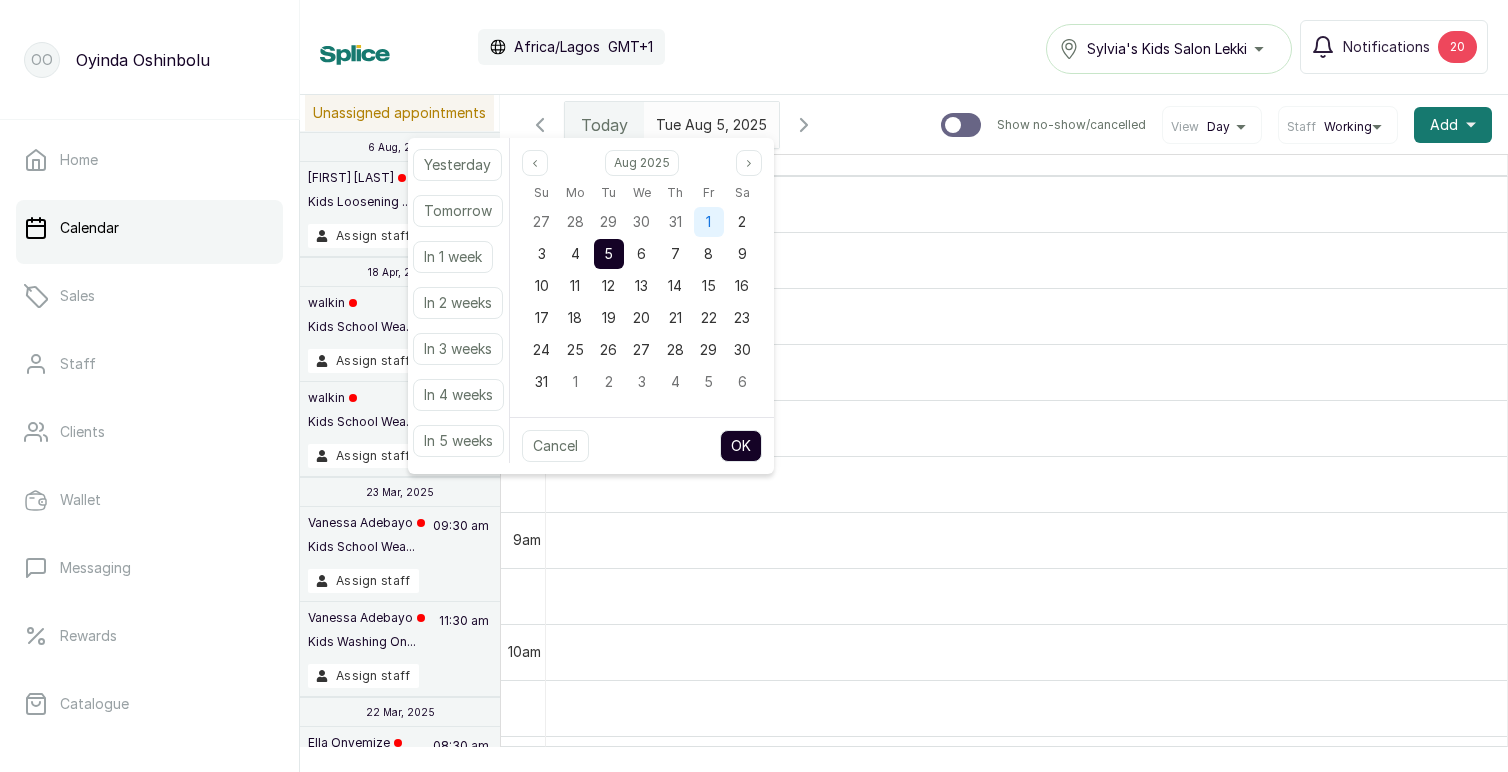 click on "1" at bounding box center (709, 222) 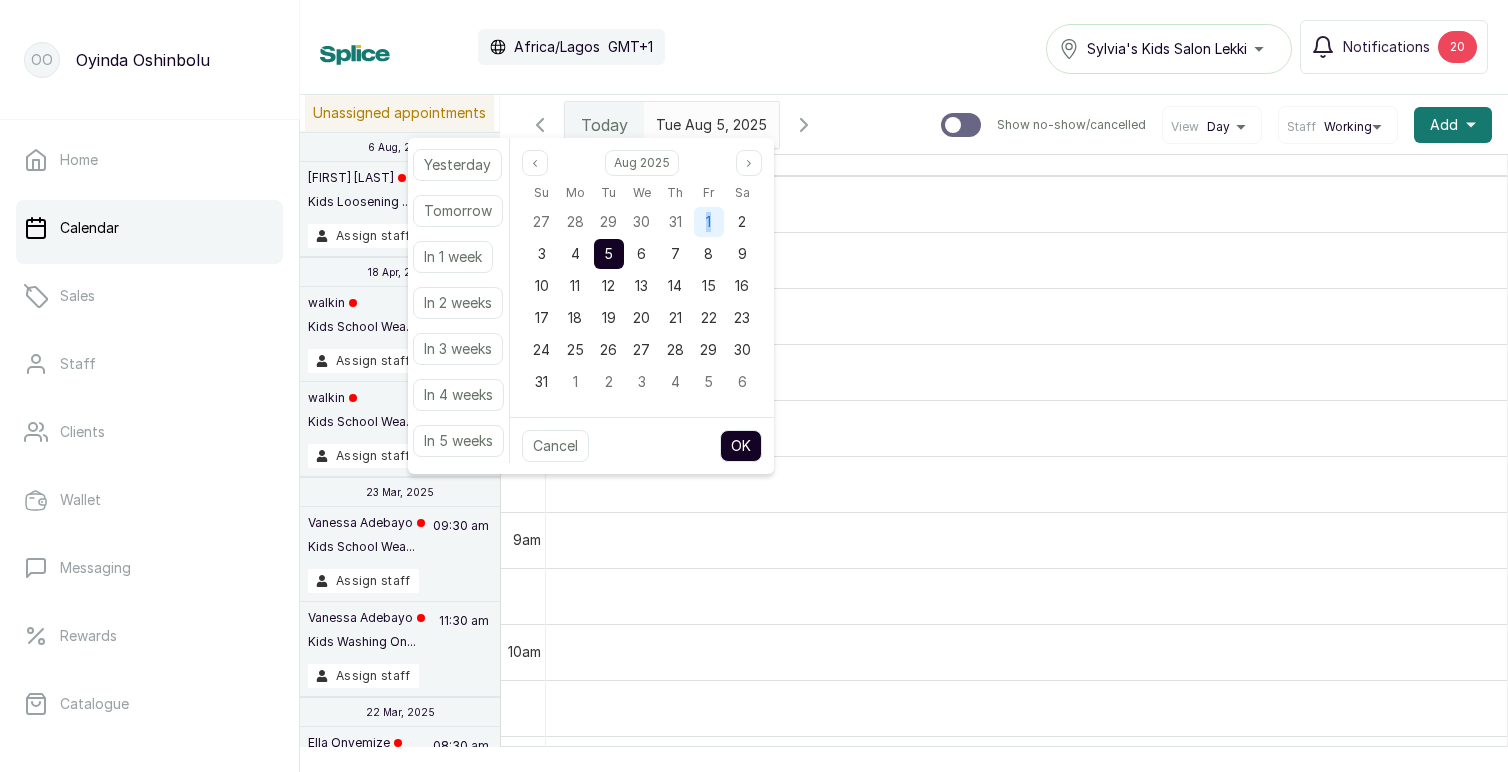 click on "1" at bounding box center [709, 222] 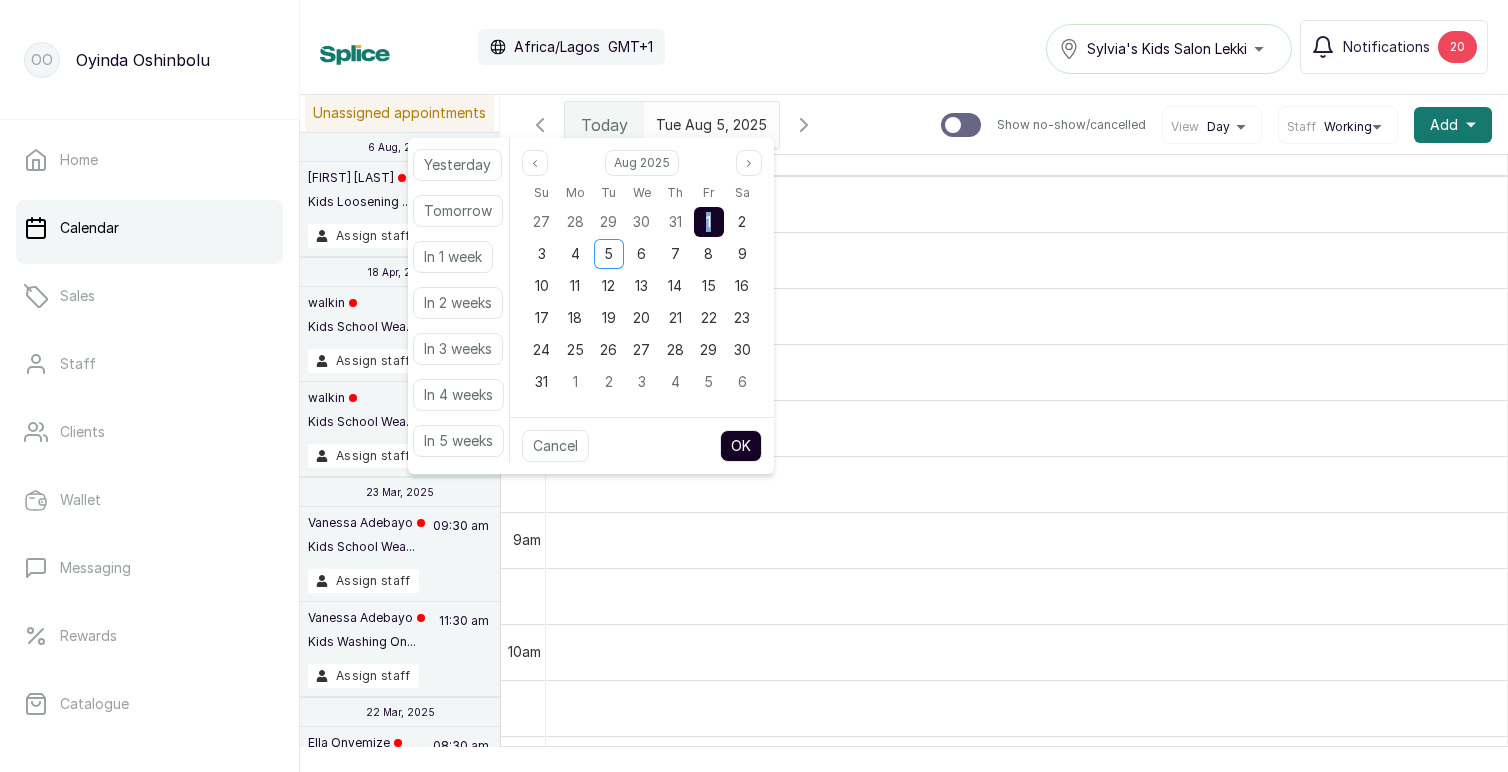 click on "OK" at bounding box center (741, 446) 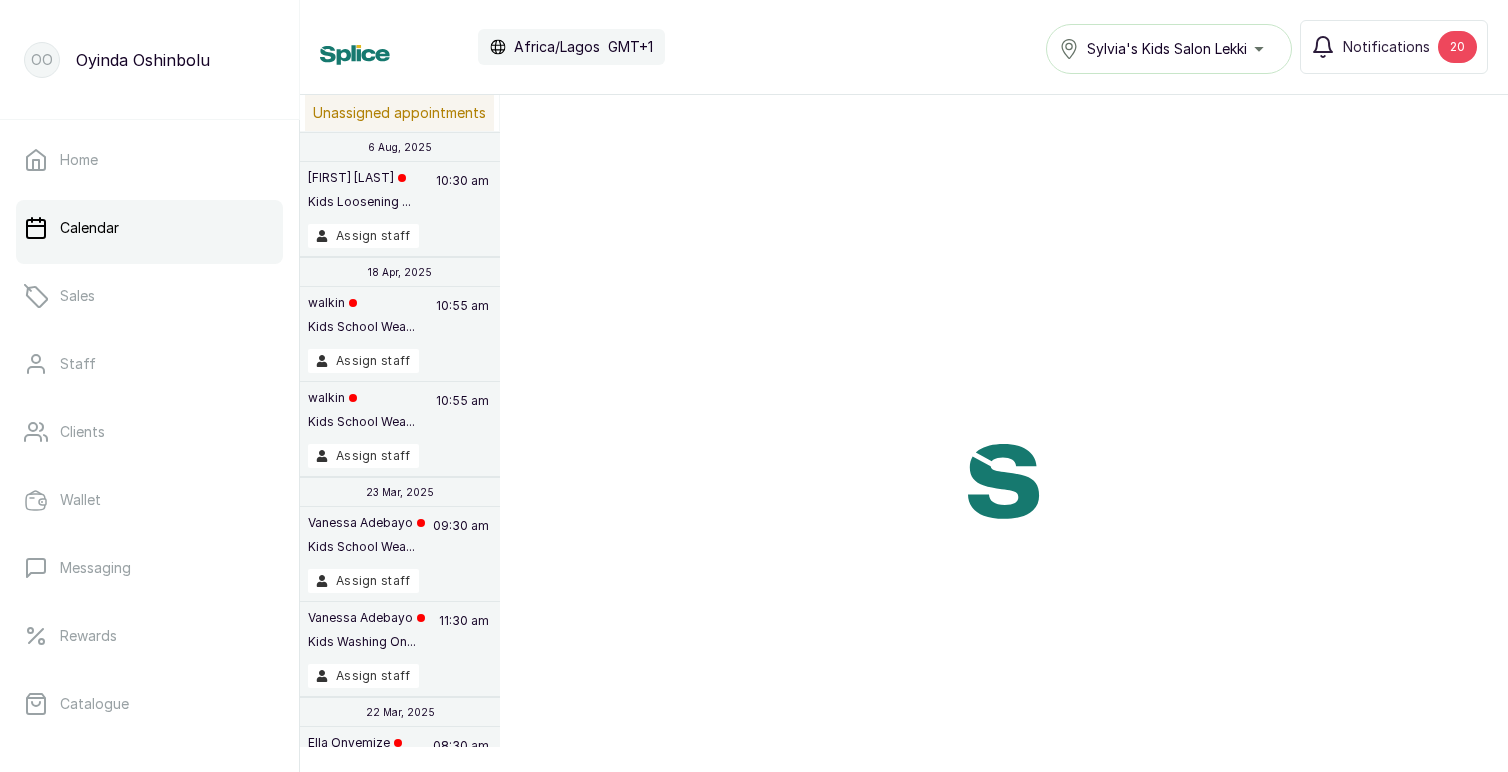 scroll, scrollTop: 0, scrollLeft: 7, axis: horizontal 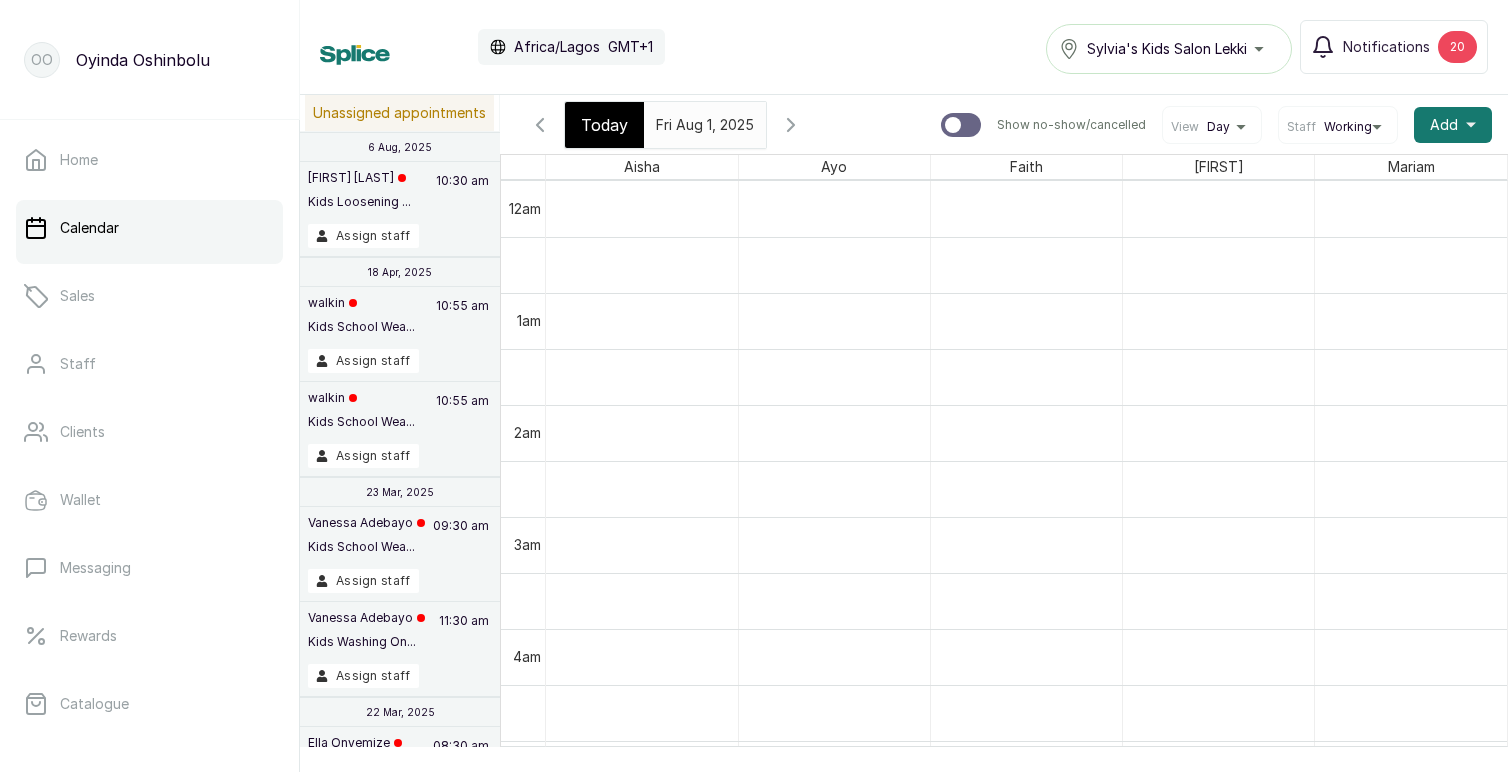 click at bounding box center [746, 120] 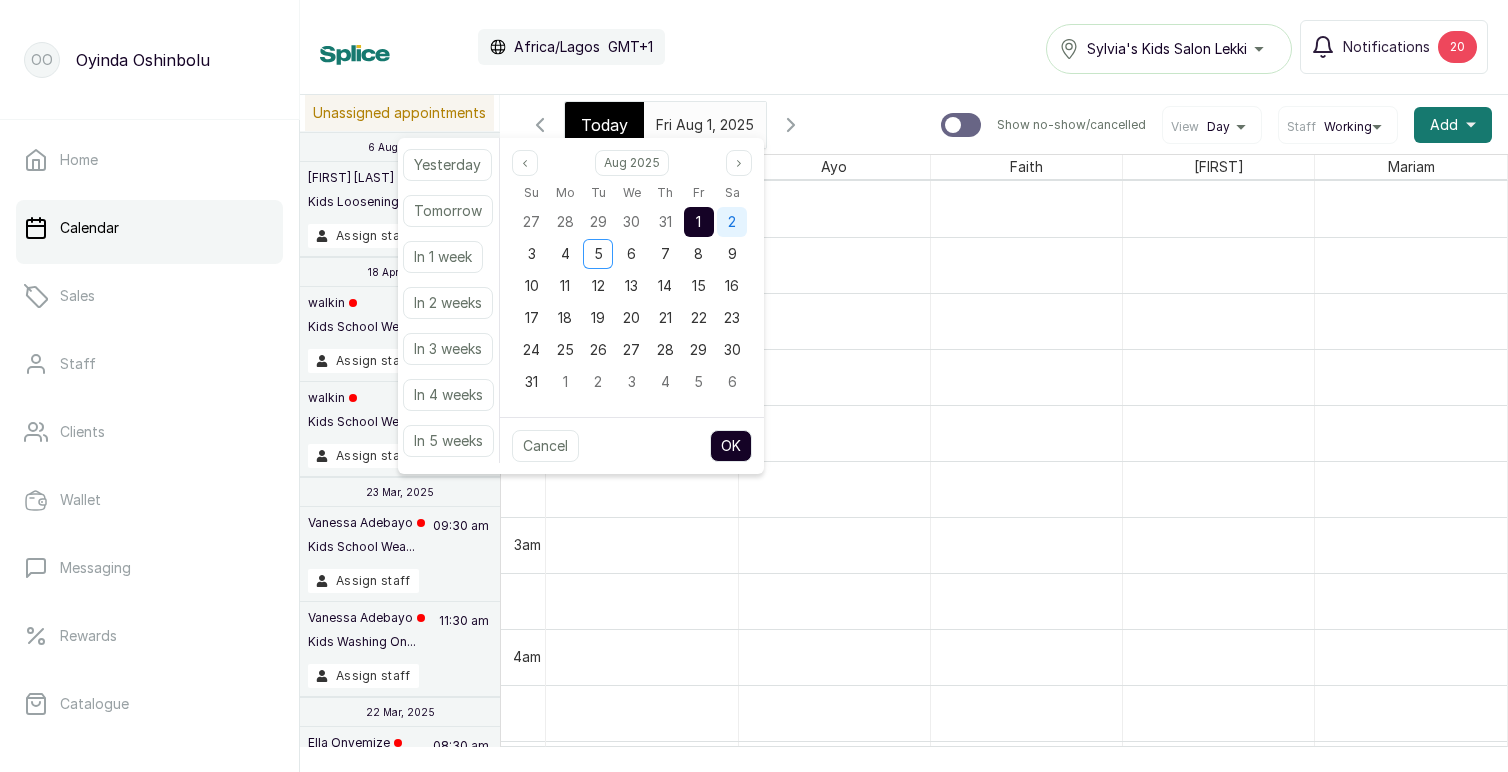 click on "2" at bounding box center [732, 221] 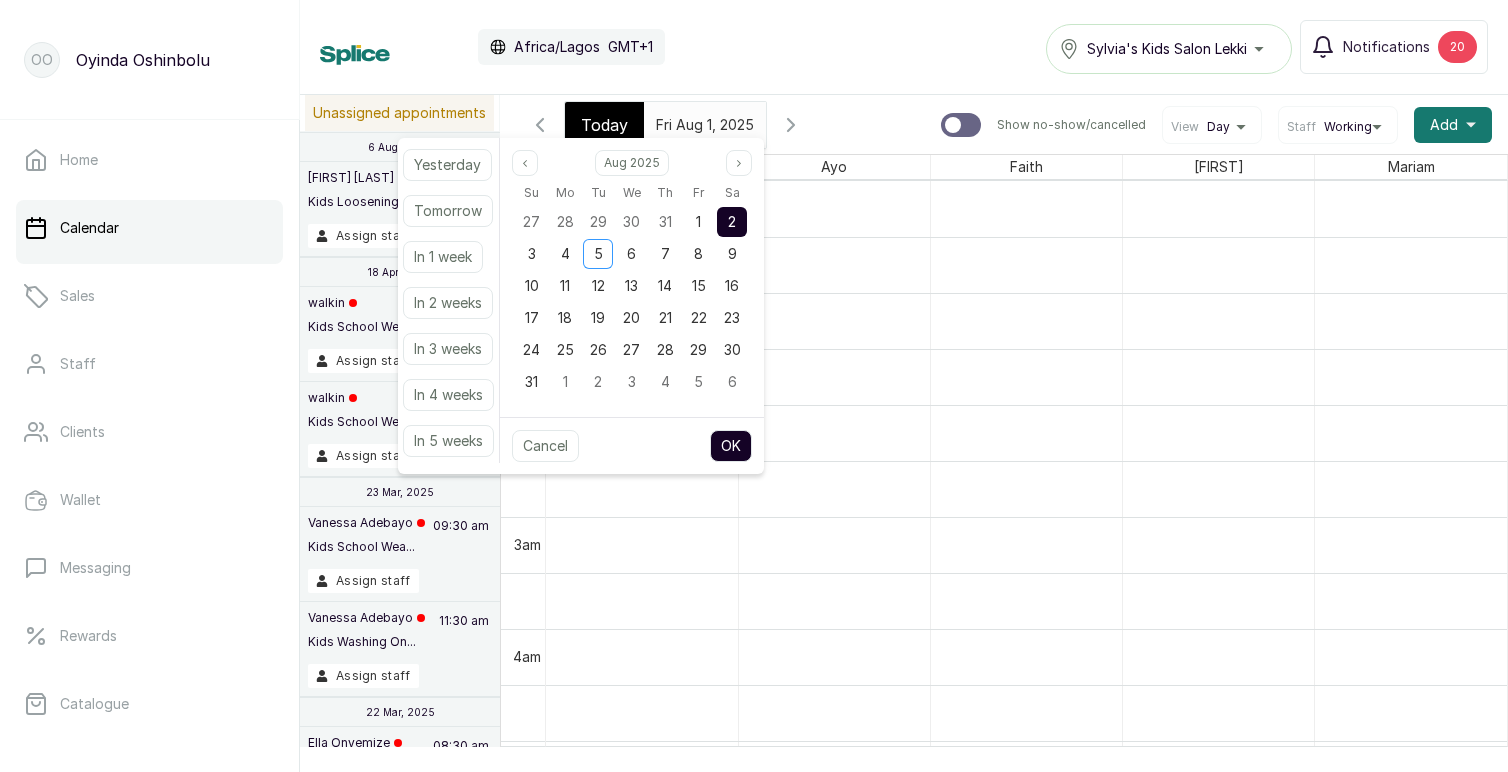 click on "2" at bounding box center (732, 221) 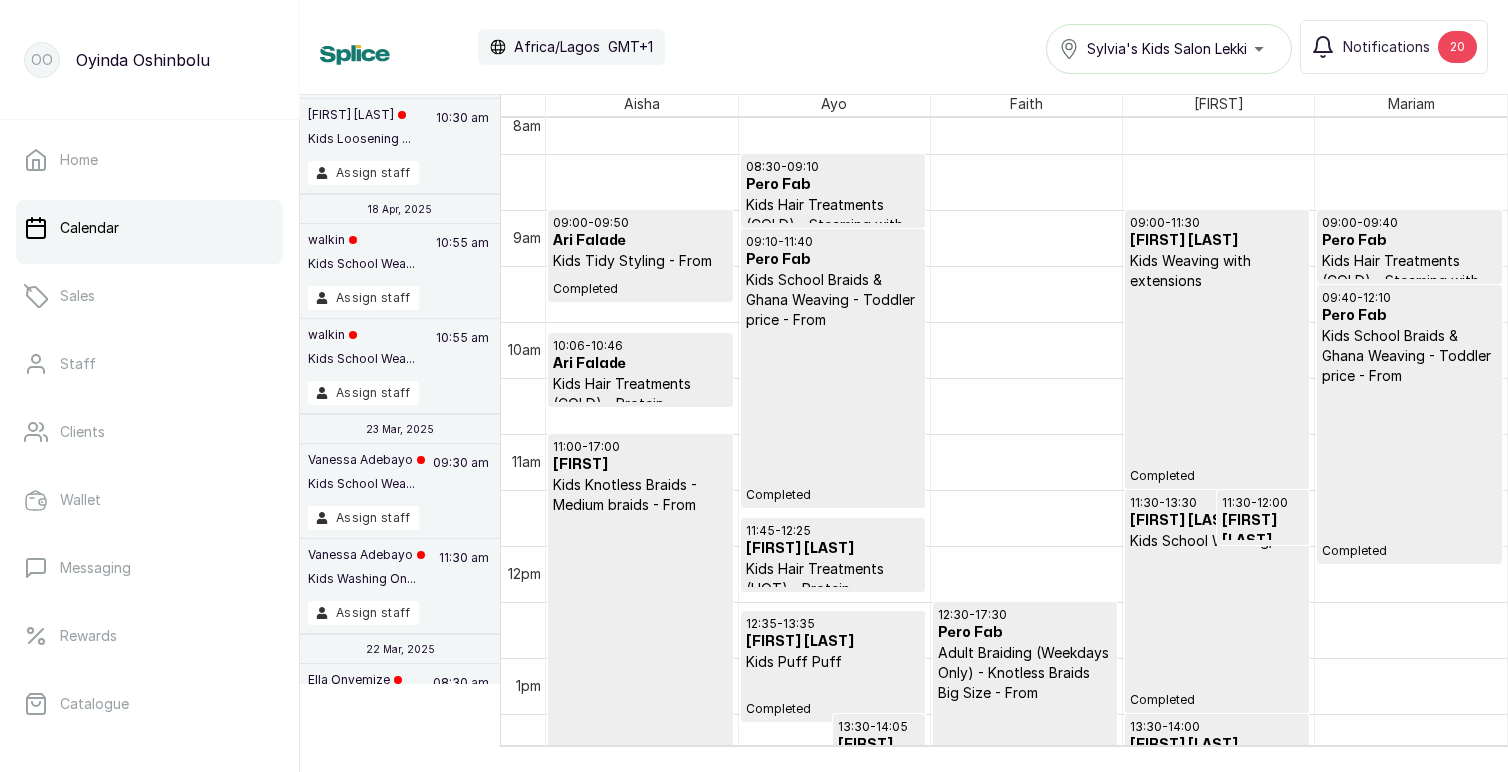 scroll, scrollTop: 0, scrollLeft: 0, axis: both 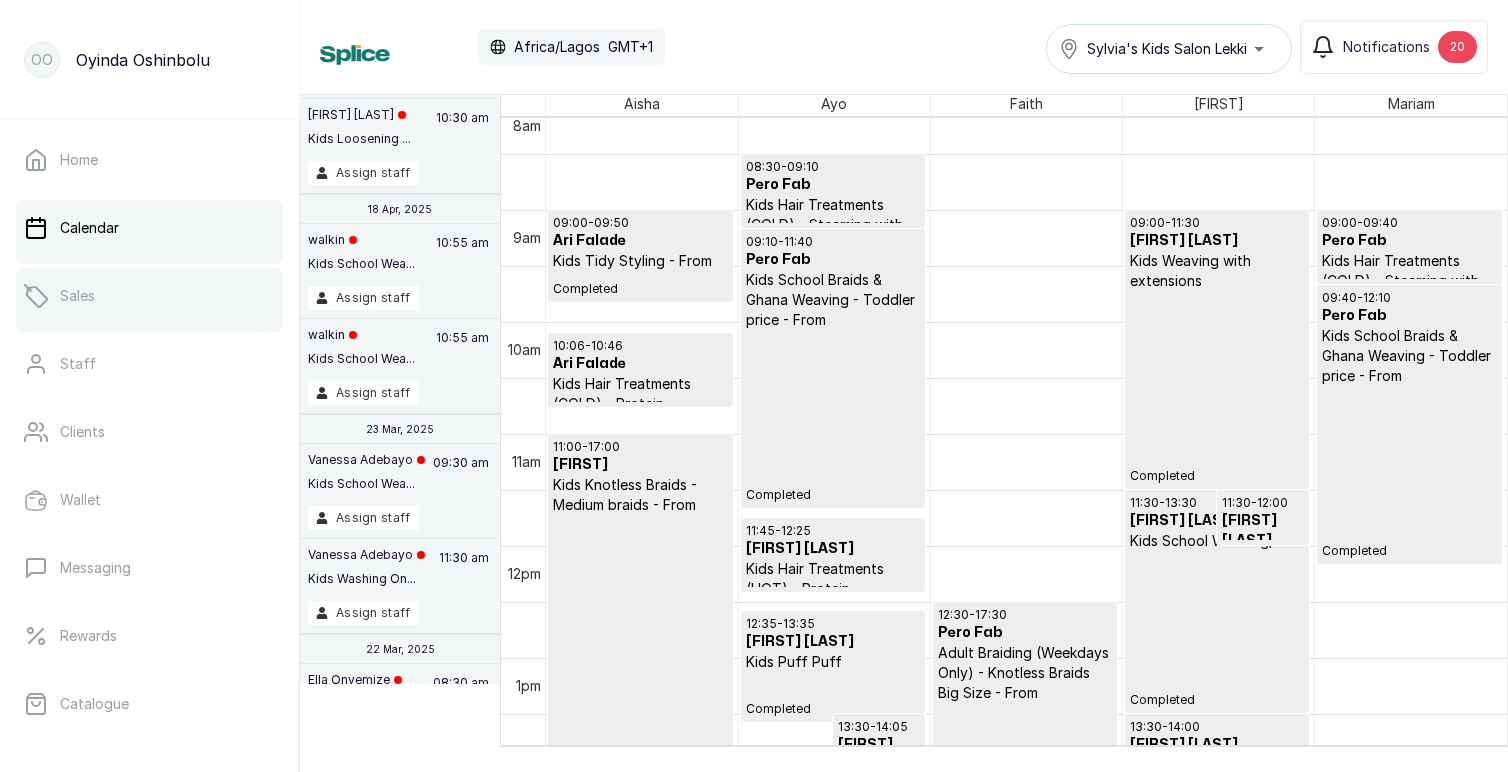 click on "Sales" at bounding box center (77, 296) 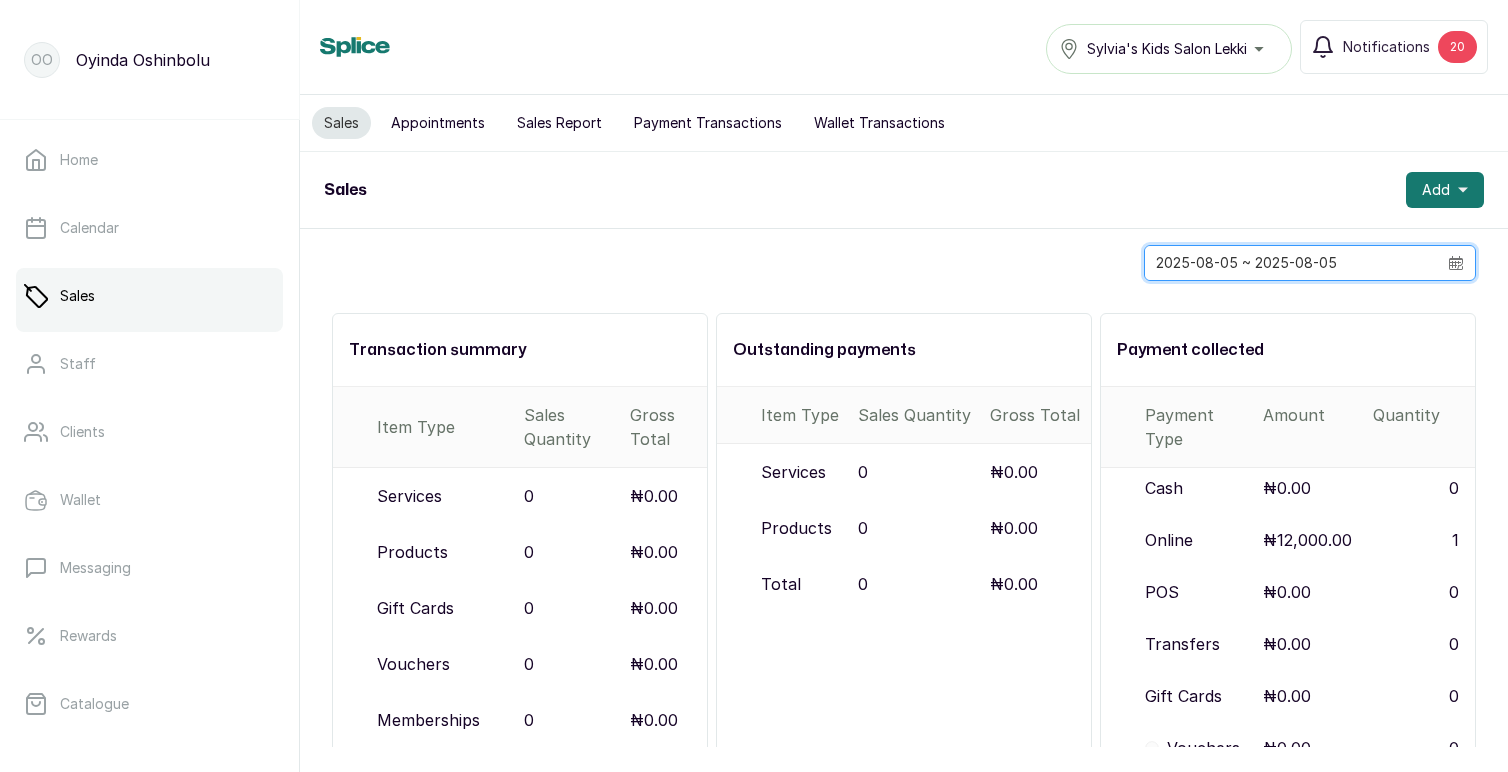 click on "2025-08-05 ~ 2025-08-05" at bounding box center [1291, 263] 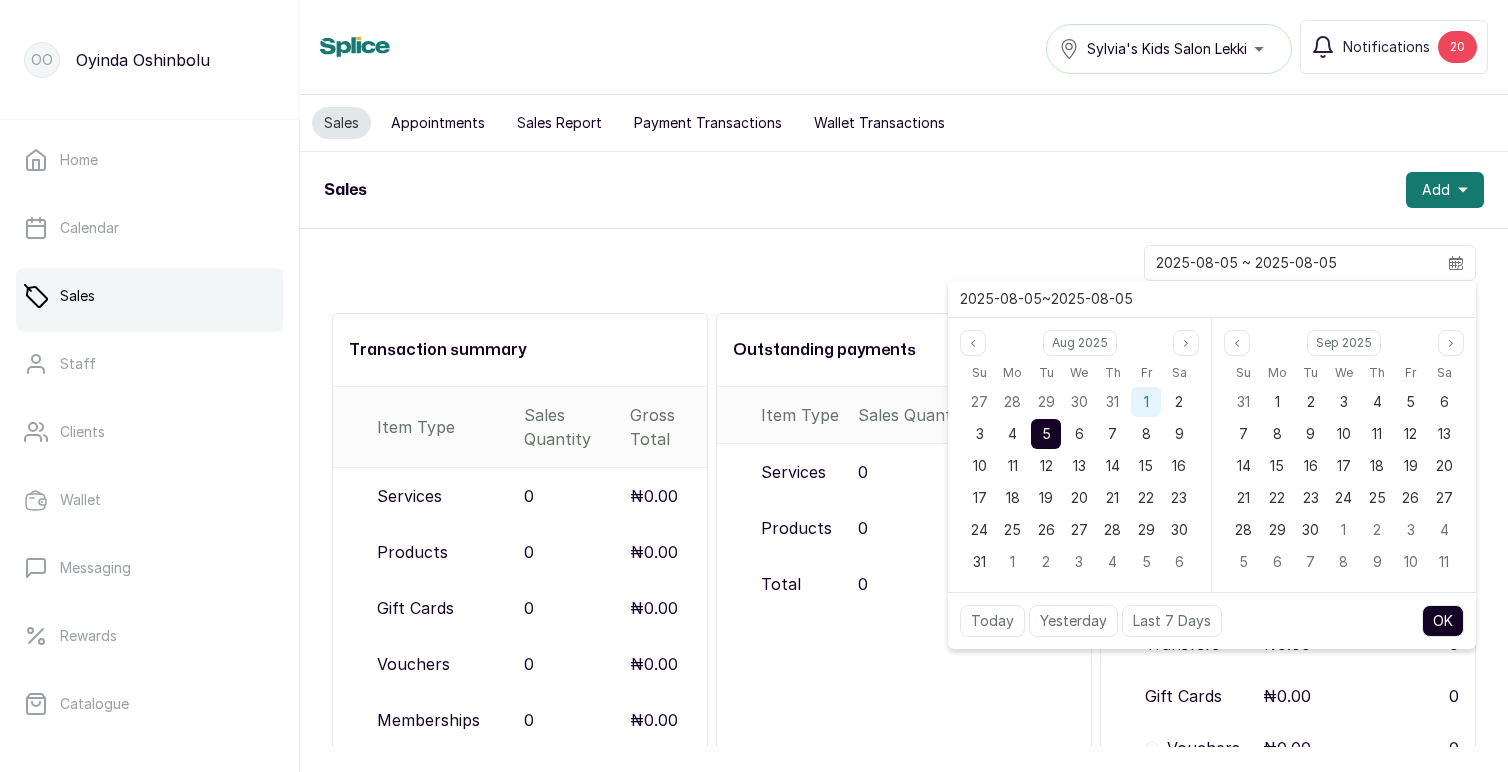 click on "1" at bounding box center [1146, 401] 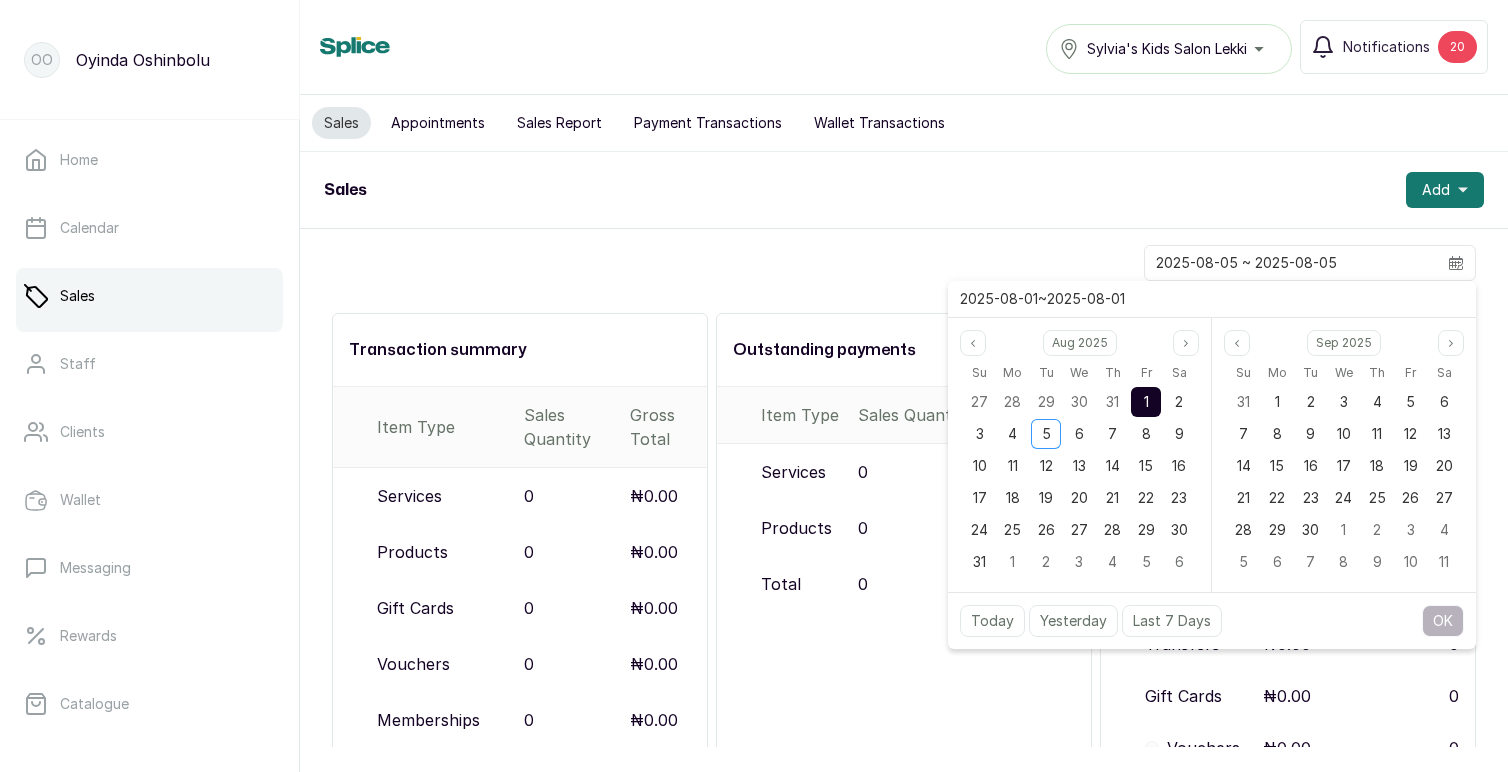 click on "1" at bounding box center (1146, 401) 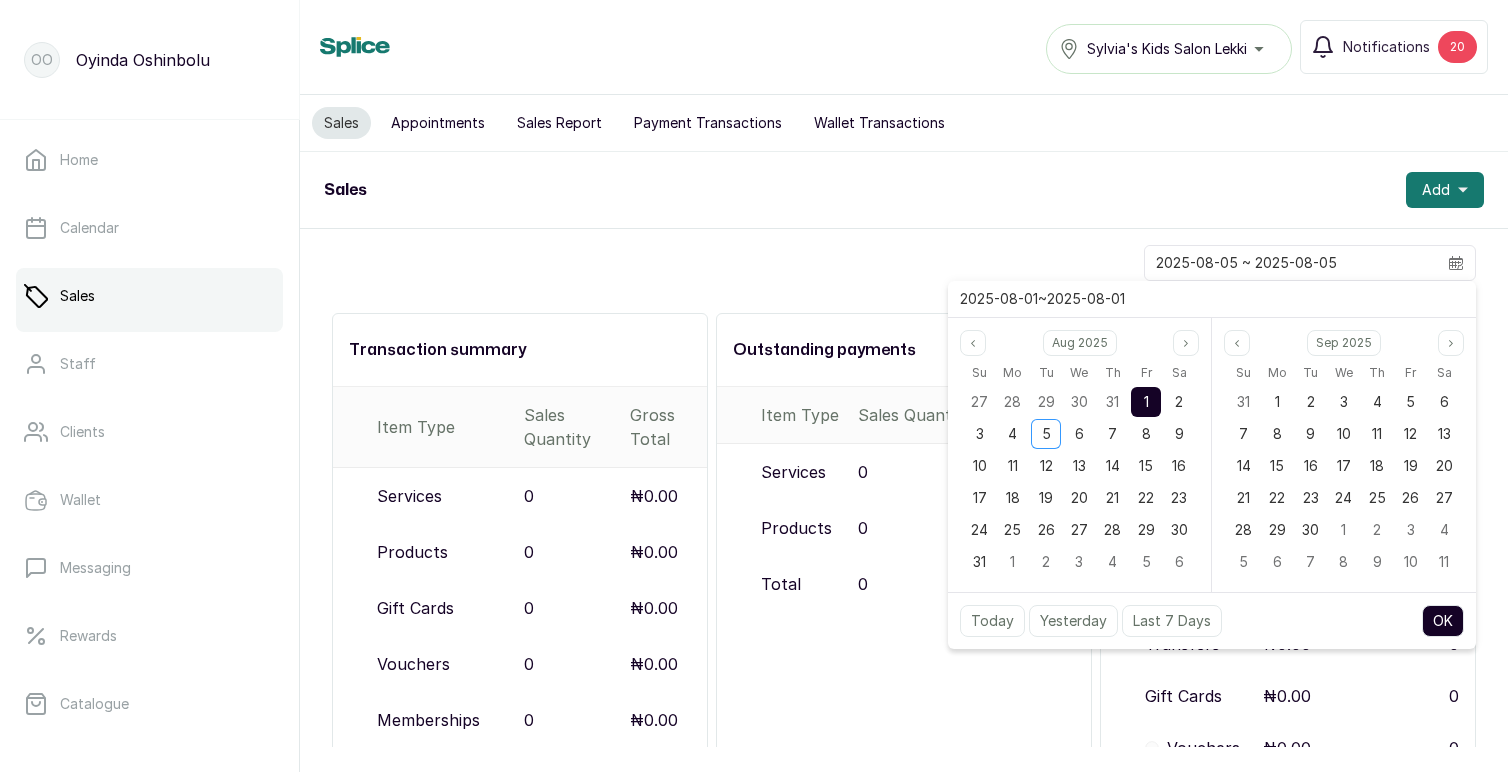 click on "OK" at bounding box center (1443, 621) 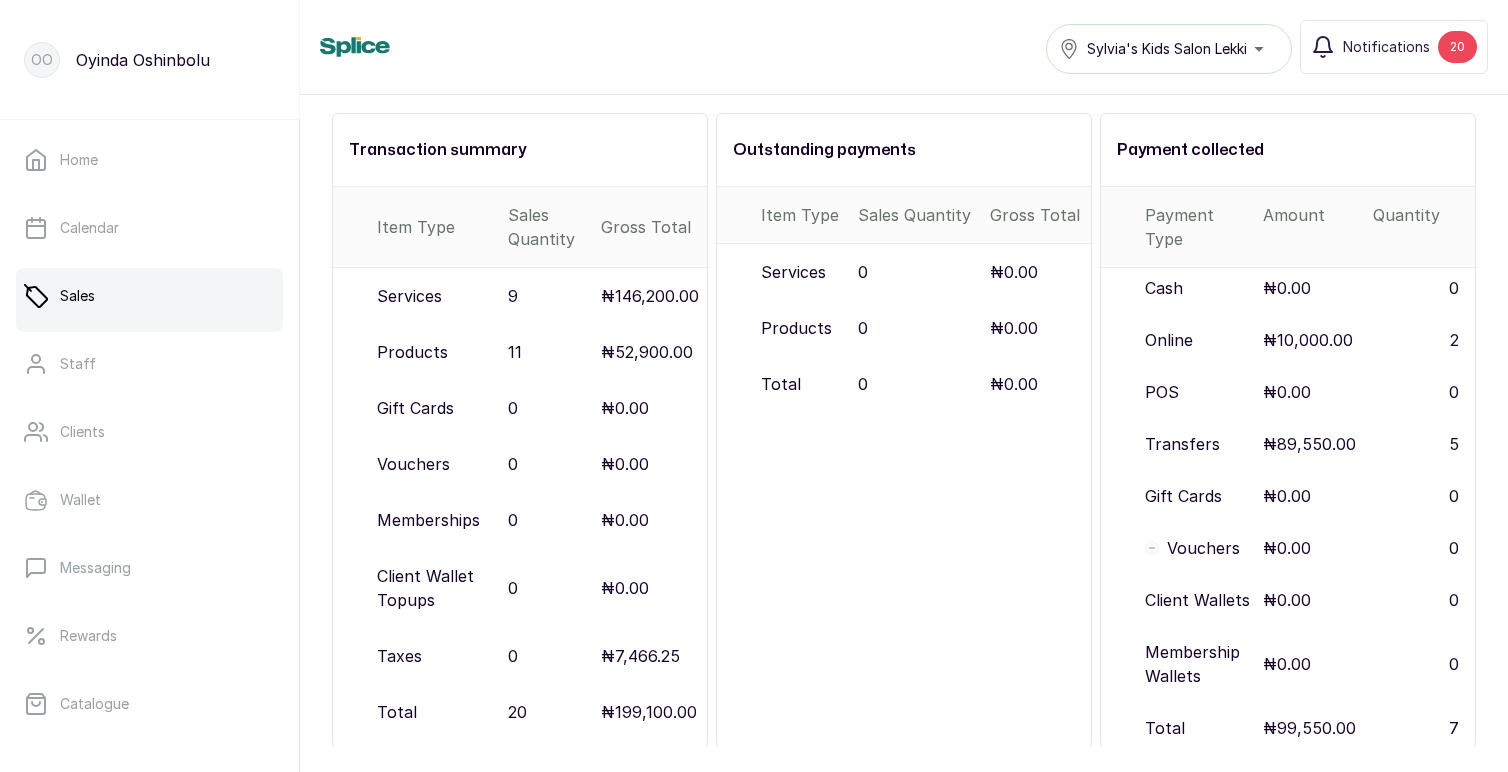 scroll, scrollTop: 210, scrollLeft: 0, axis: vertical 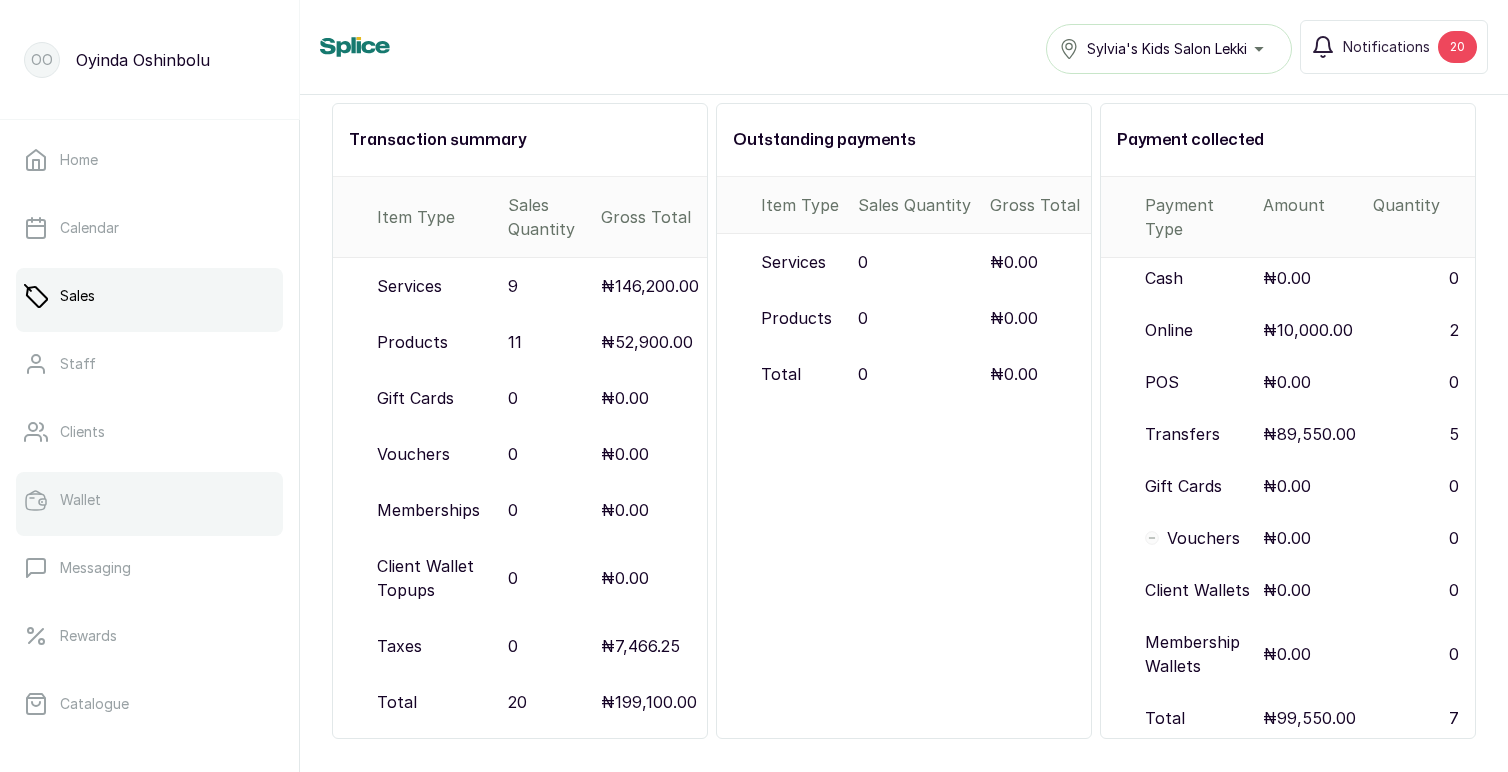 click on "Wallet" at bounding box center [149, 500] 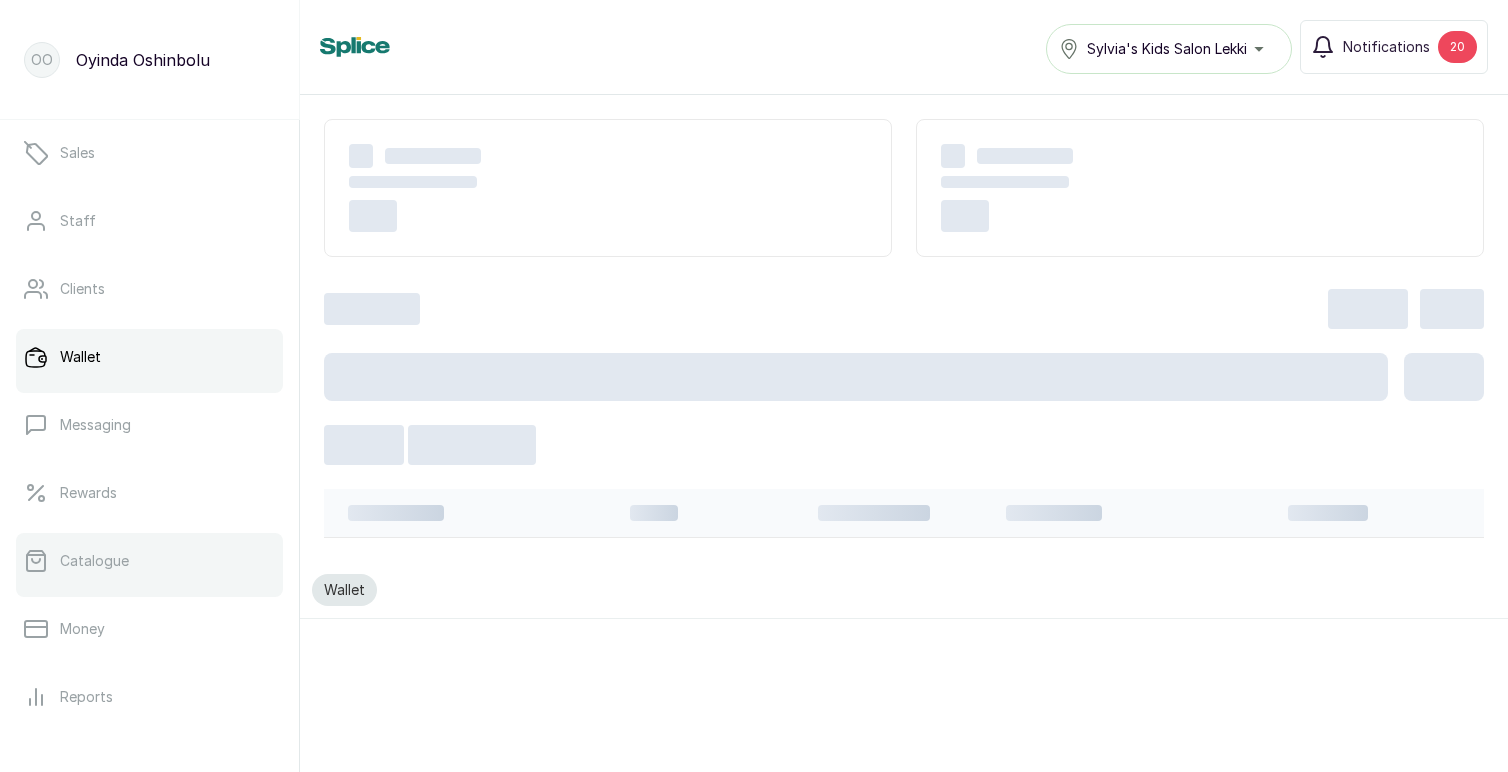 scroll, scrollTop: 176, scrollLeft: 0, axis: vertical 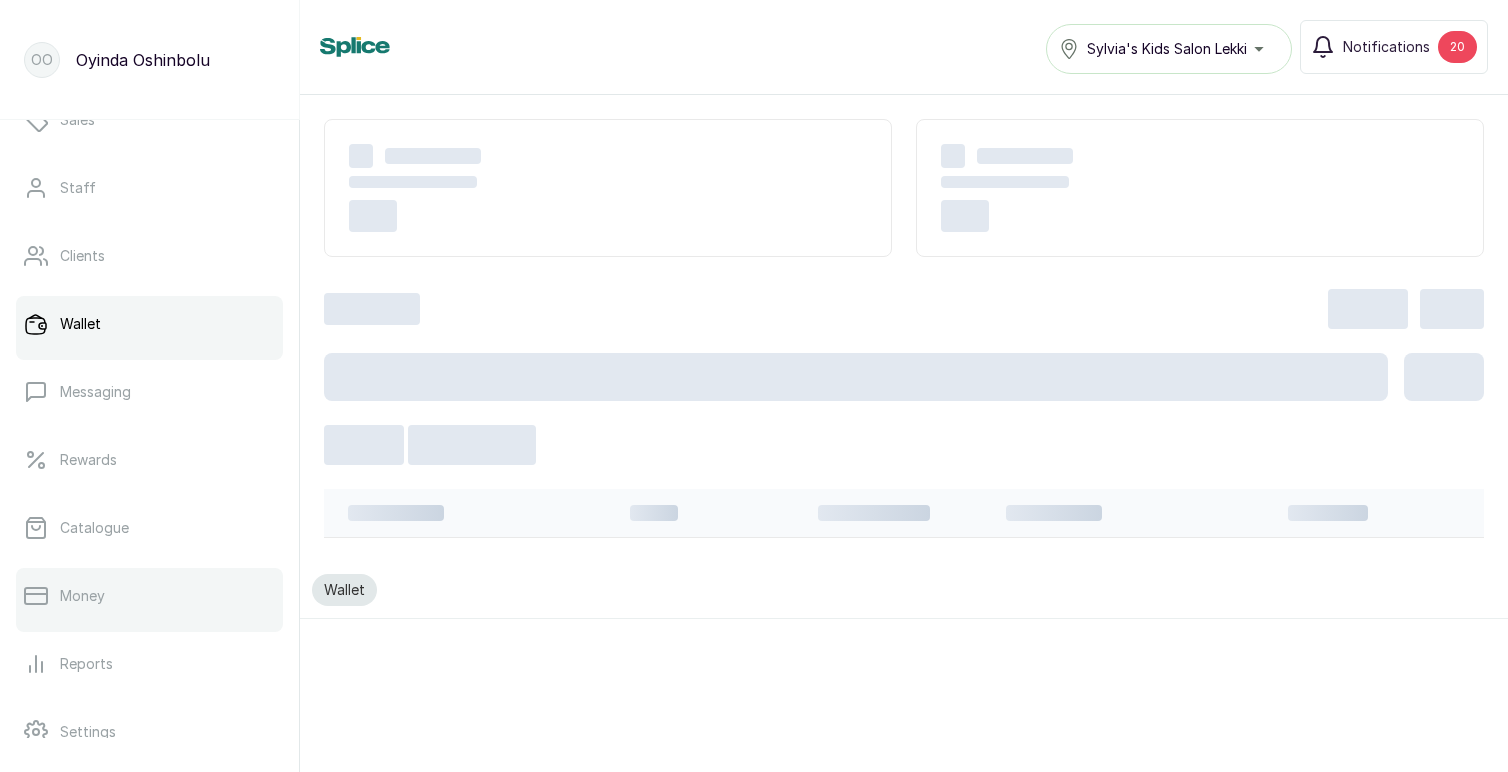 click on "Money" at bounding box center [82, 596] 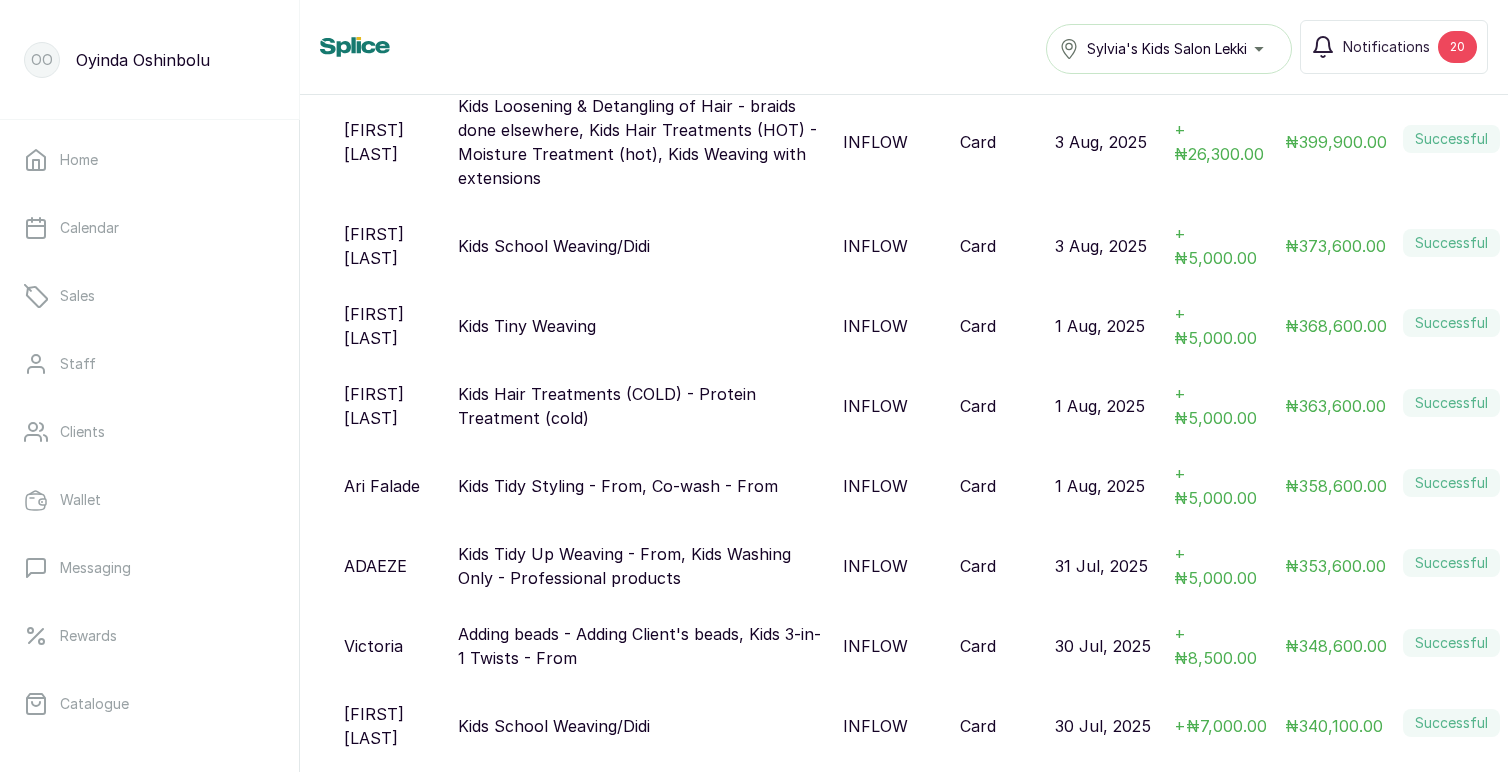 scroll, scrollTop: 626, scrollLeft: 0, axis: vertical 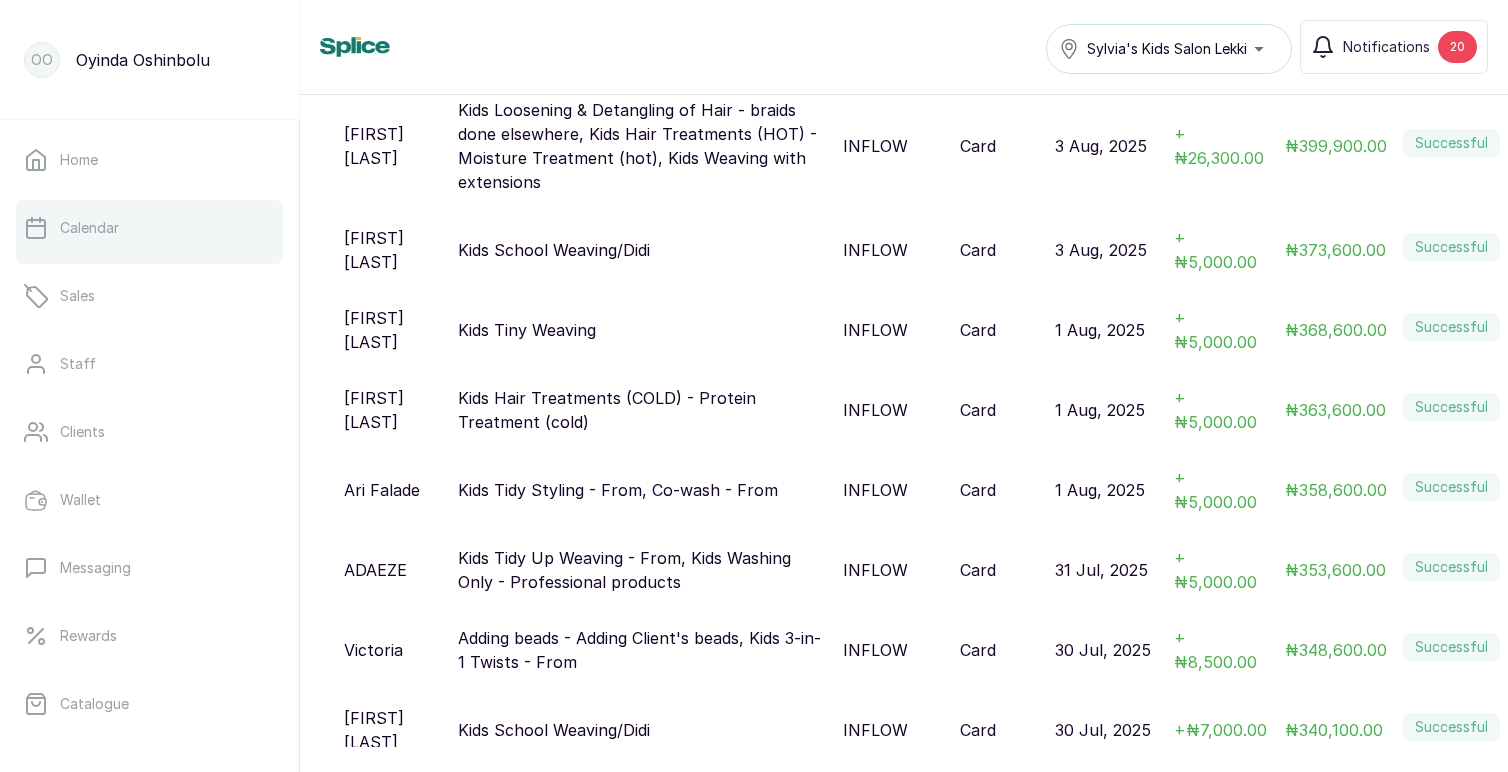 click on "Calendar" at bounding box center (89, 228) 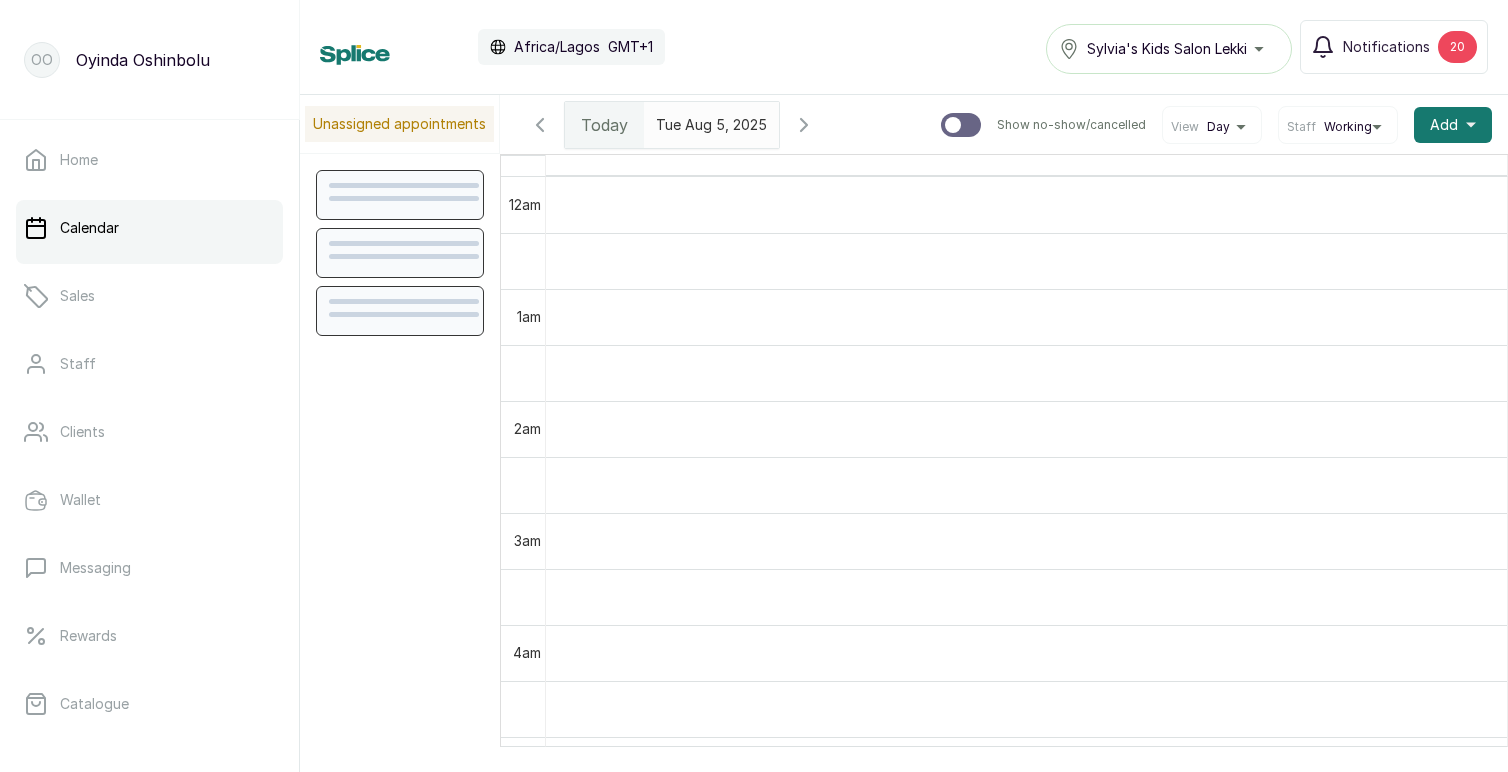 scroll, scrollTop: 673, scrollLeft: 0, axis: vertical 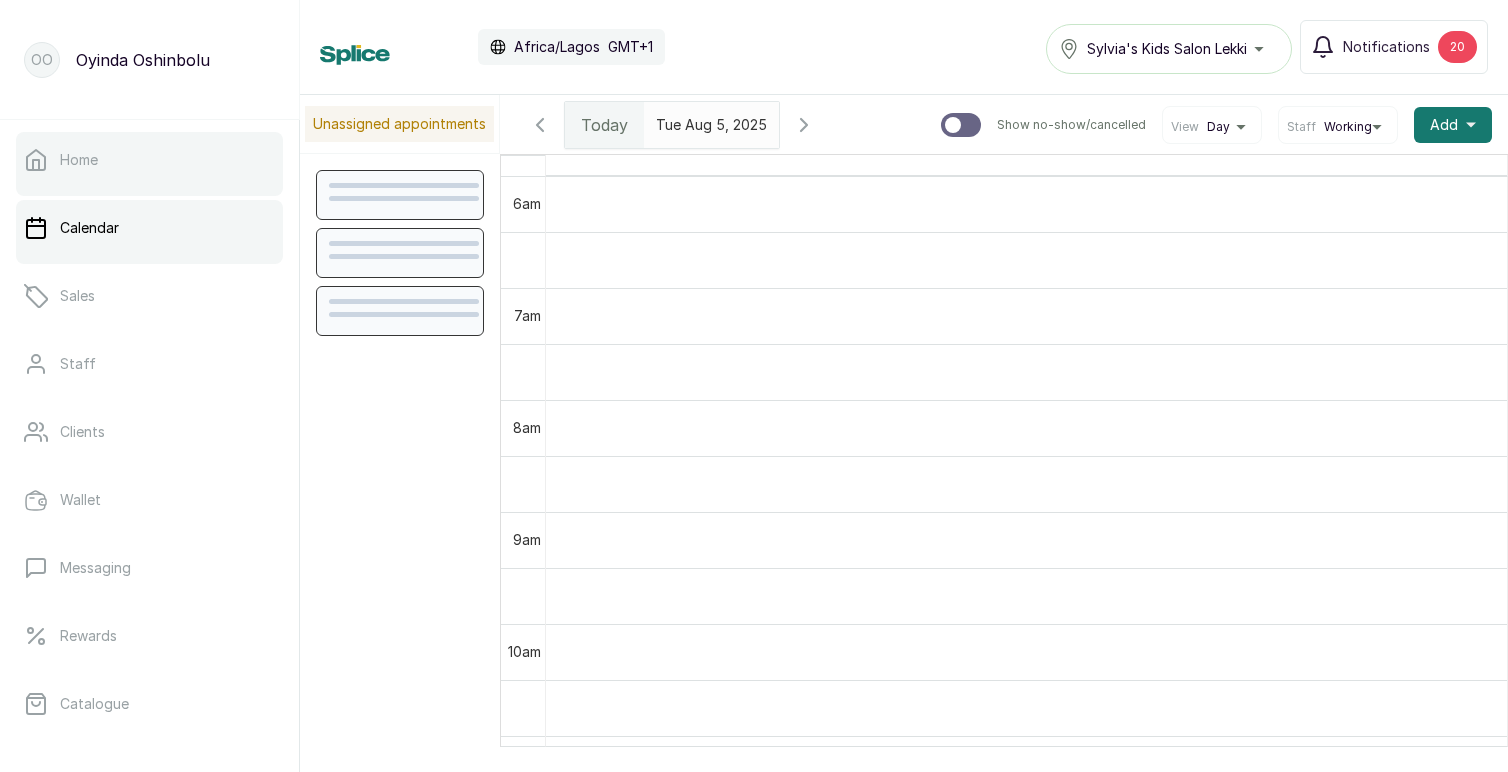 click on "Home" at bounding box center [79, 160] 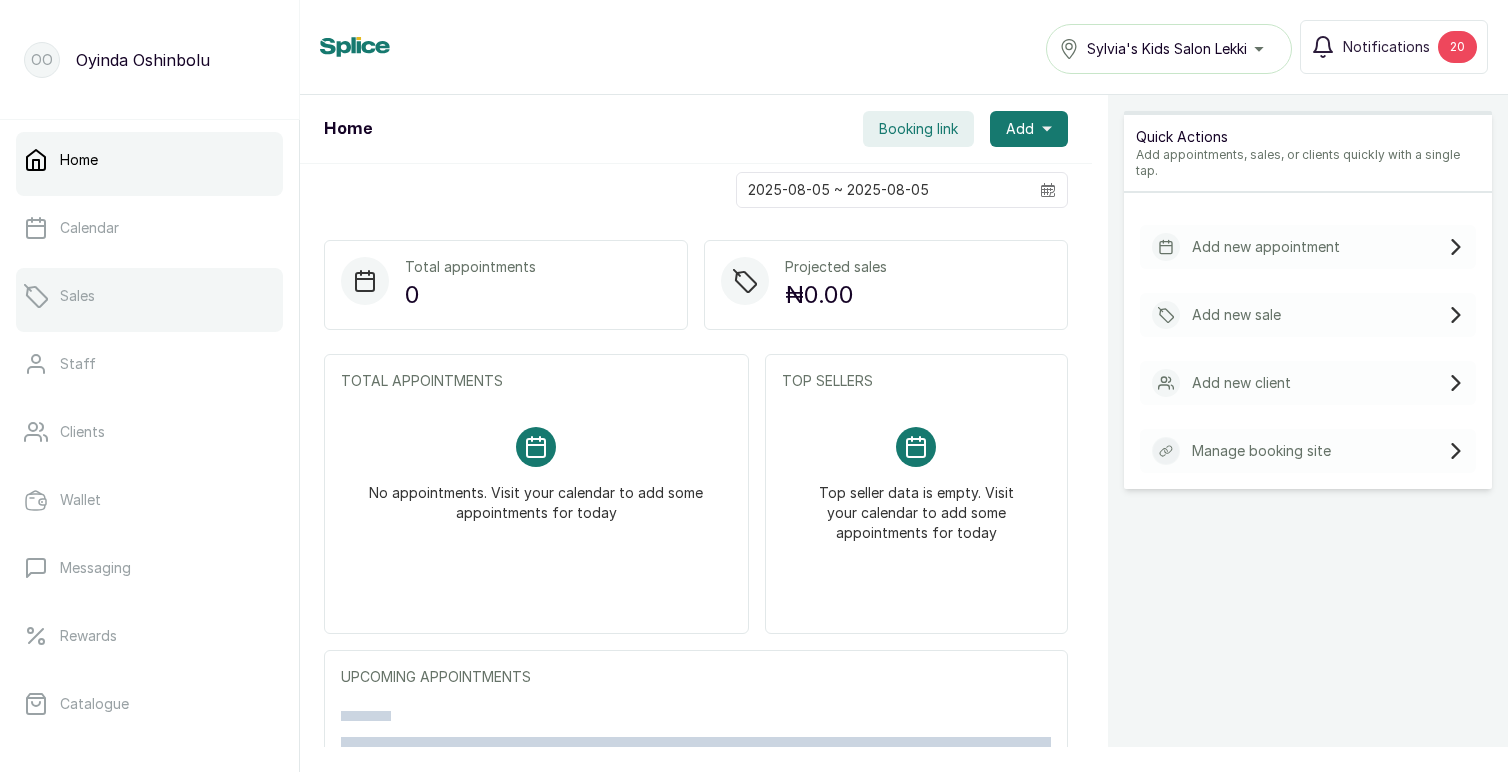 click on "Sales" at bounding box center [77, 296] 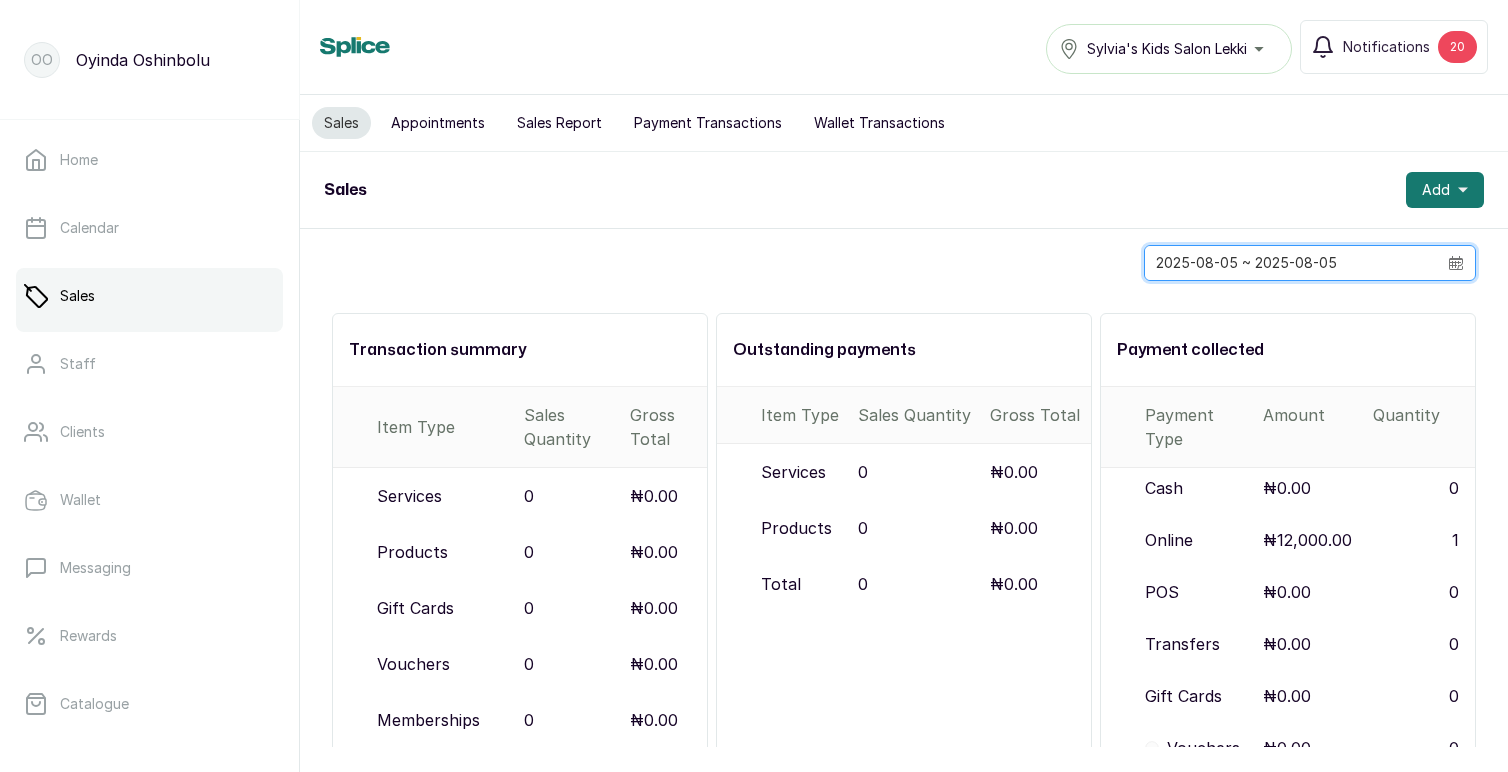 click on "2025-08-05 ~ 2025-08-05" at bounding box center (1291, 263) 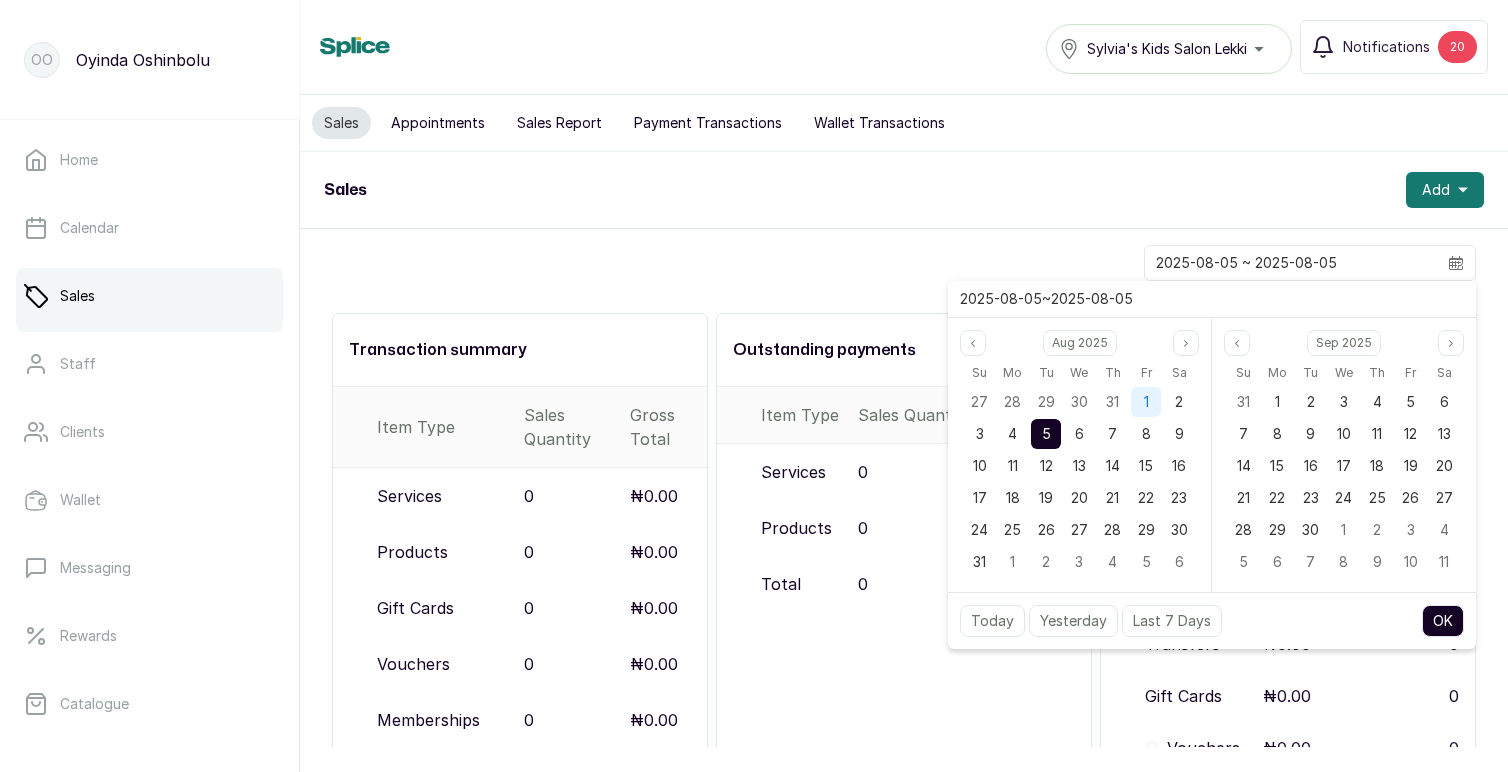 click on "1" at bounding box center (1146, 401) 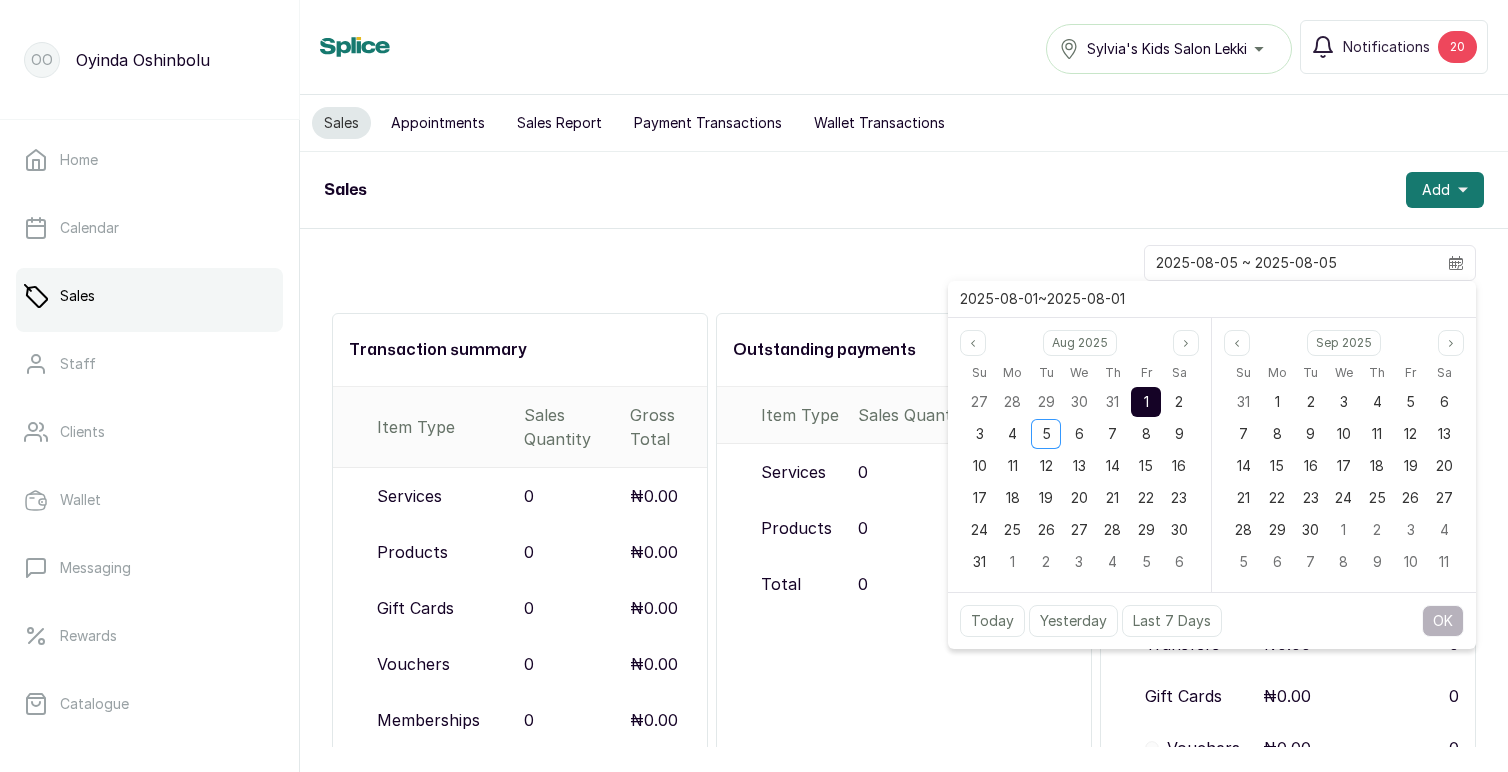 click on "1" at bounding box center [1146, 401] 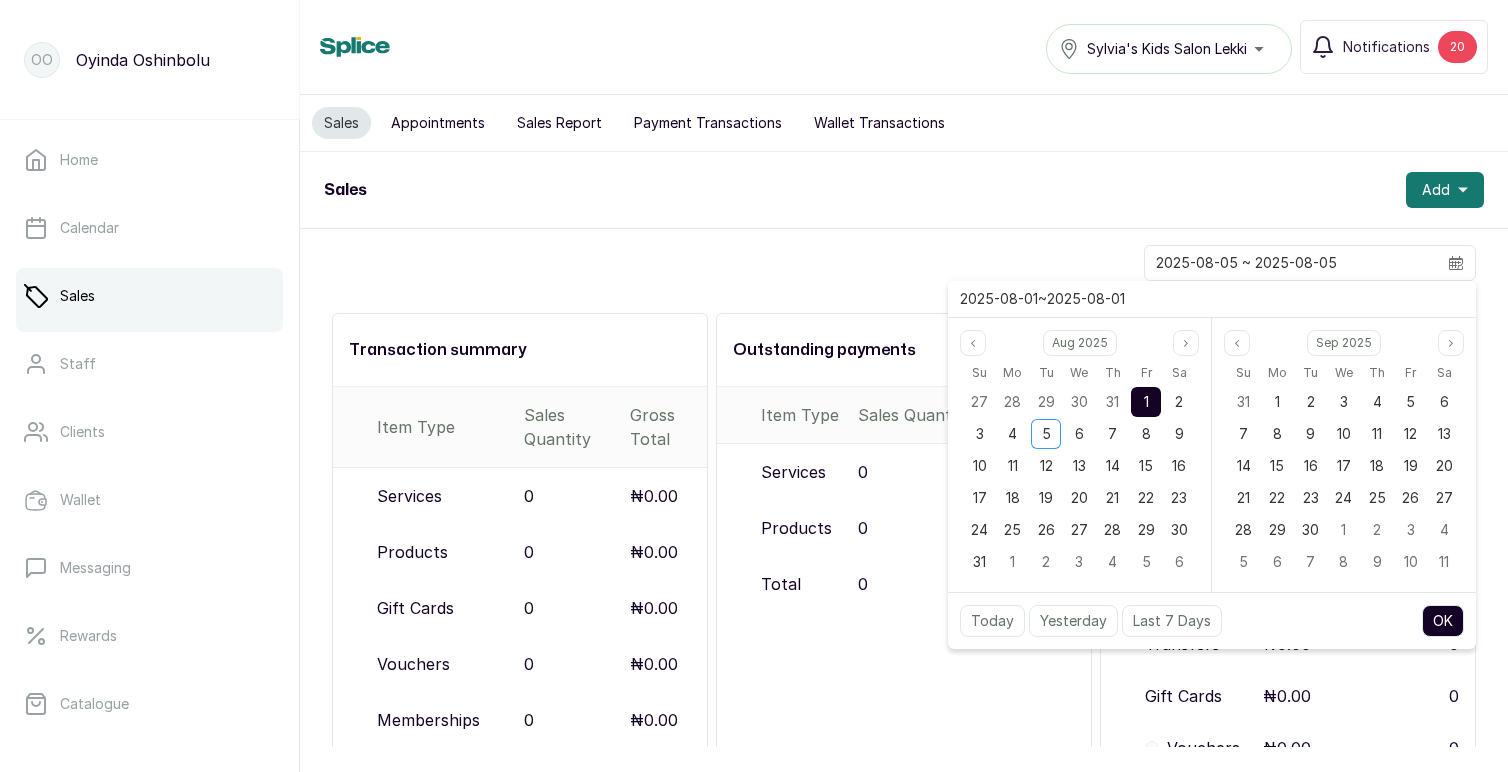 click on "OK" at bounding box center (1443, 621) 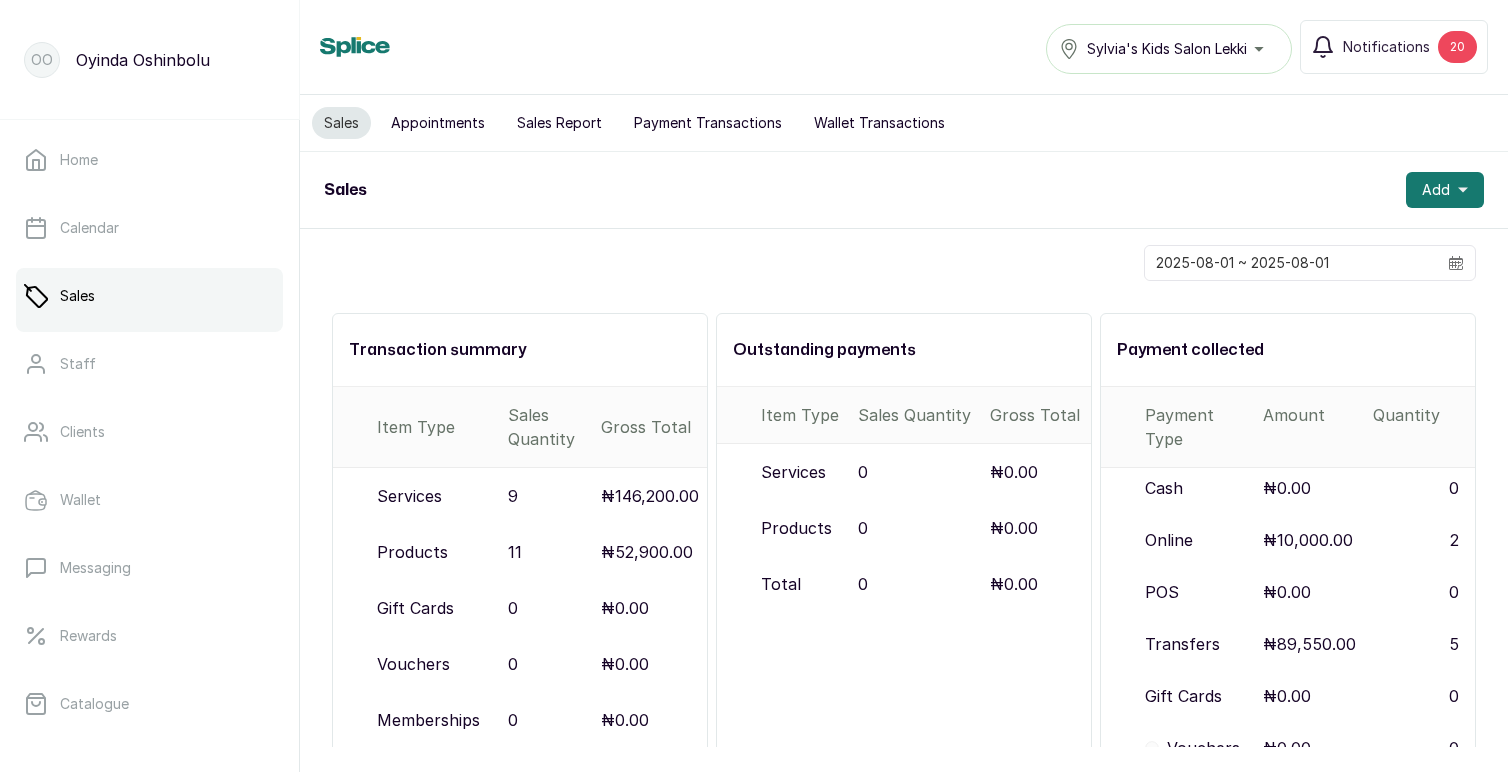 click on "Sales Report" at bounding box center [559, 123] 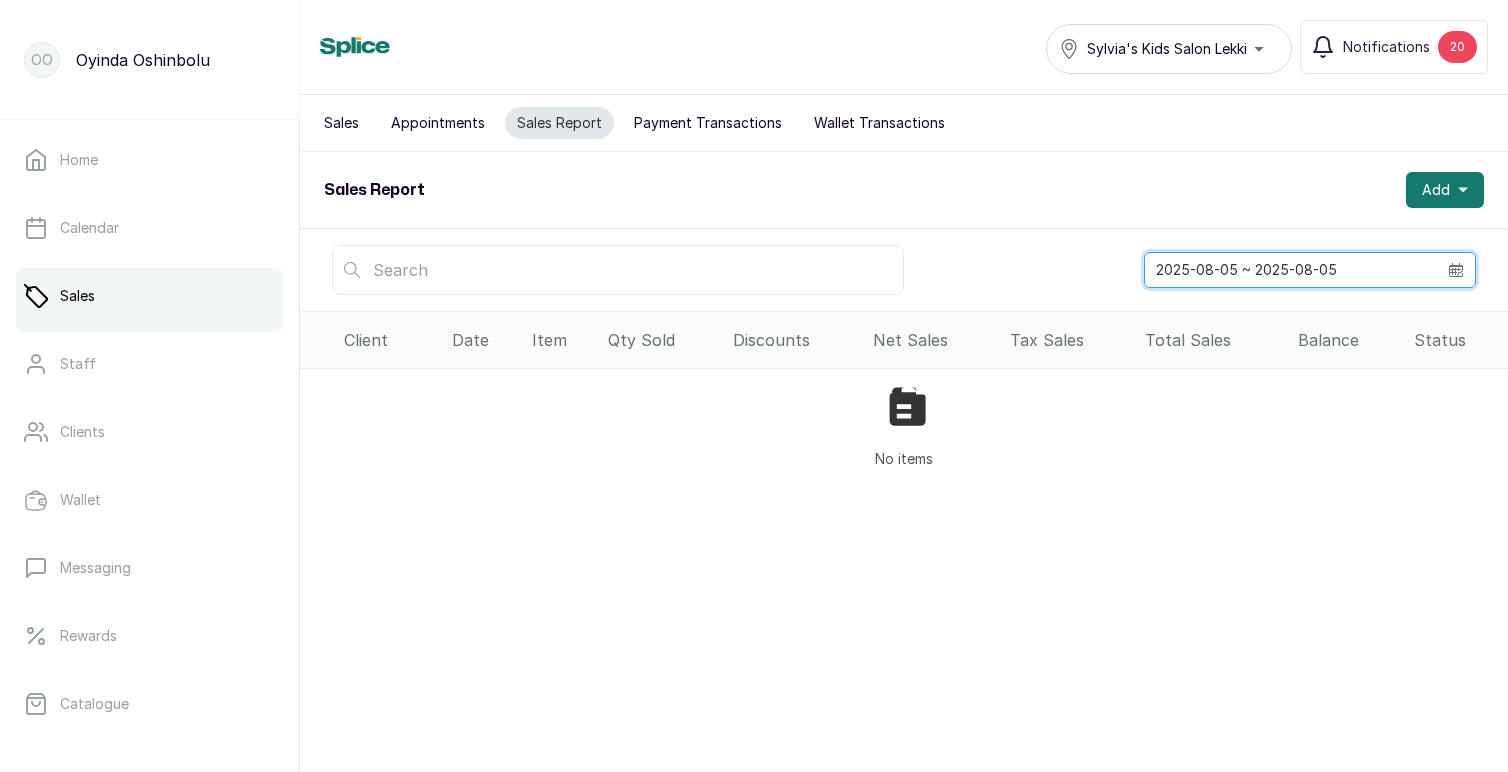 click on "2025-08-05 ~ 2025-08-05" at bounding box center (1291, 270) 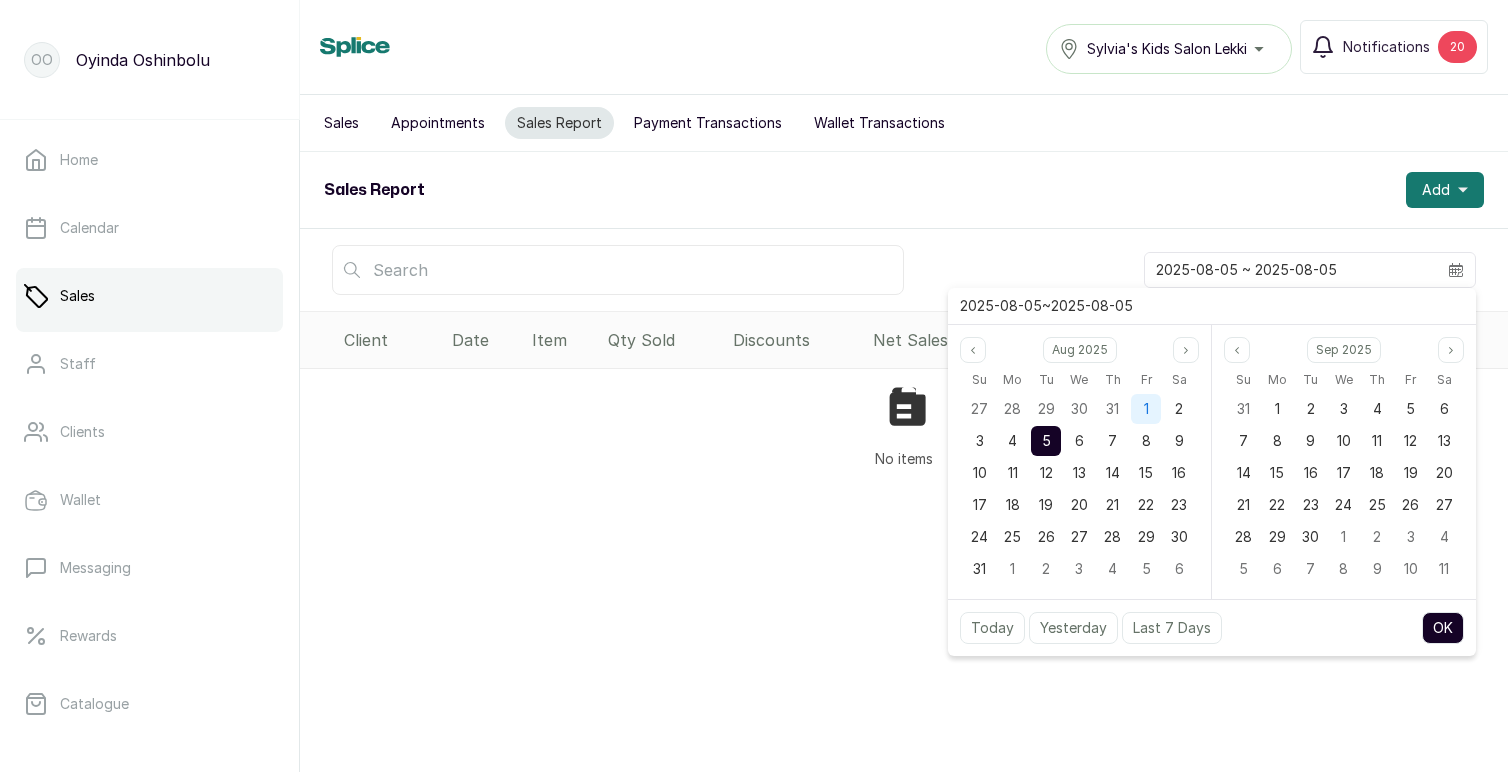 click on "1" at bounding box center (1146, 408) 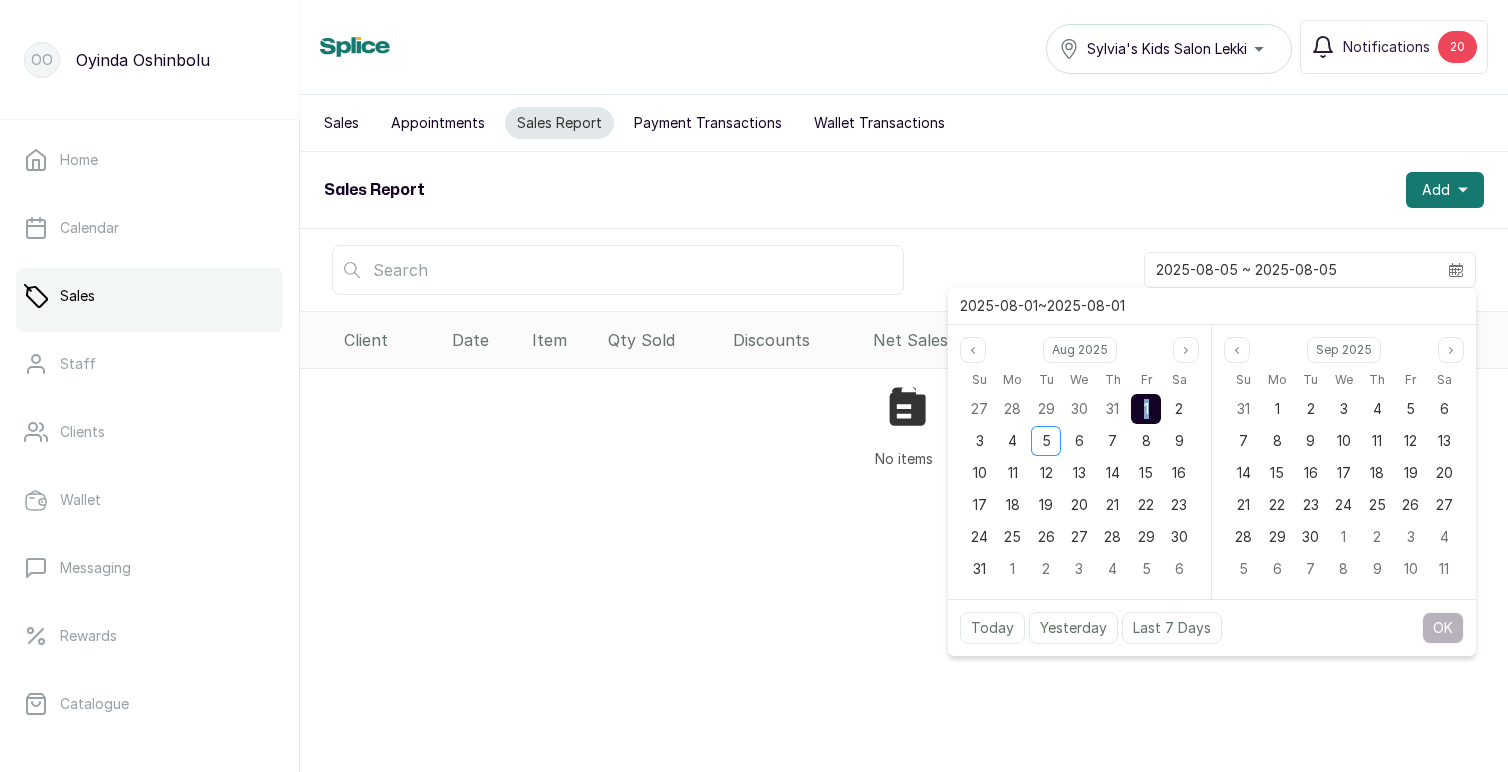 click on "1" at bounding box center [1146, 408] 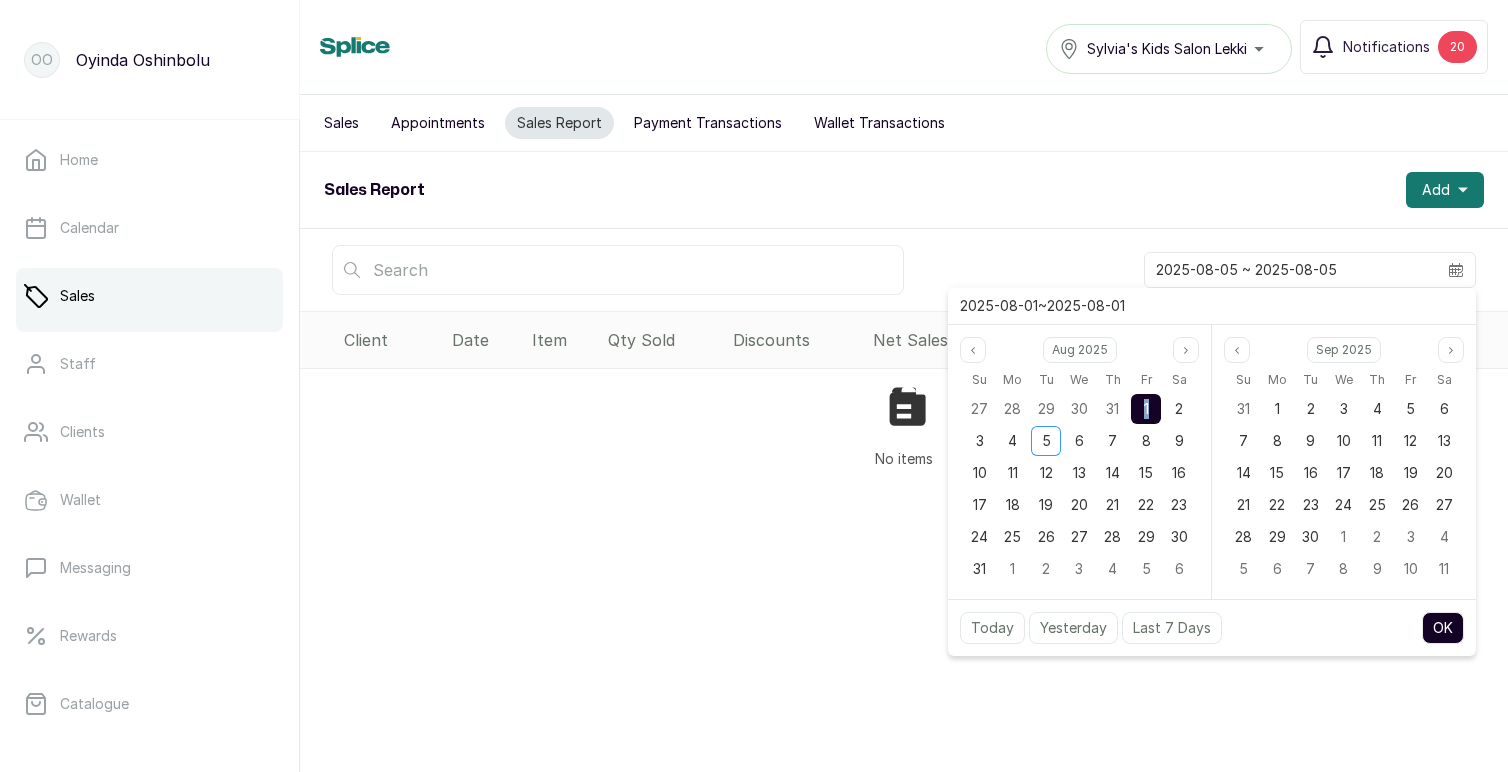 click on "OK" at bounding box center [1443, 628] 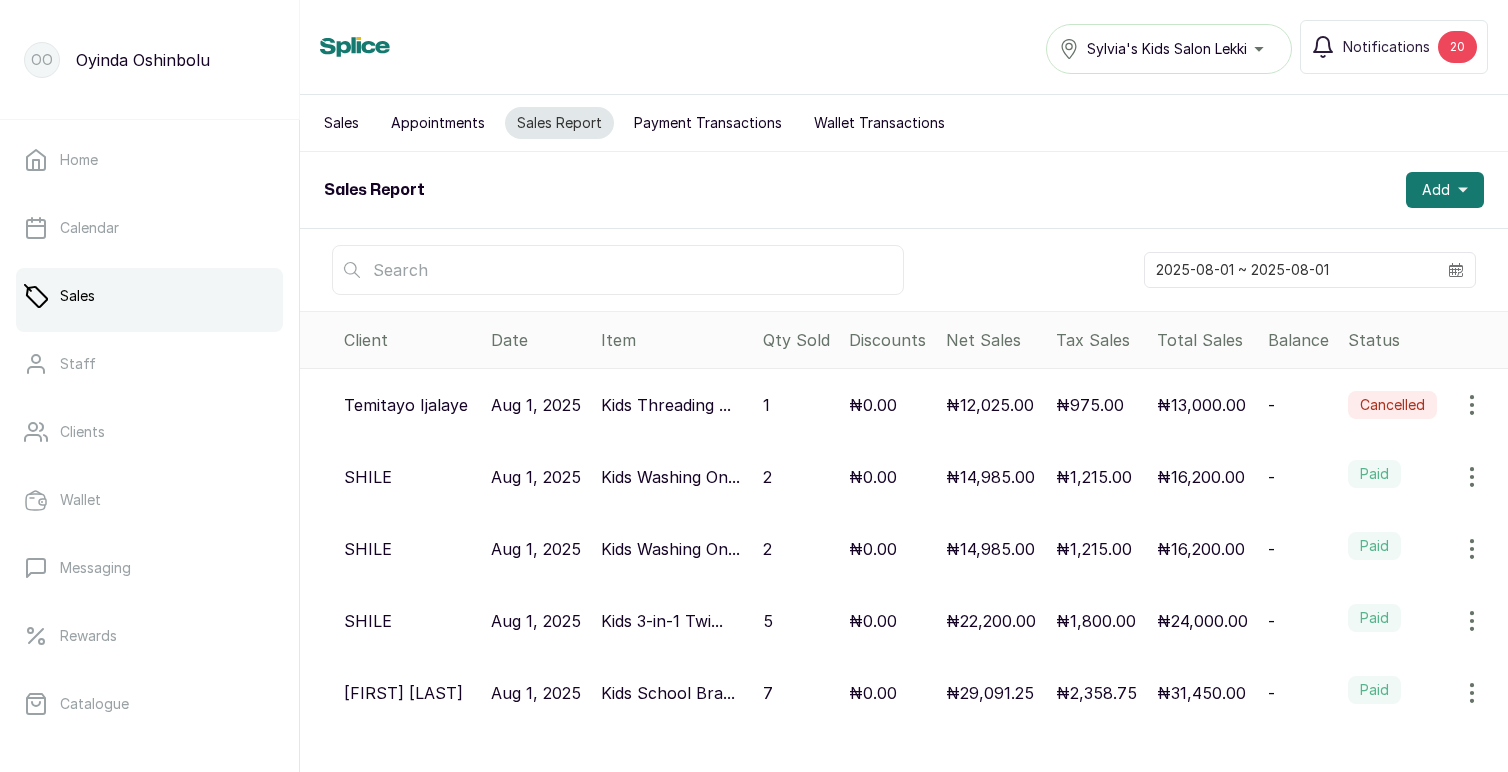 scroll, scrollTop: 54, scrollLeft: 0, axis: vertical 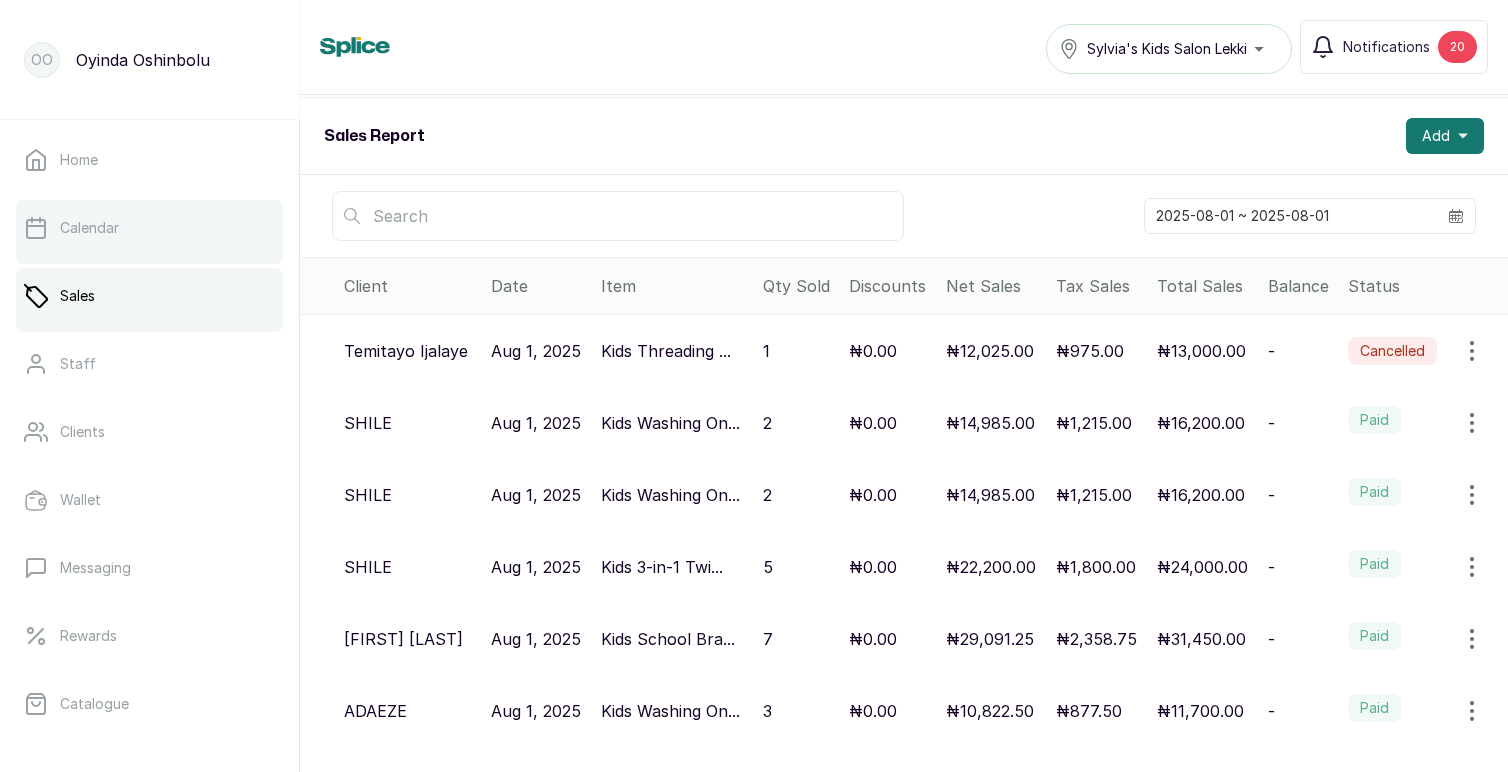 click on "Calendar" at bounding box center (149, 228) 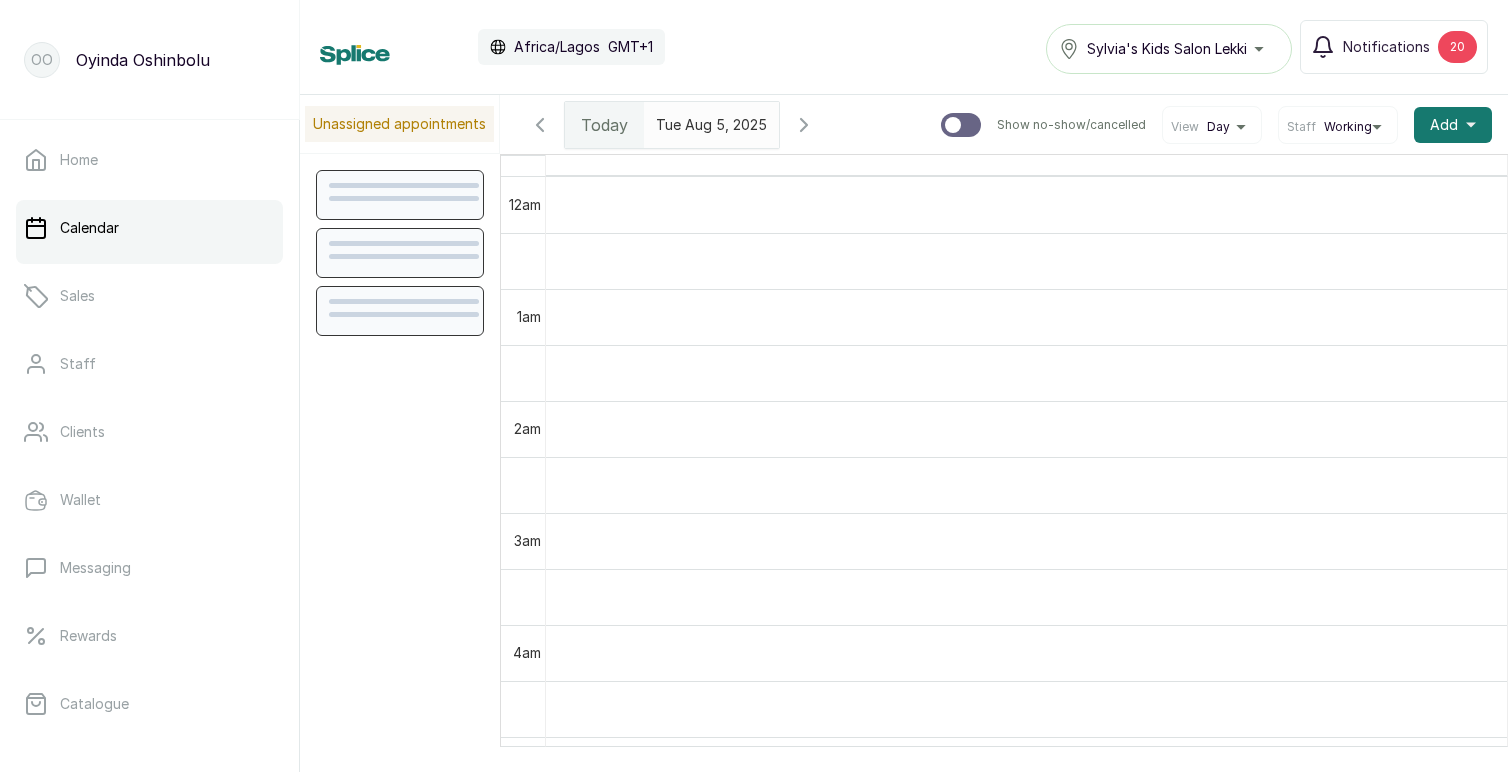 scroll, scrollTop: 673, scrollLeft: 0, axis: vertical 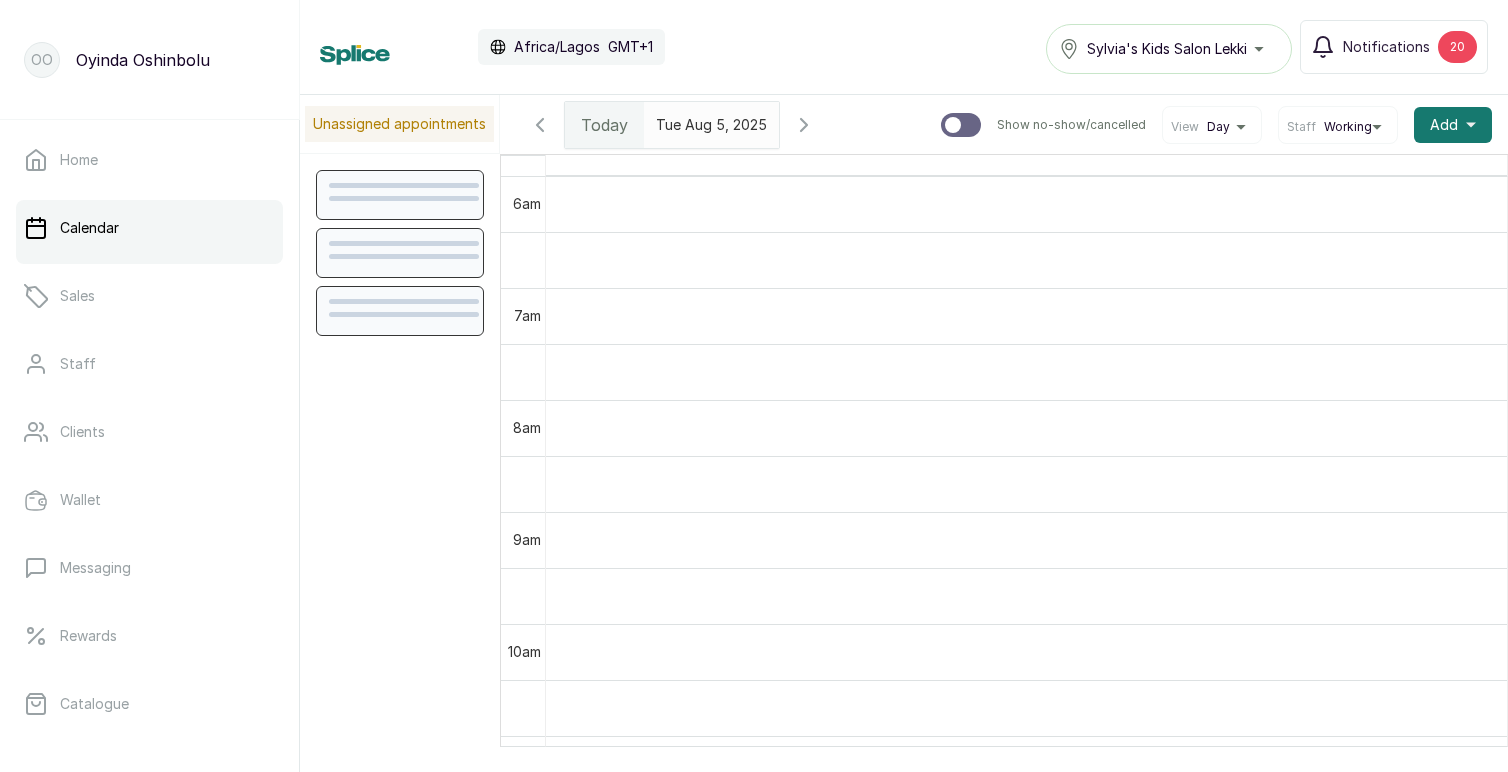 type on "yyyy-MM-dd" 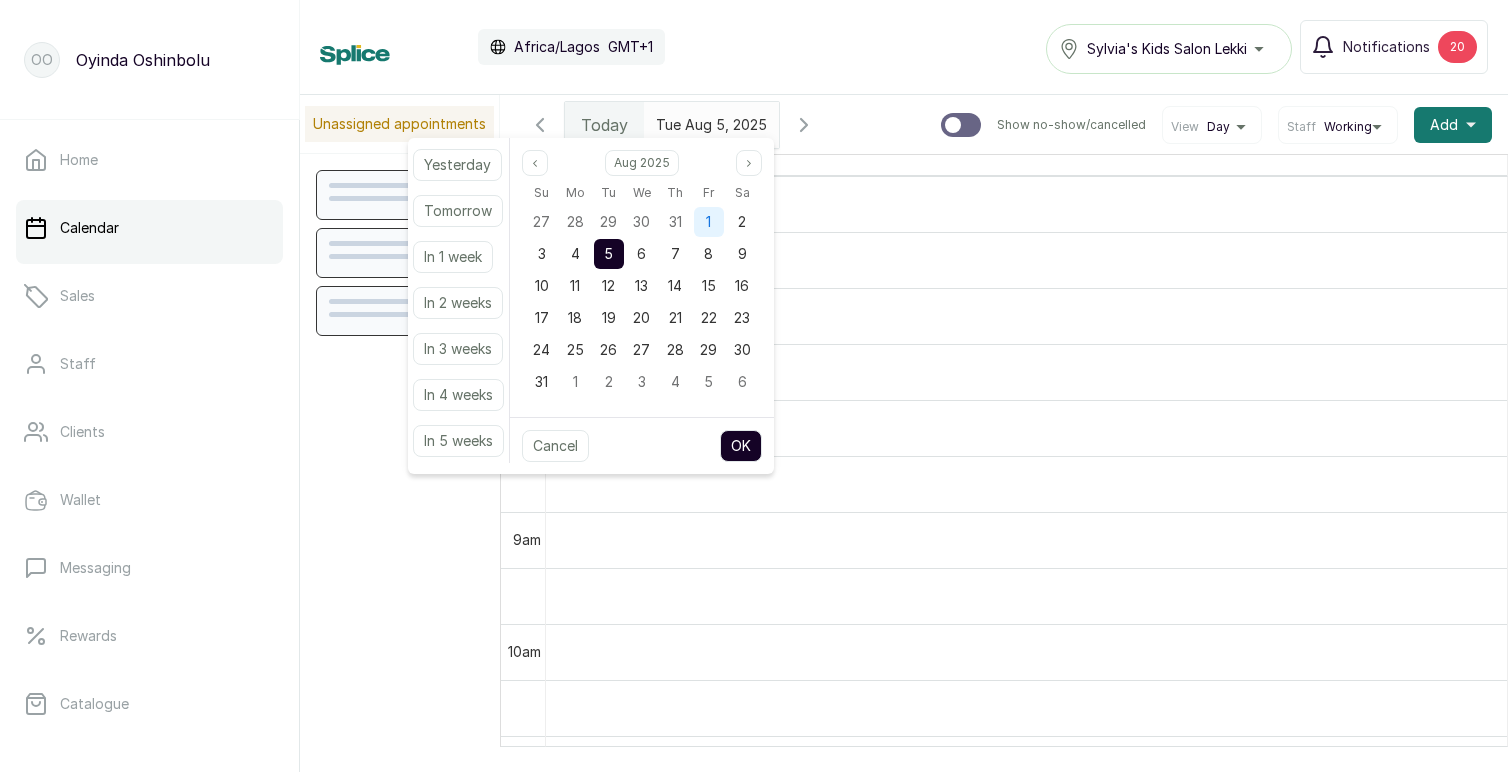 click on "1" at bounding box center (709, 222) 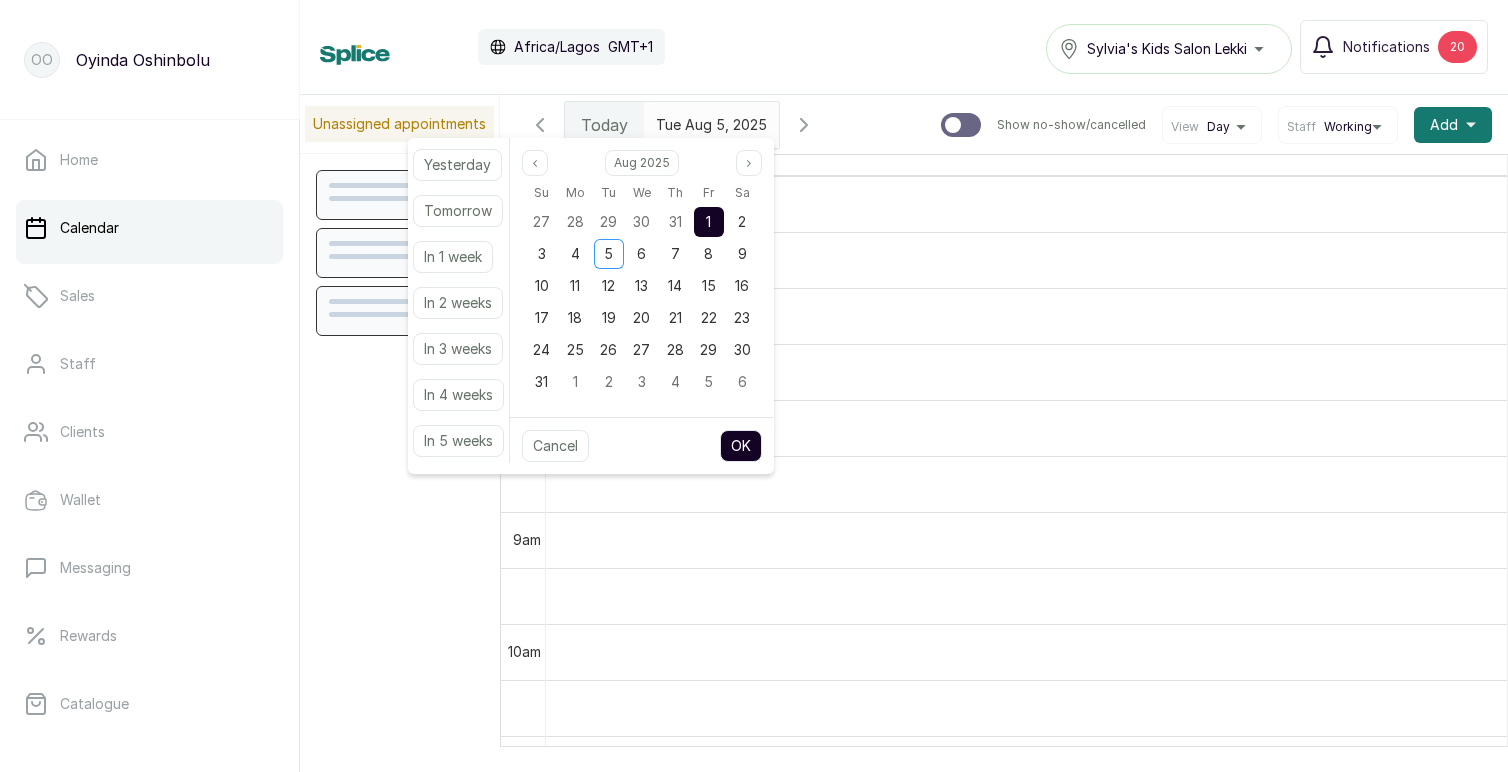 click on "1" at bounding box center [708, 221] 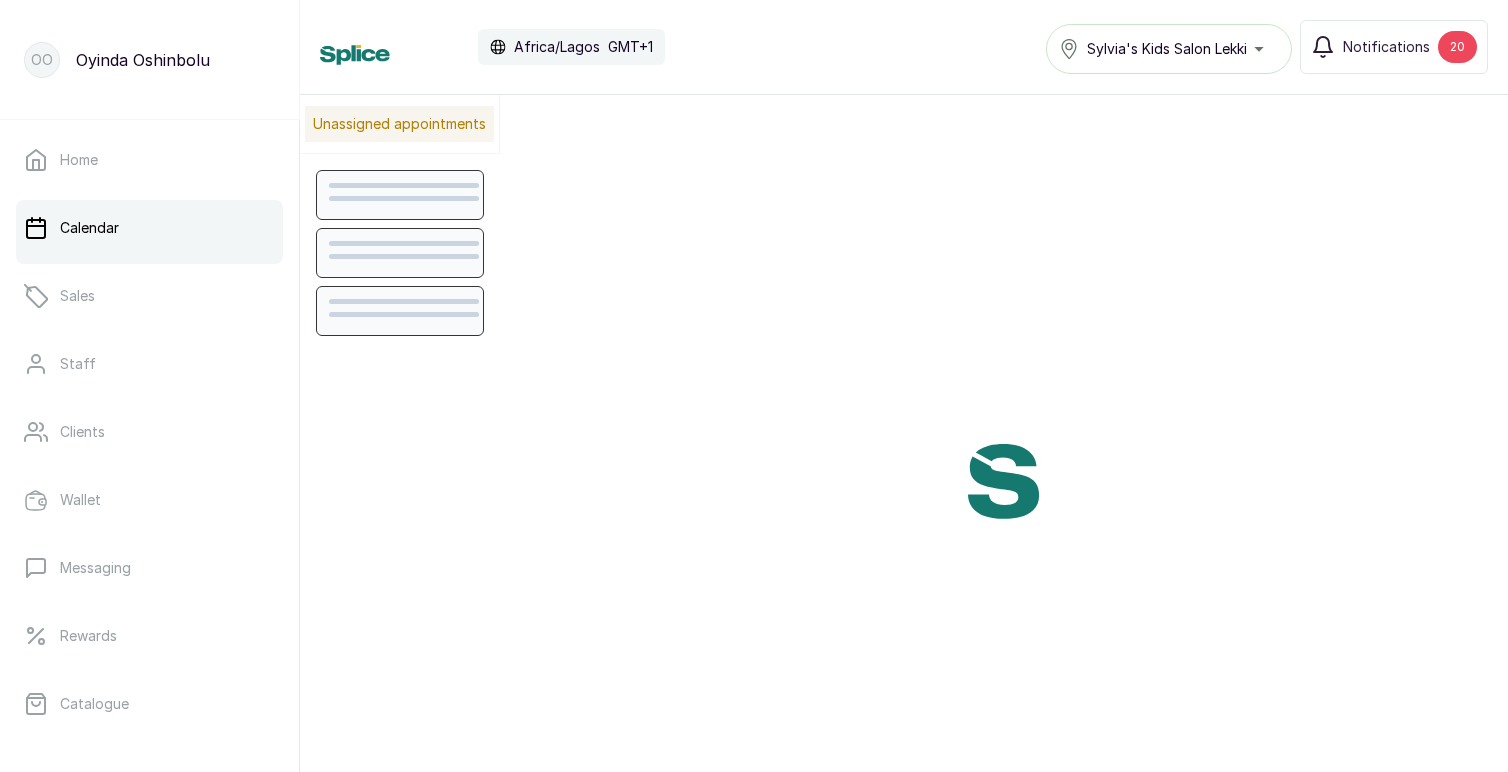 scroll, scrollTop: 0, scrollLeft: 7, axis: horizontal 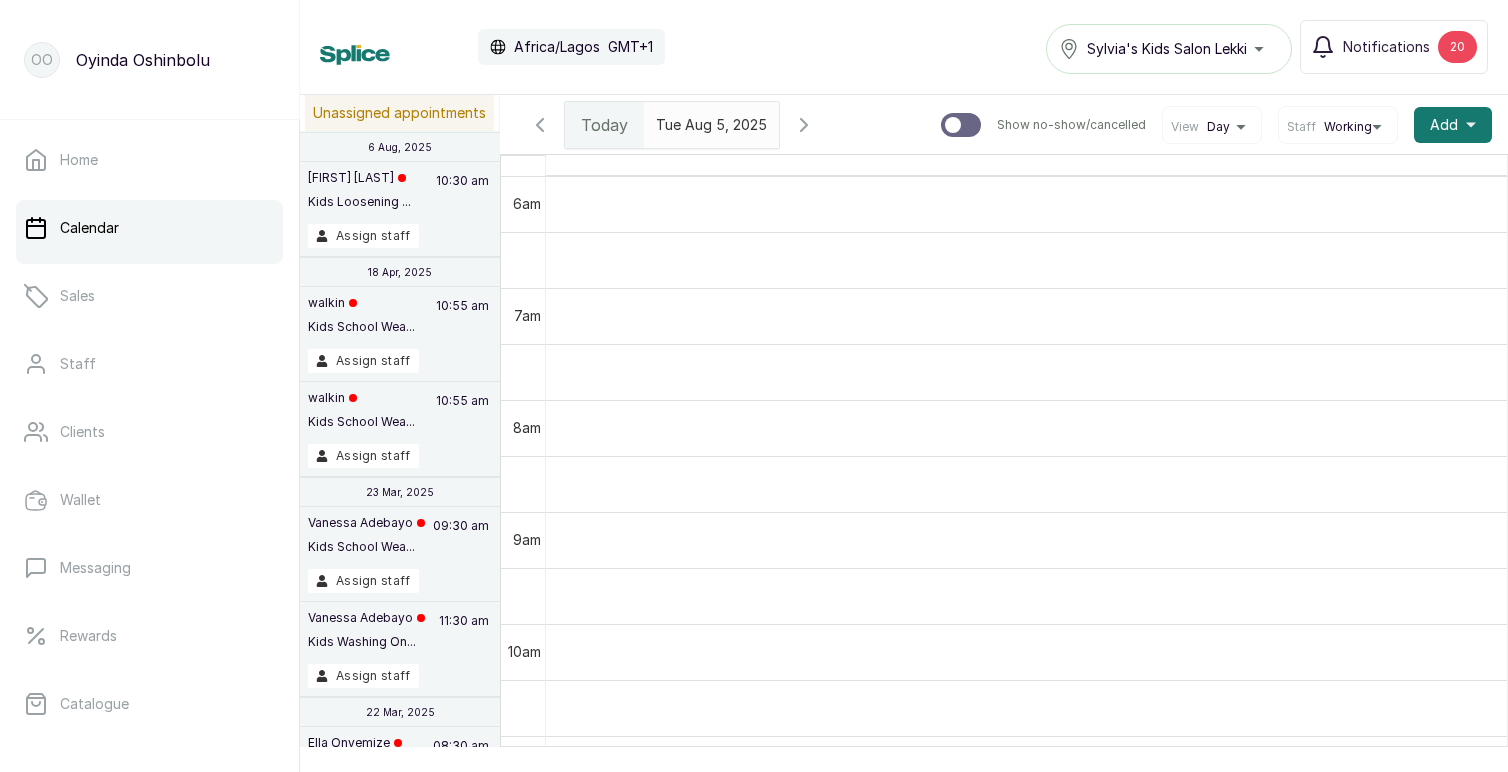 type on "yyyy-MM-dd" 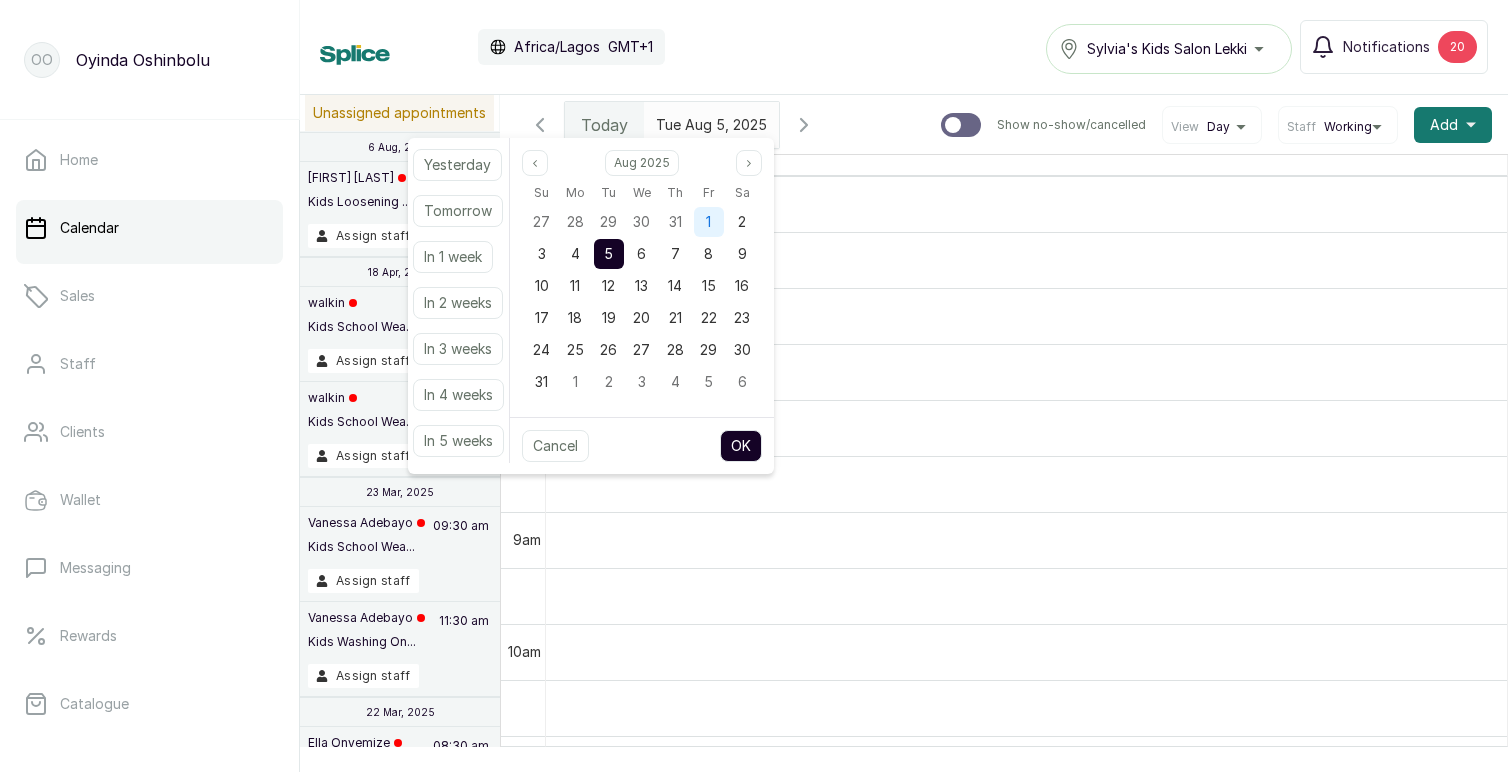 click on "1" at bounding box center [709, 222] 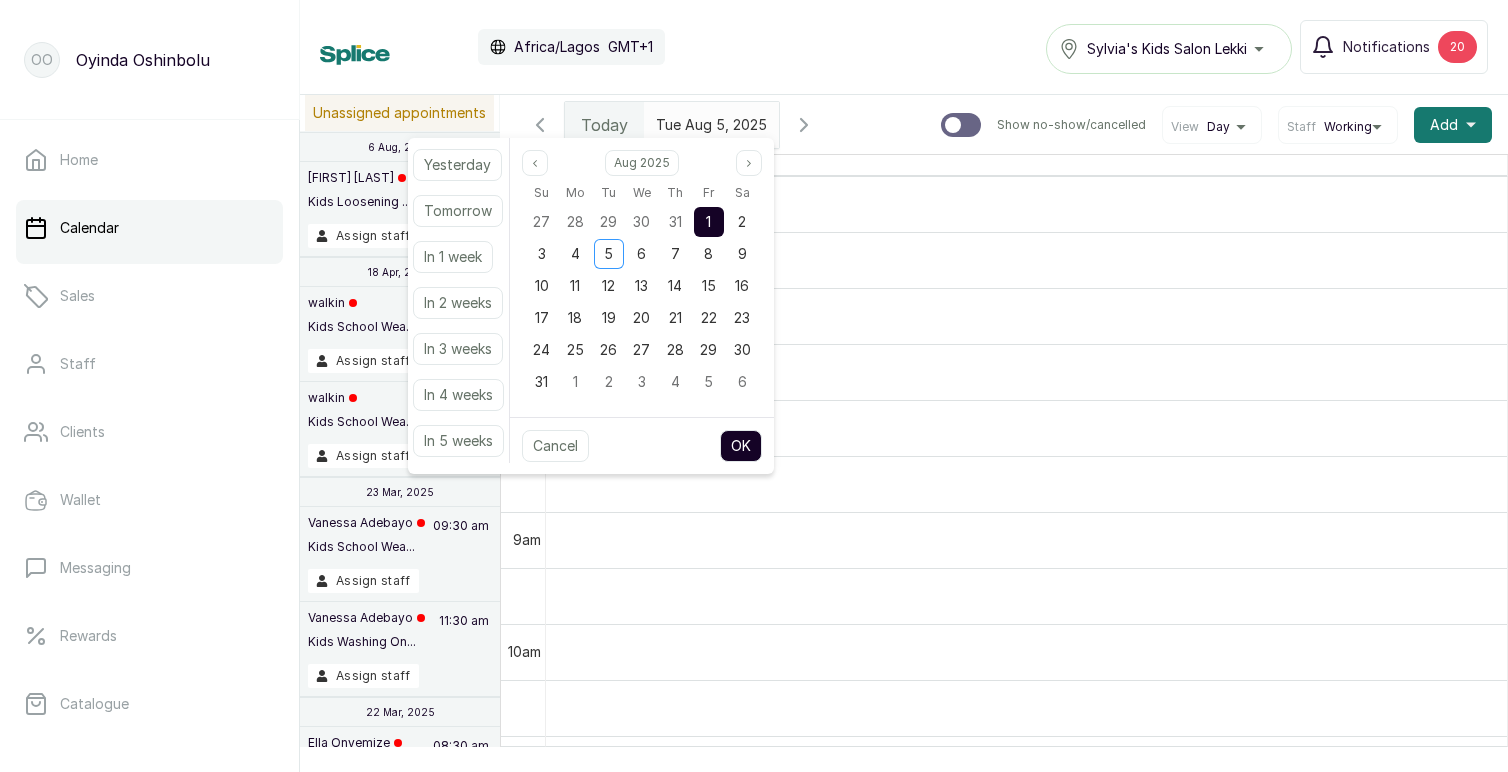click on "OK" at bounding box center (741, 446) 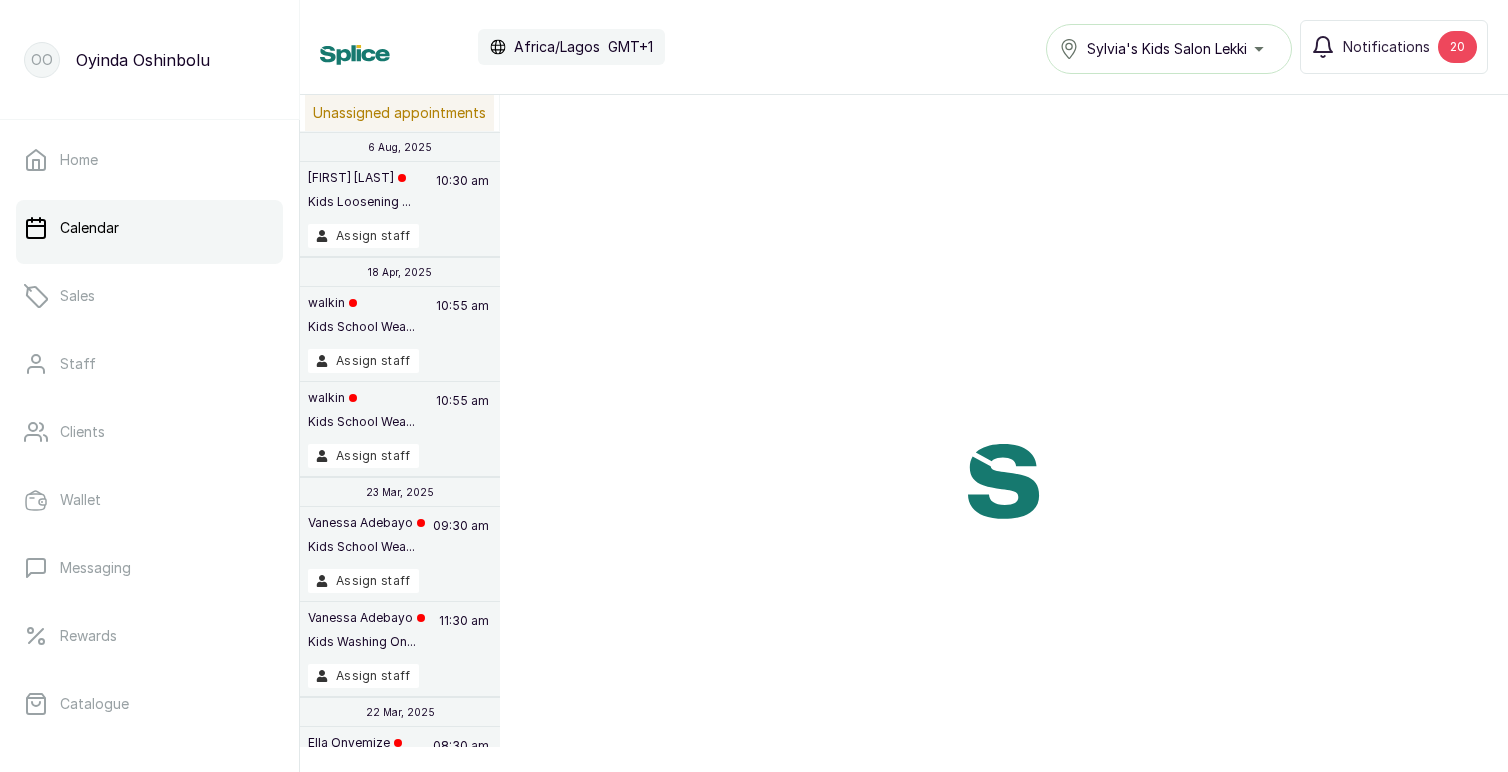 type on "2025-08-01" 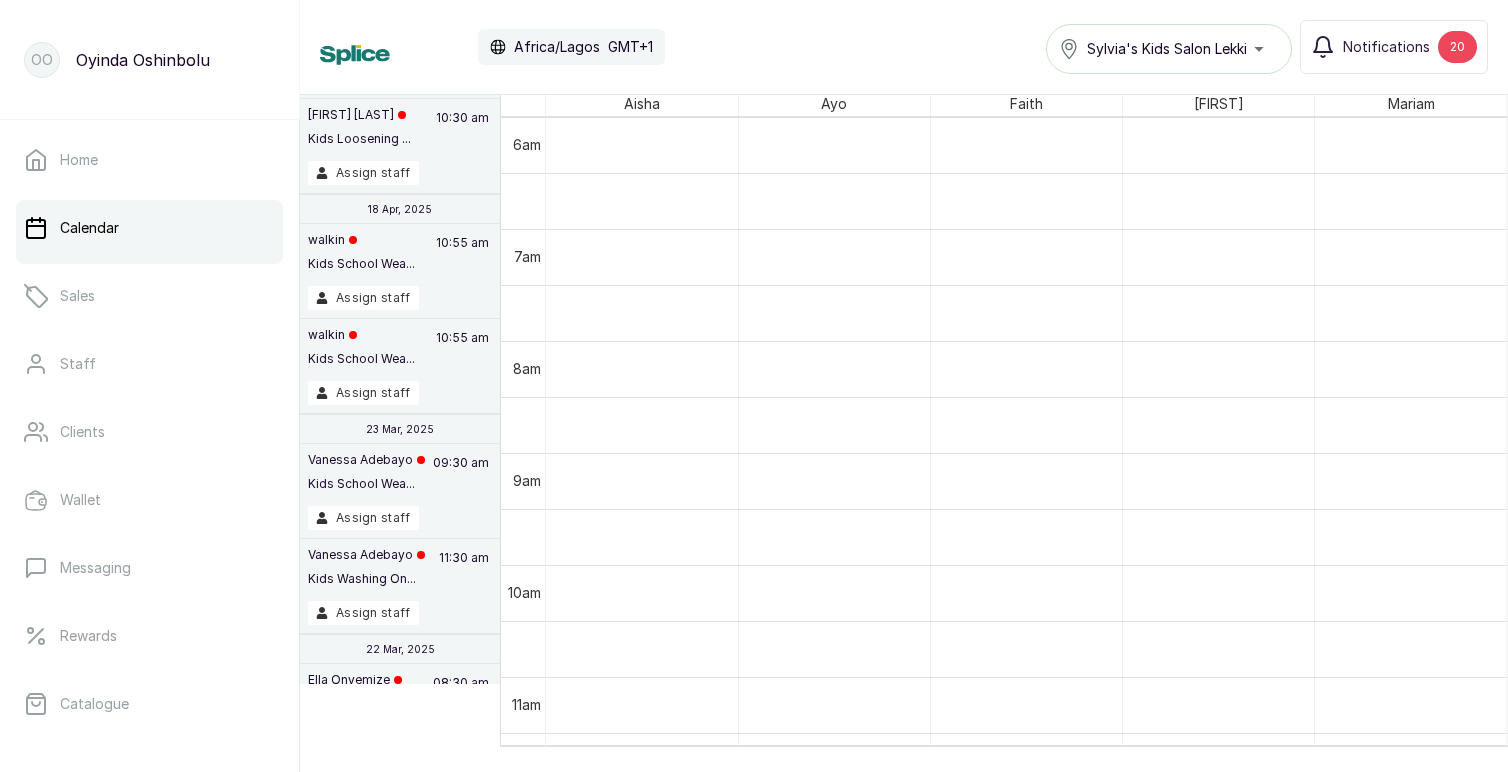 scroll, scrollTop: 63, scrollLeft: 0, axis: vertical 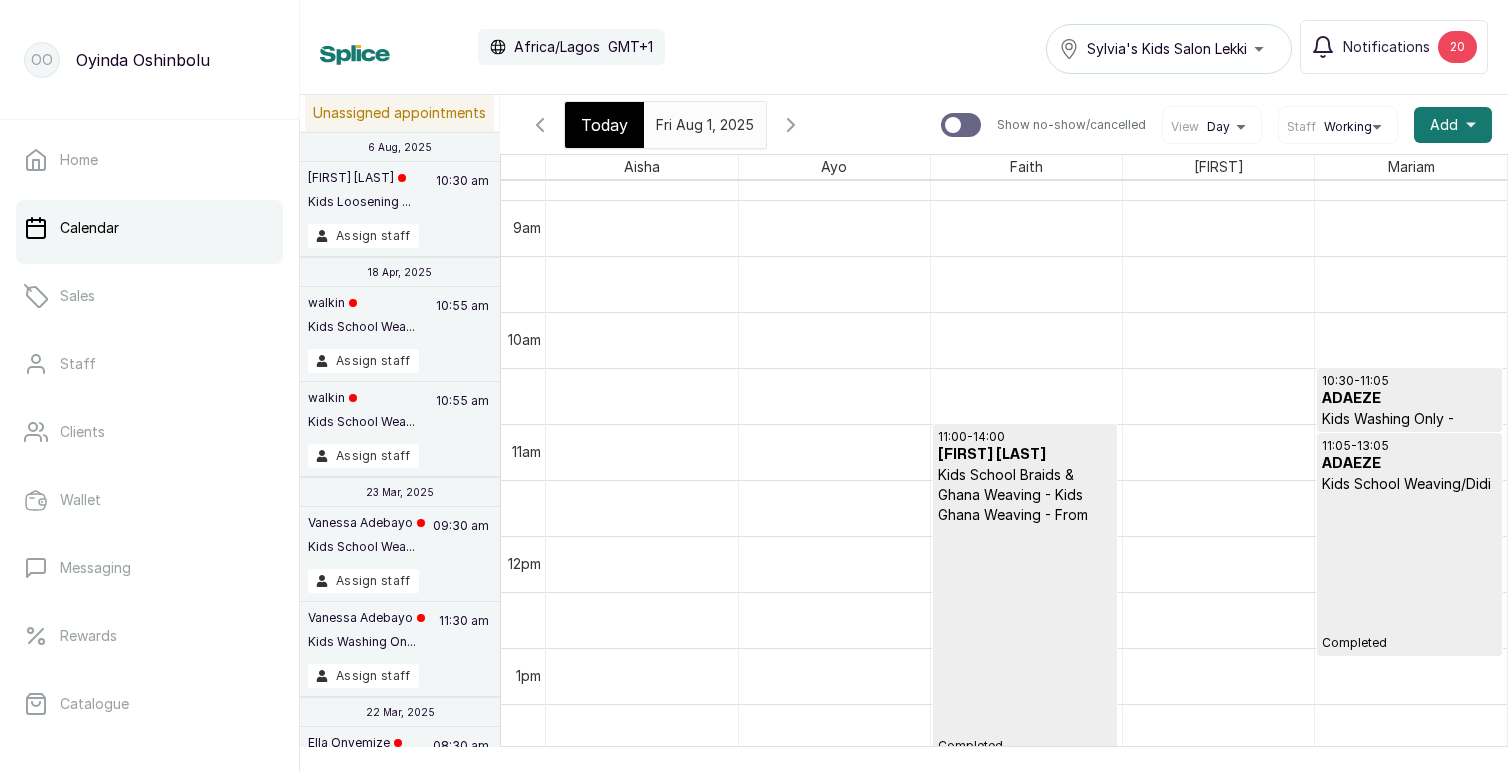 click on "Staff Working" at bounding box center (1329, 127) 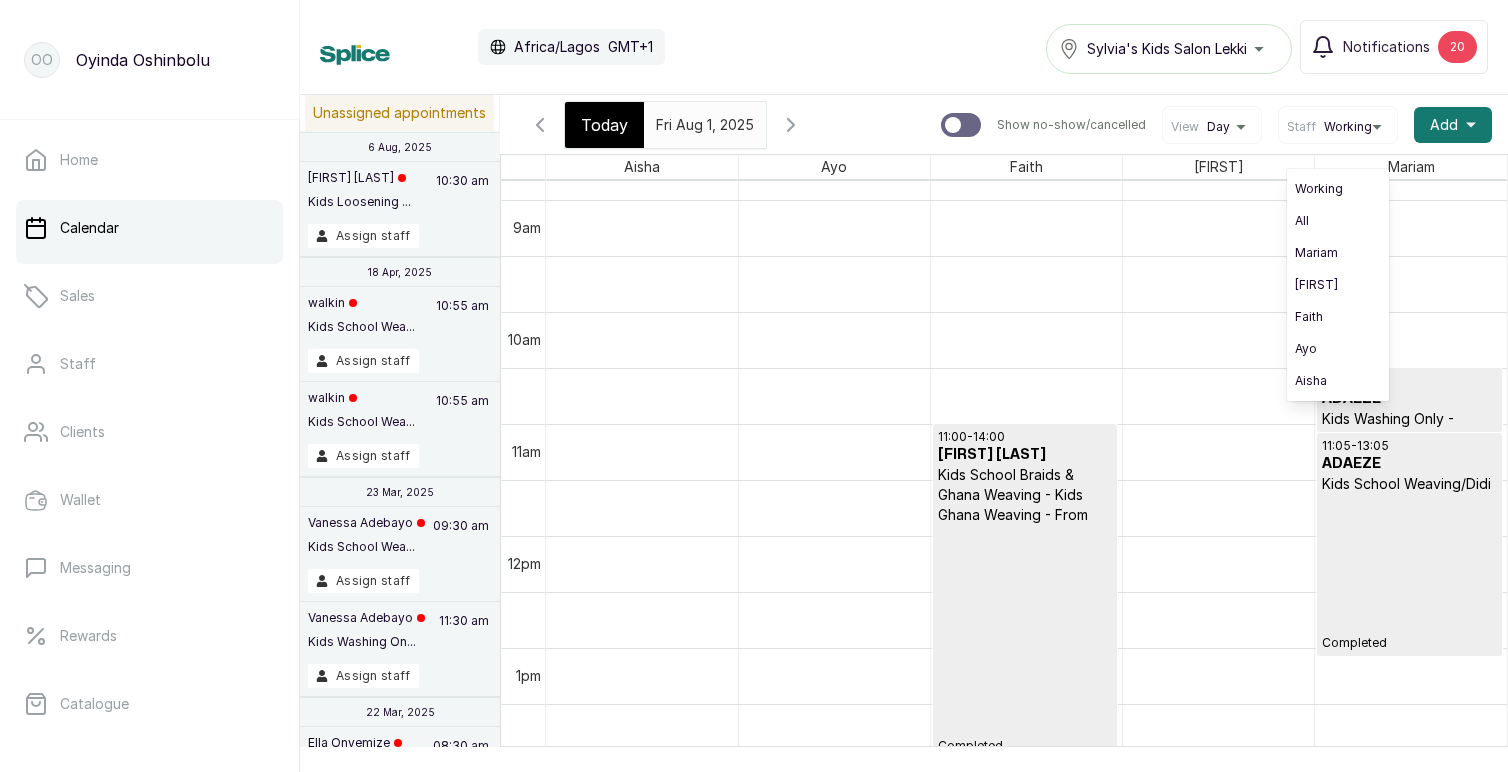 click at bounding box center [961, 125] 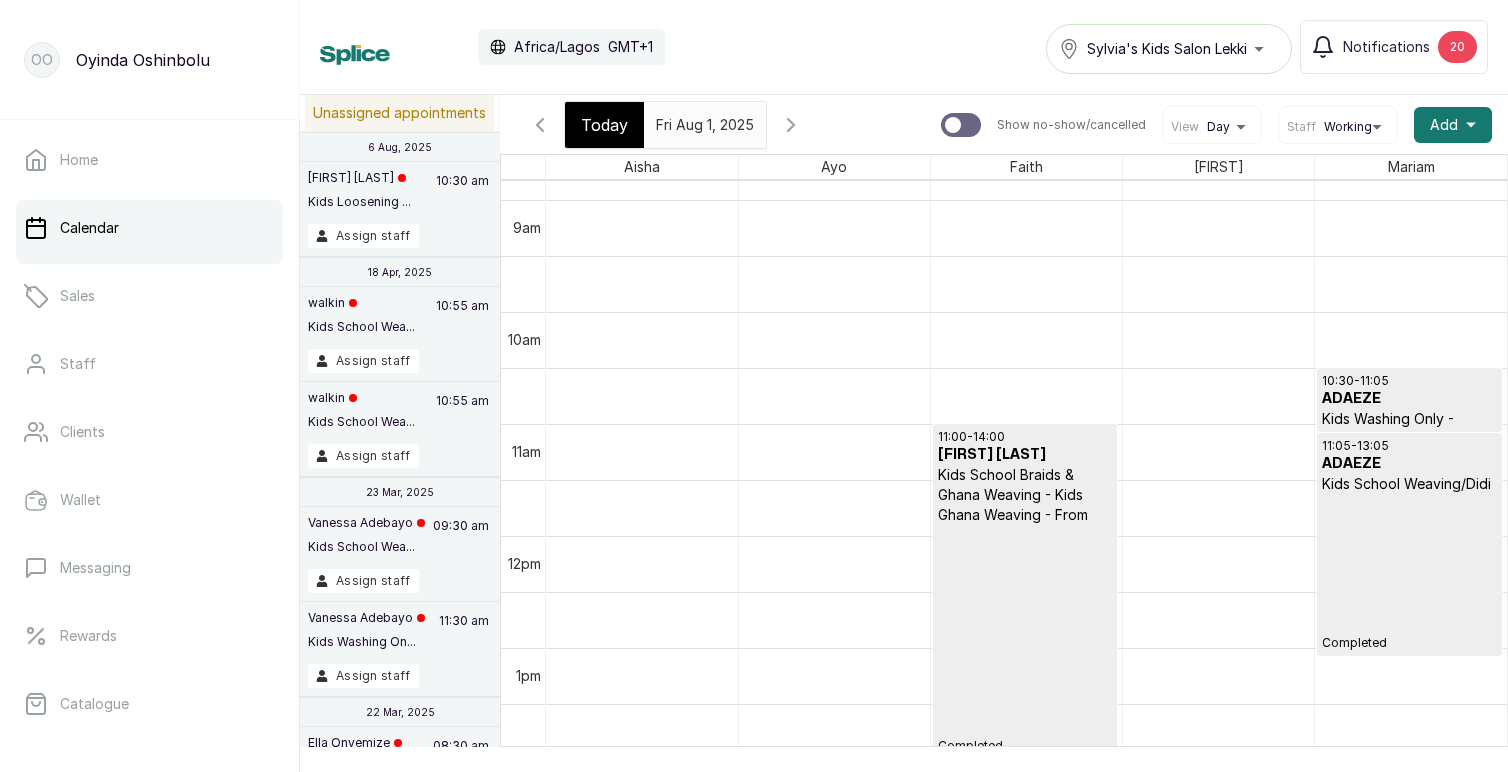 click at bounding box center [961, 125] 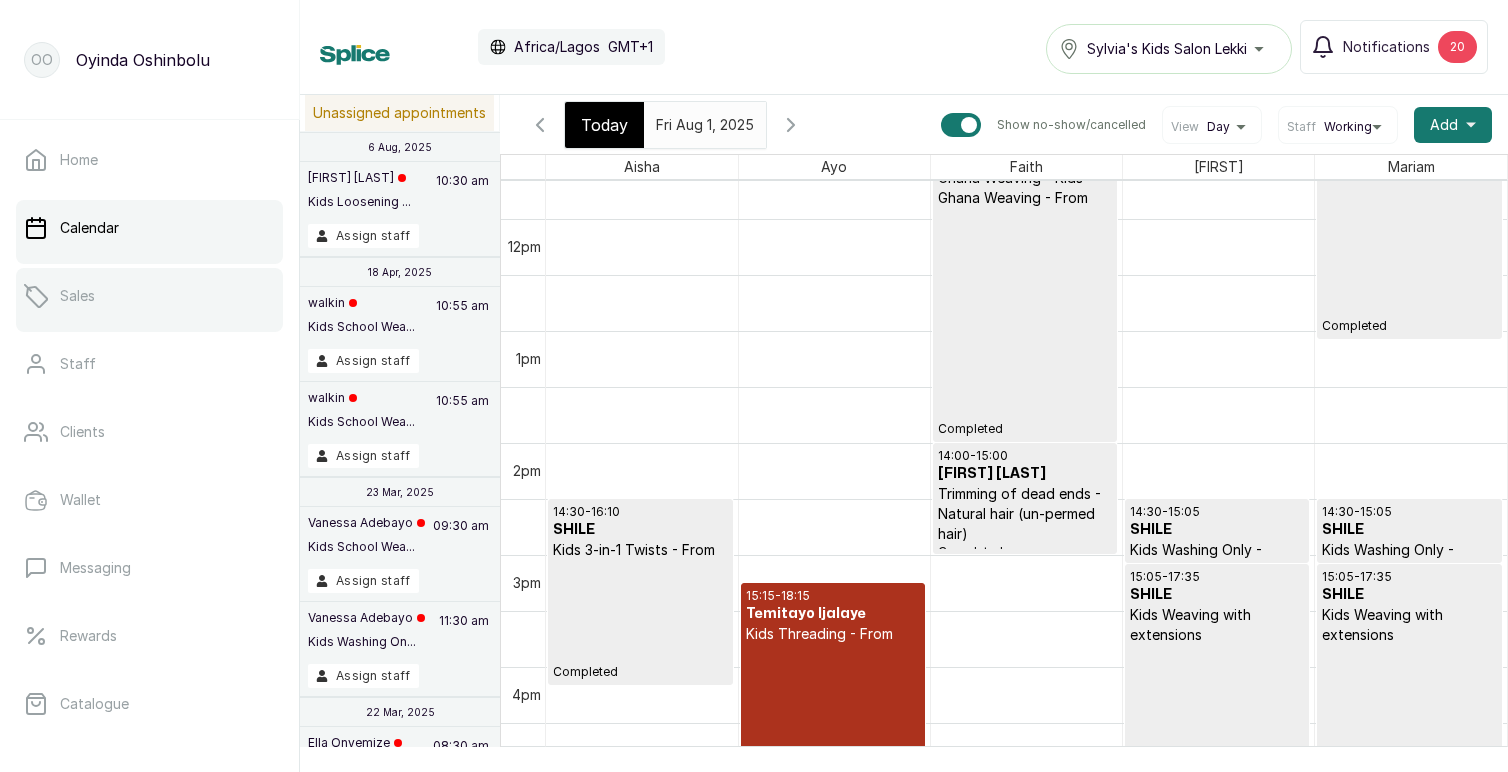 click on "Sales" at bounding box center [77, 296] 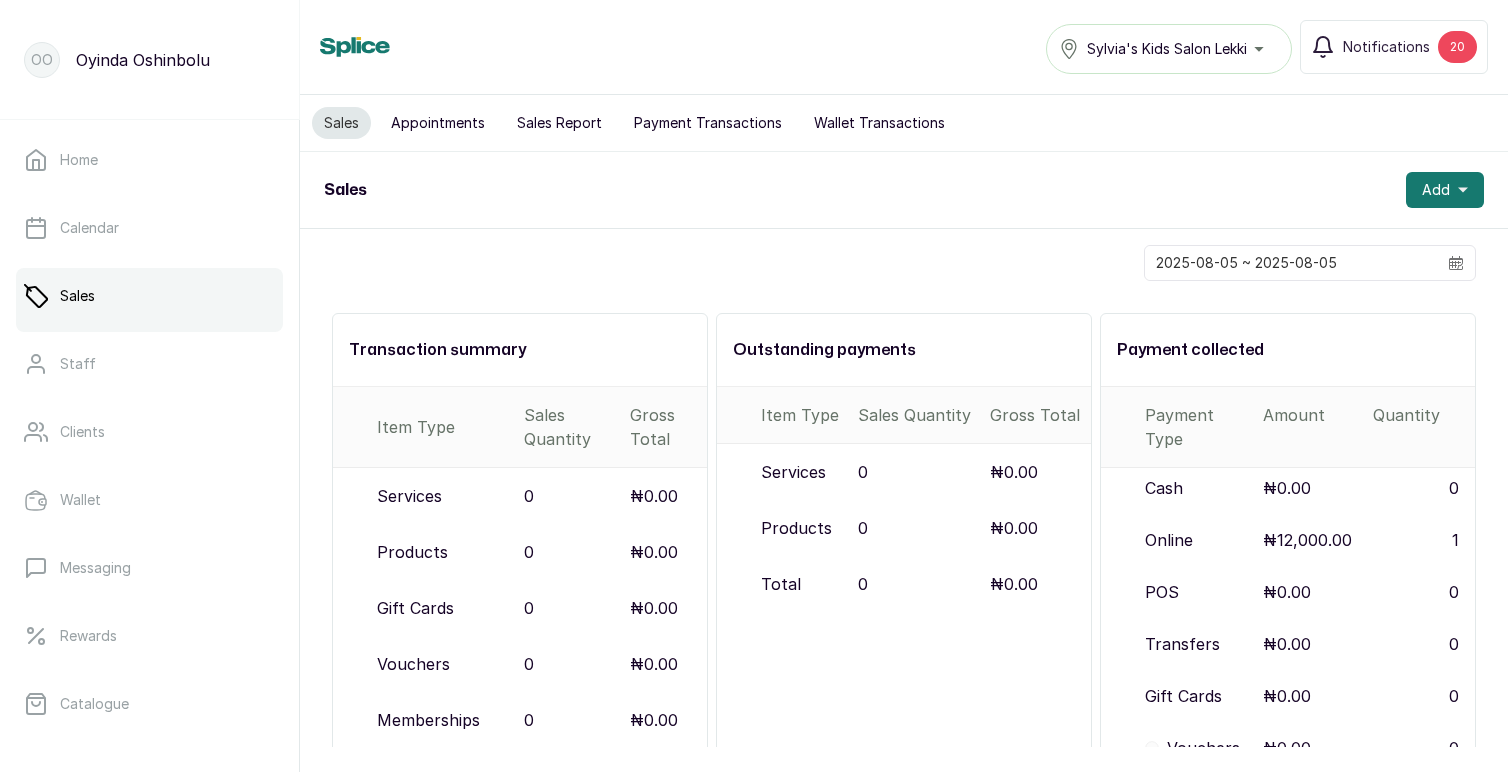 click on "Appointments" at bounding box center (438, 123) 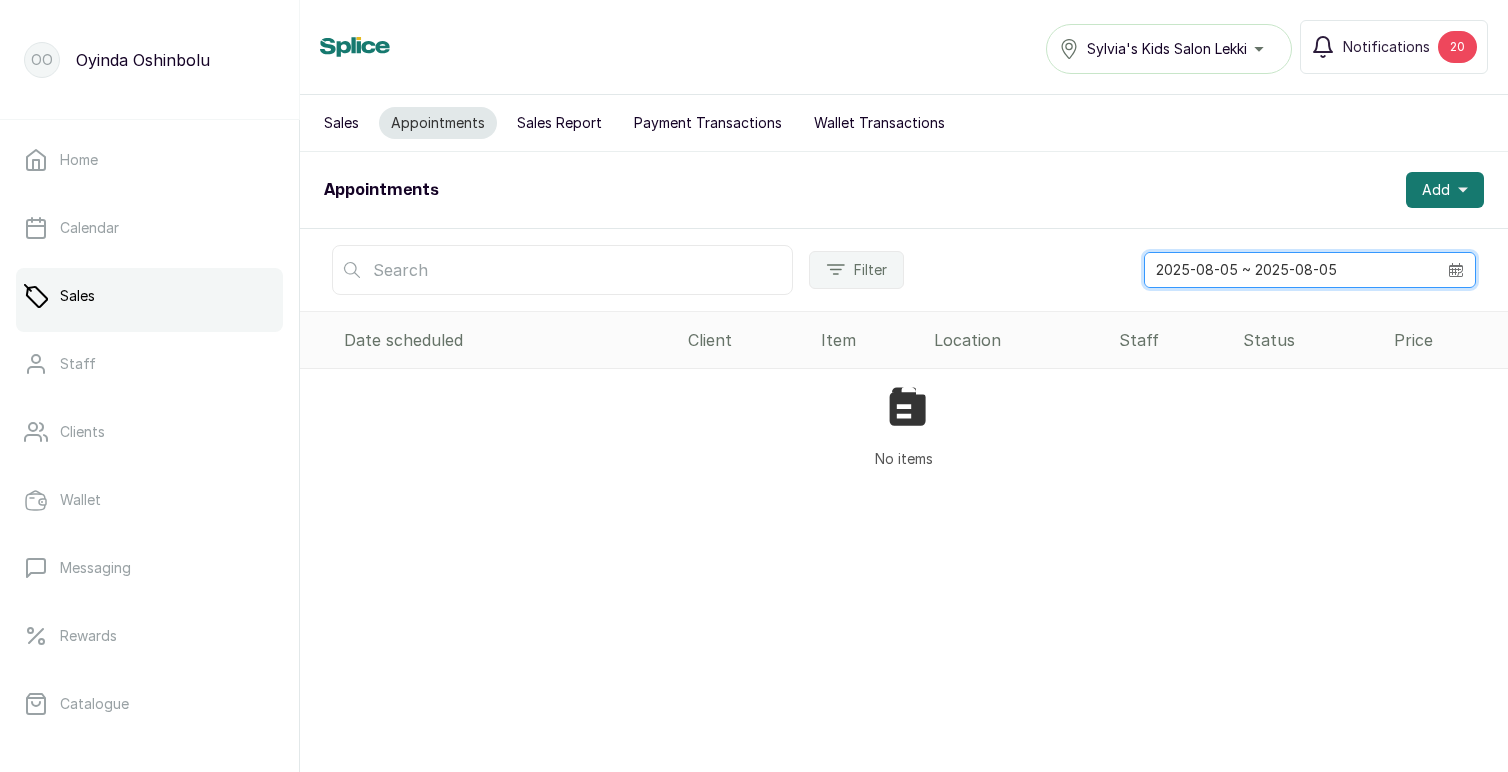 click on "2025-08-05 ~ 2025-08-05" at bounding box center (1291, 270) 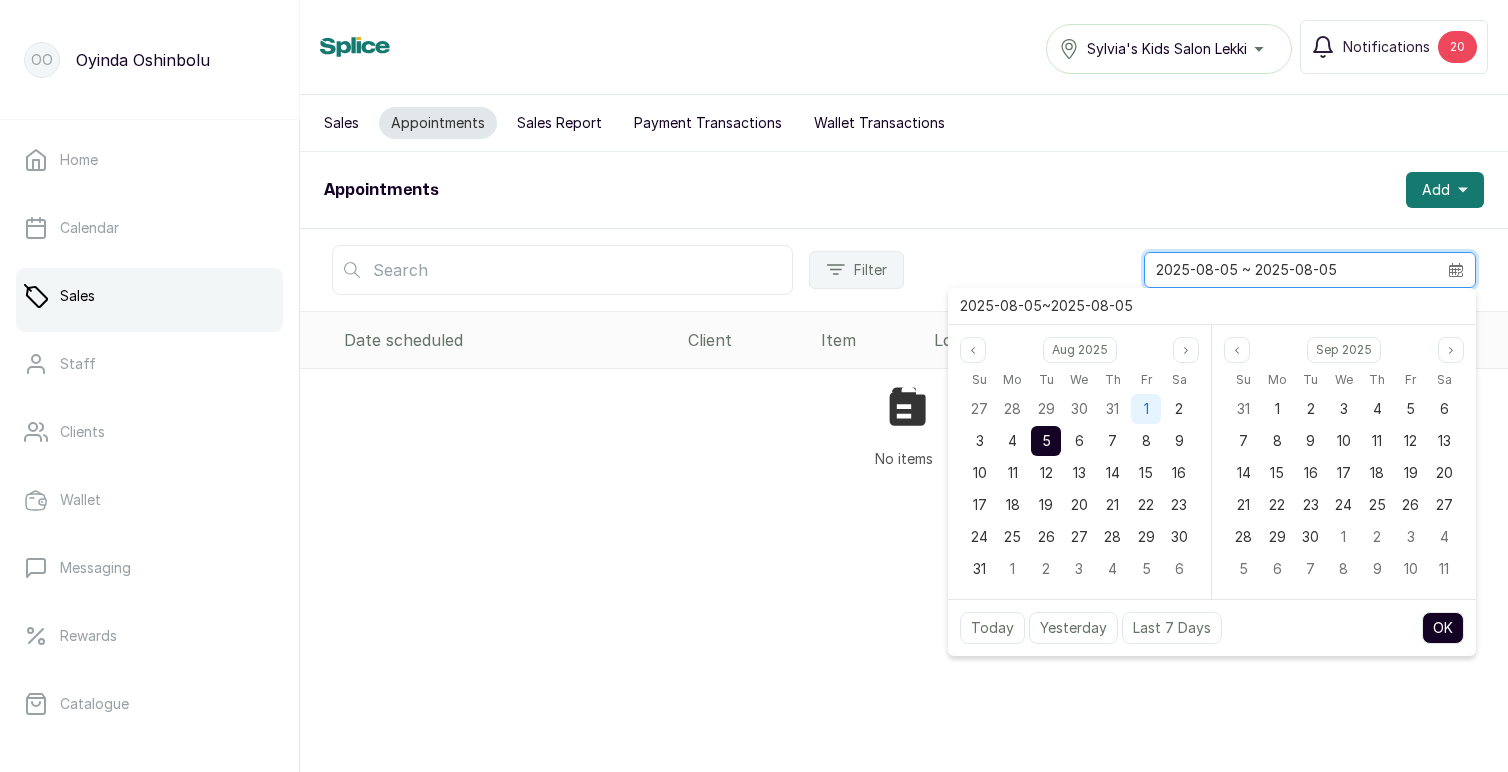 click on "1" at bounding box center (1146, 409) 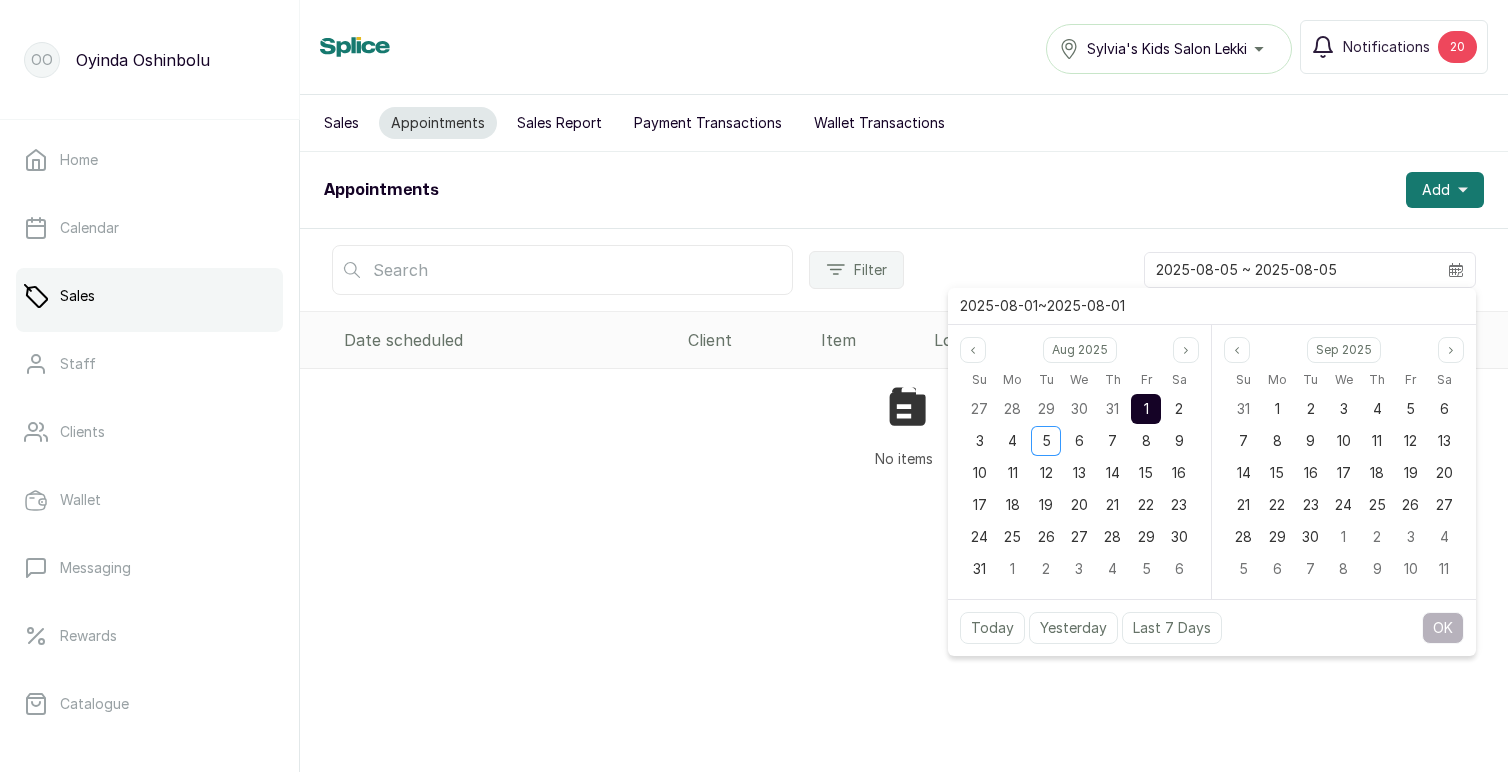 click on "1" at bounding box center [1146, 409] 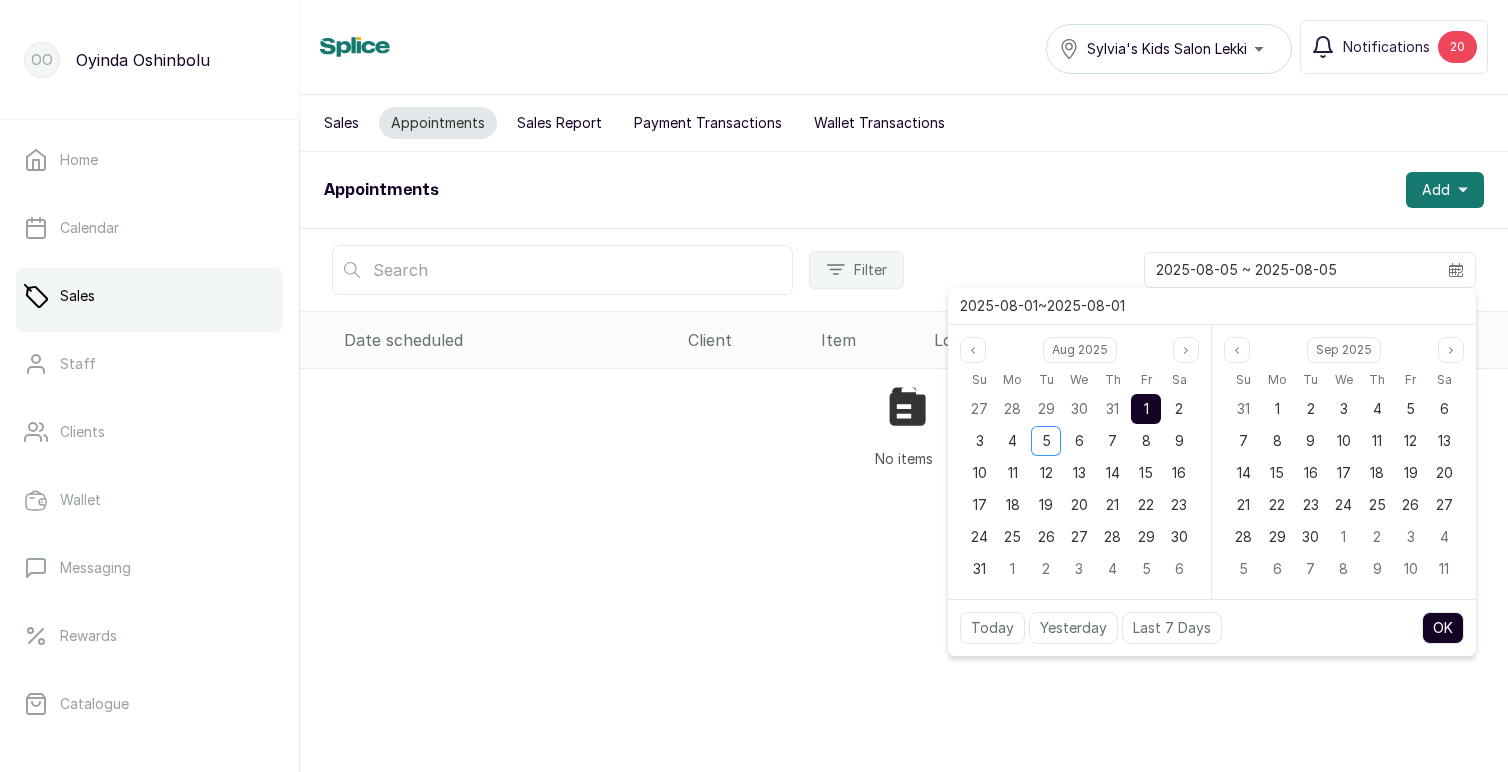 click on "OK" at bounding box center (1443, 628) 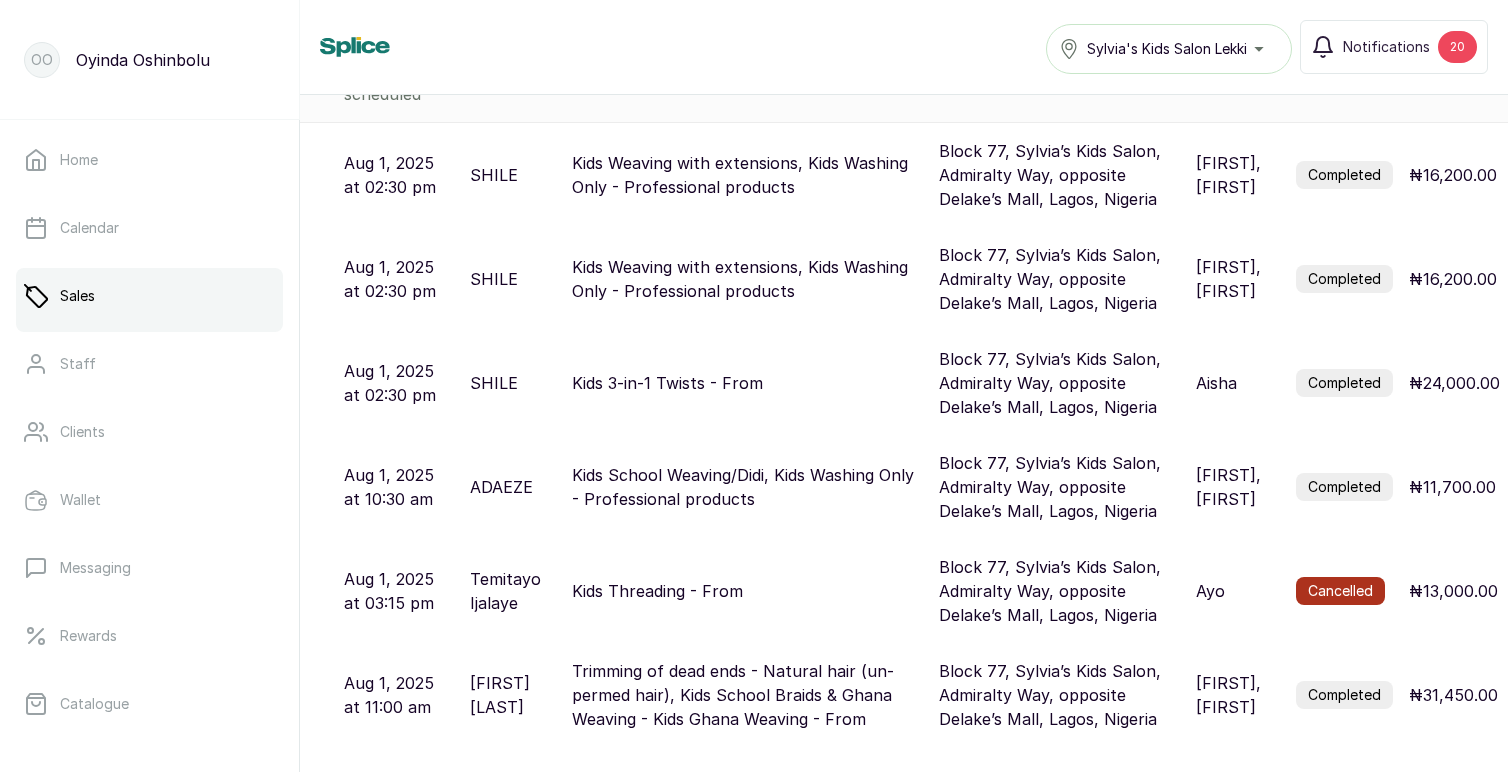 scroll, scrollTop: 0, scrollLeft: 0, axis: both 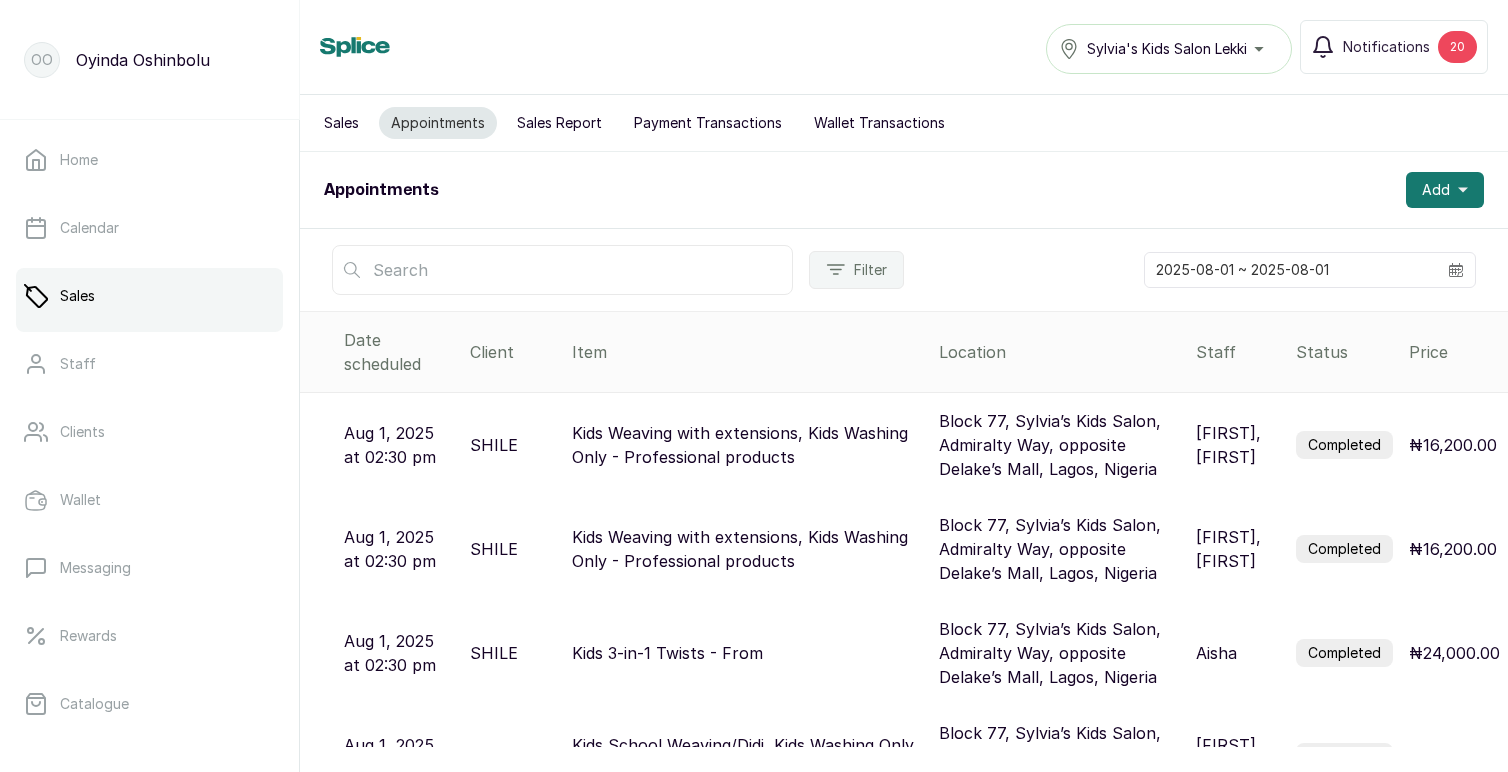 click on "Sales Report" at bounding box center (559, 123) 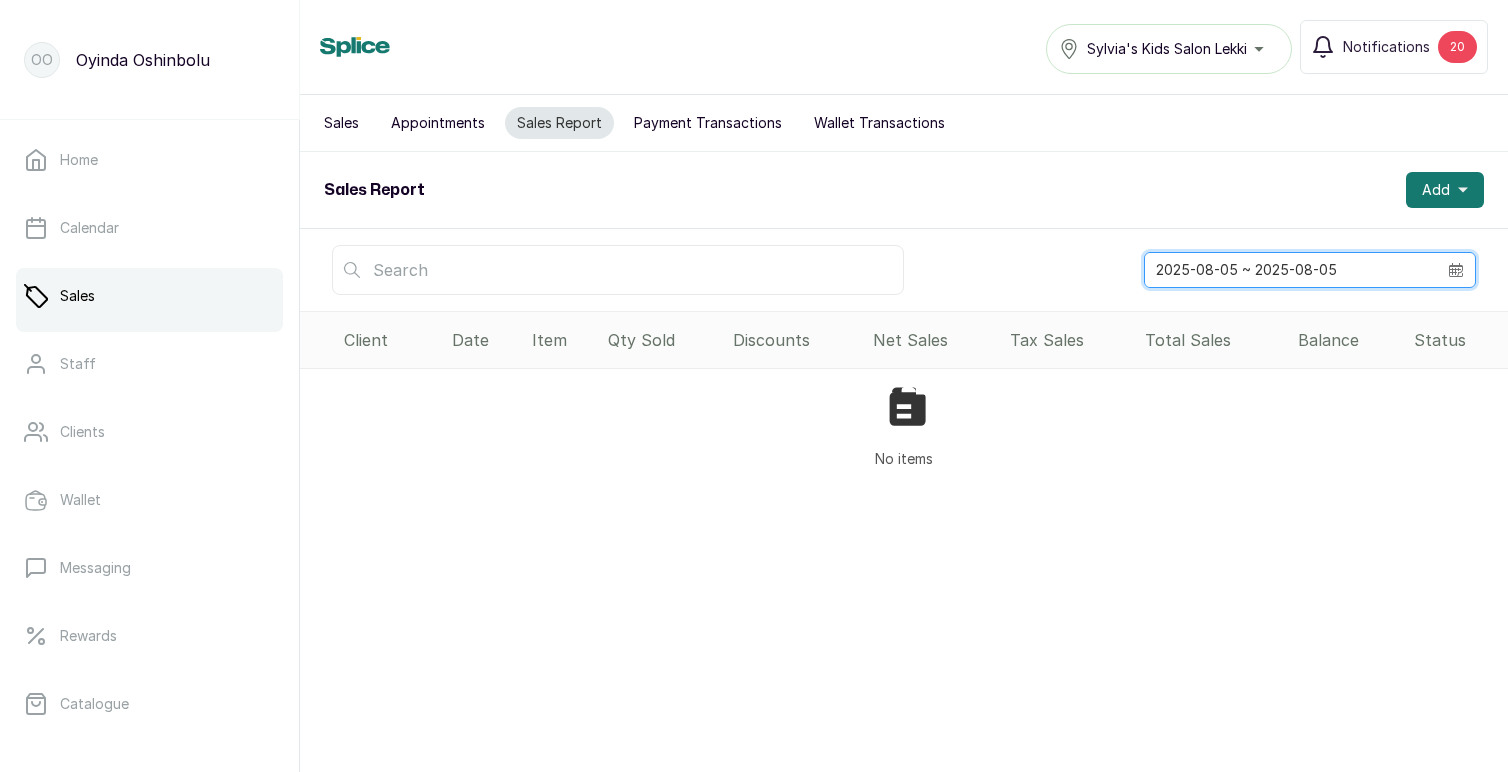 click on "2025-08-05 ~ 2025-08-05" at bounding box center [1291, 270] 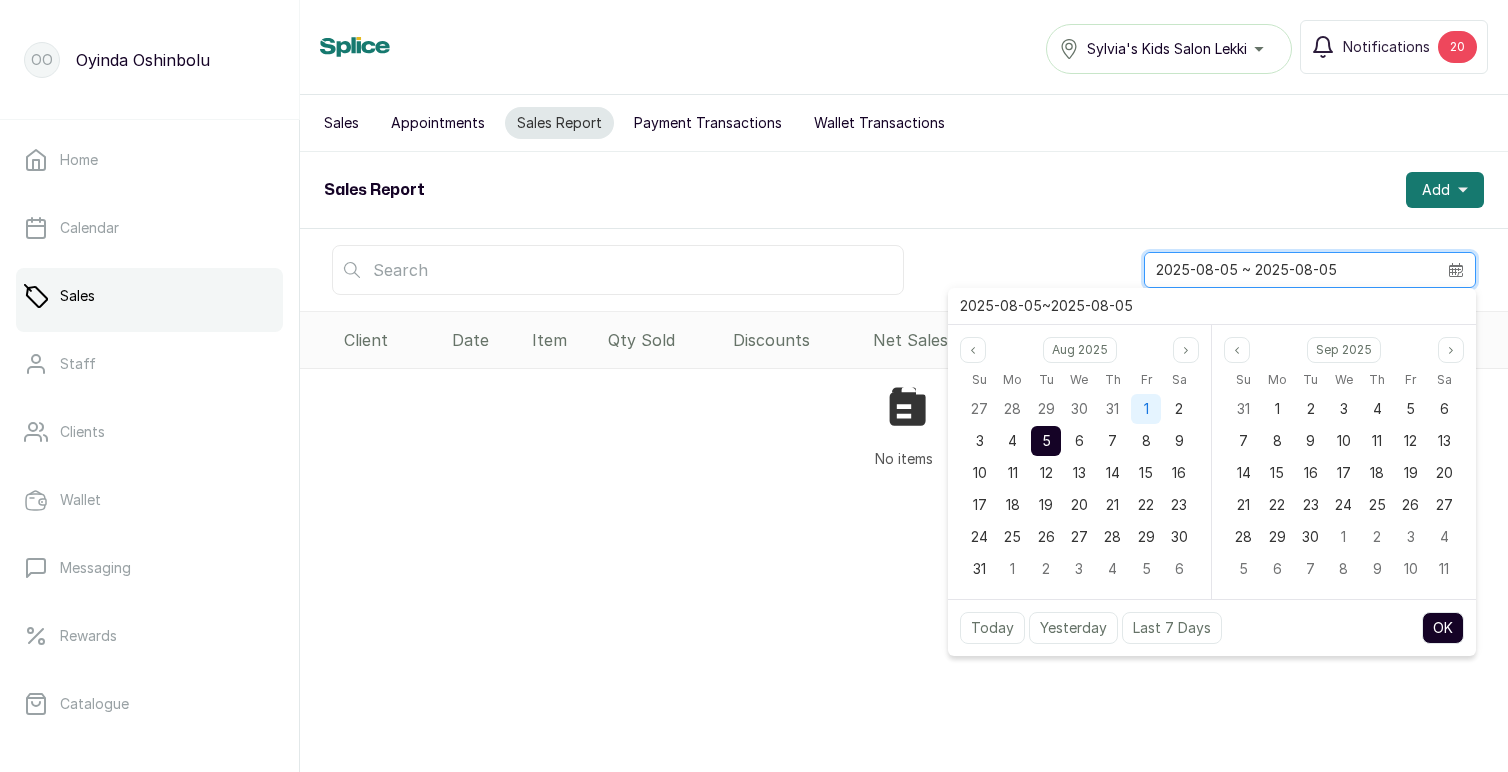 click on "1" at bounding box center [1146, 409] 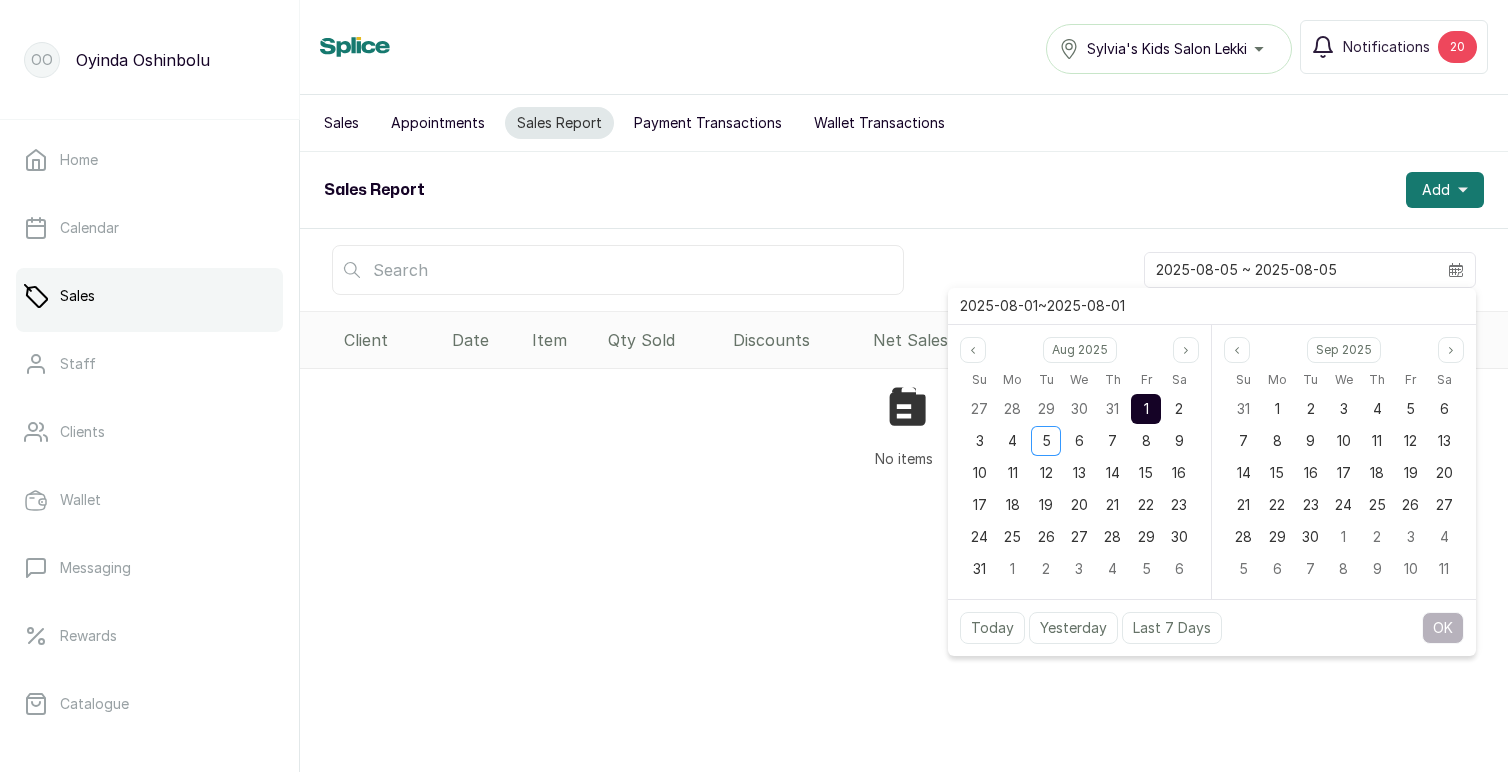 click on "1" at bounding box center (1146, 409) 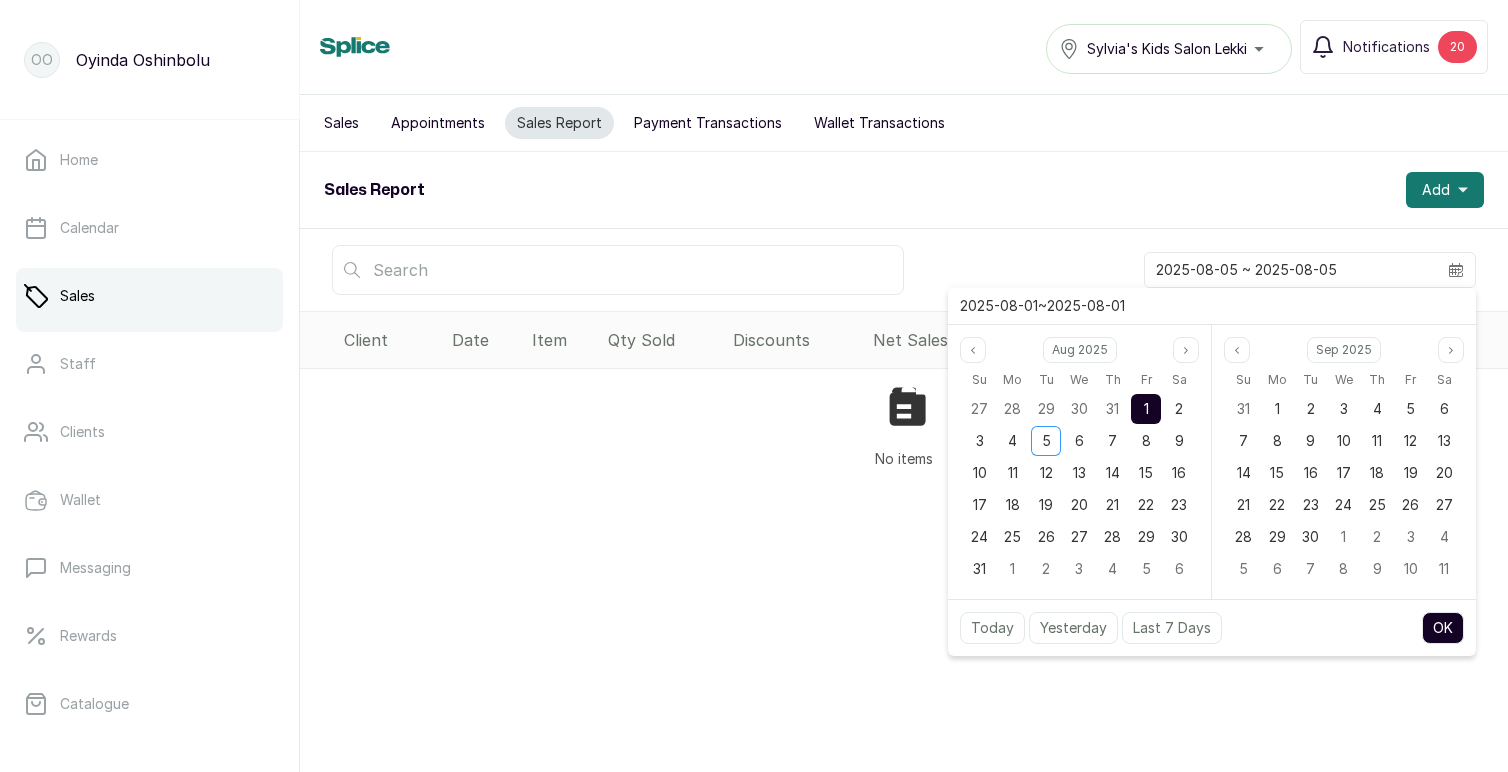 click on "OK" at bounding box center (1443, 628) 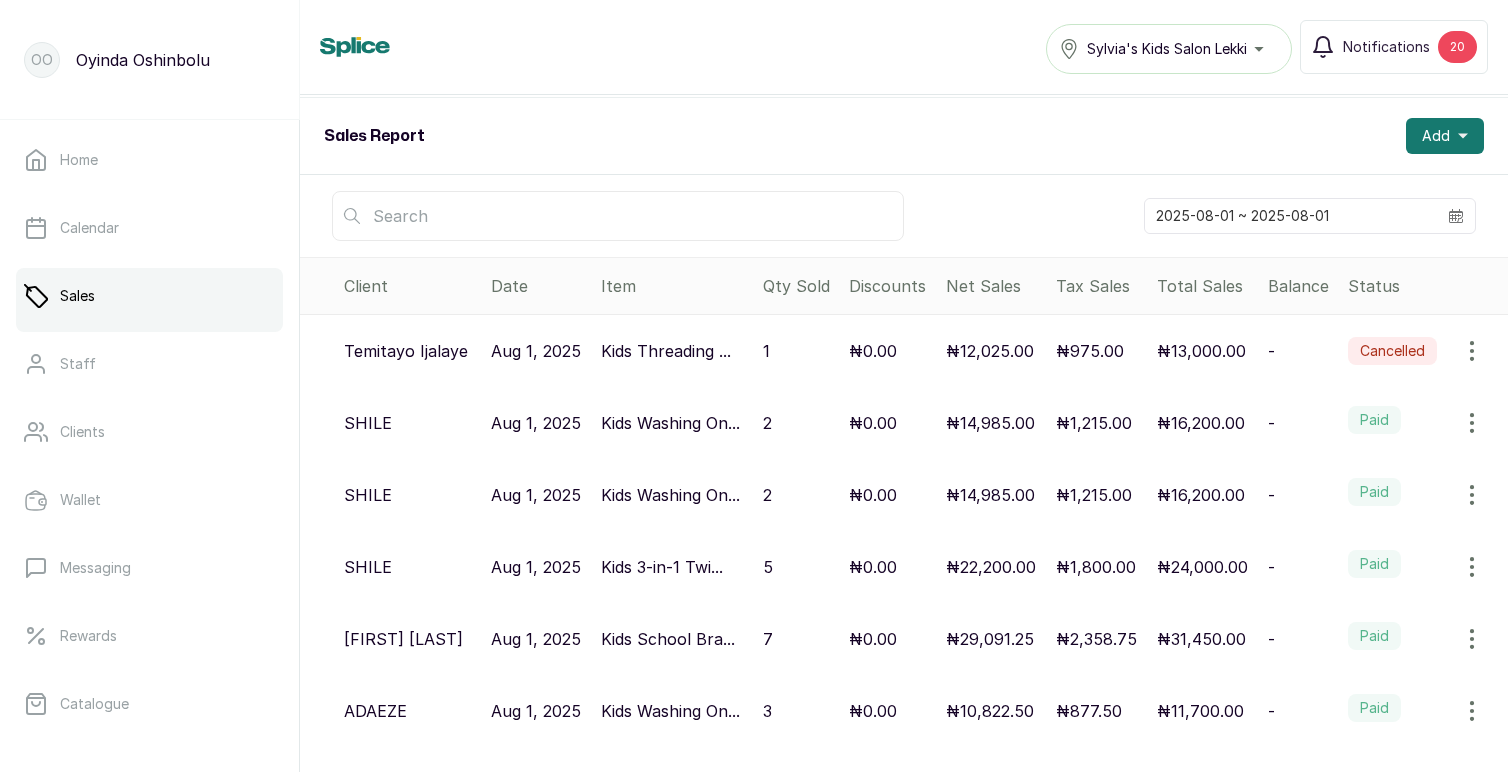 scroll, scrollTop: 0, scrollLeft: 0, axis: both 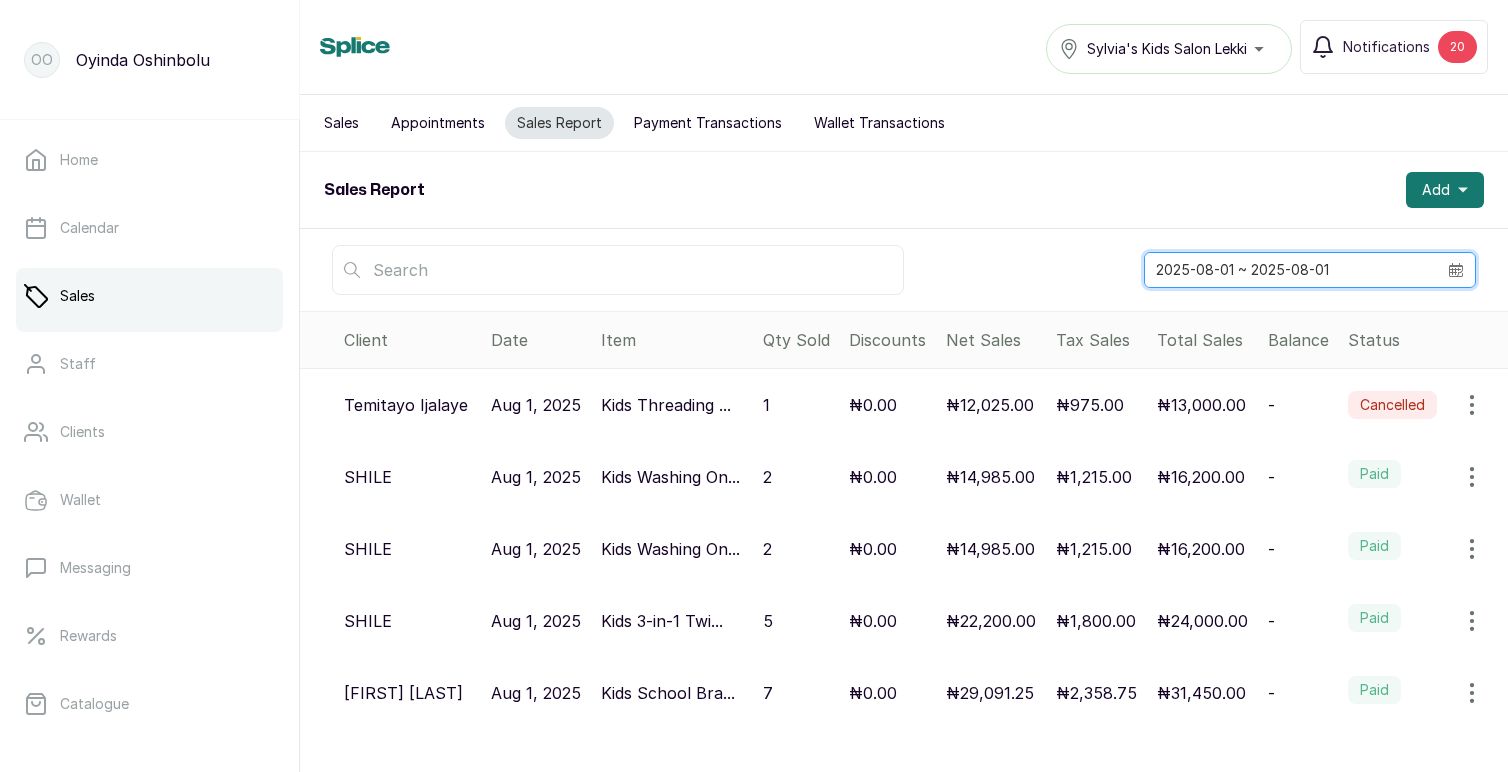 click on "2025-08-01 ~ 2025-08-01" at bounding box center (1291, 270) 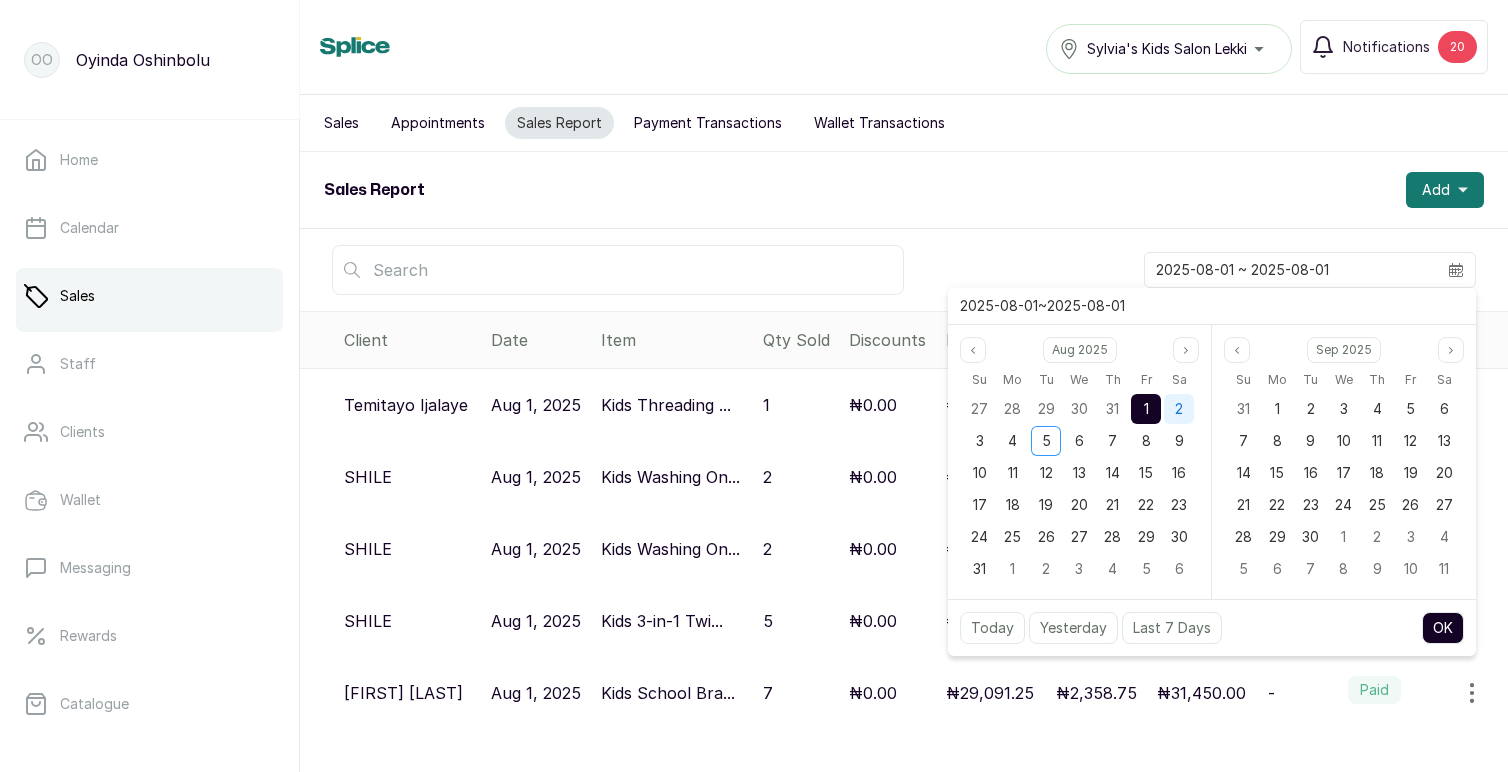 click on "2" at bounding box center (1179, 409) 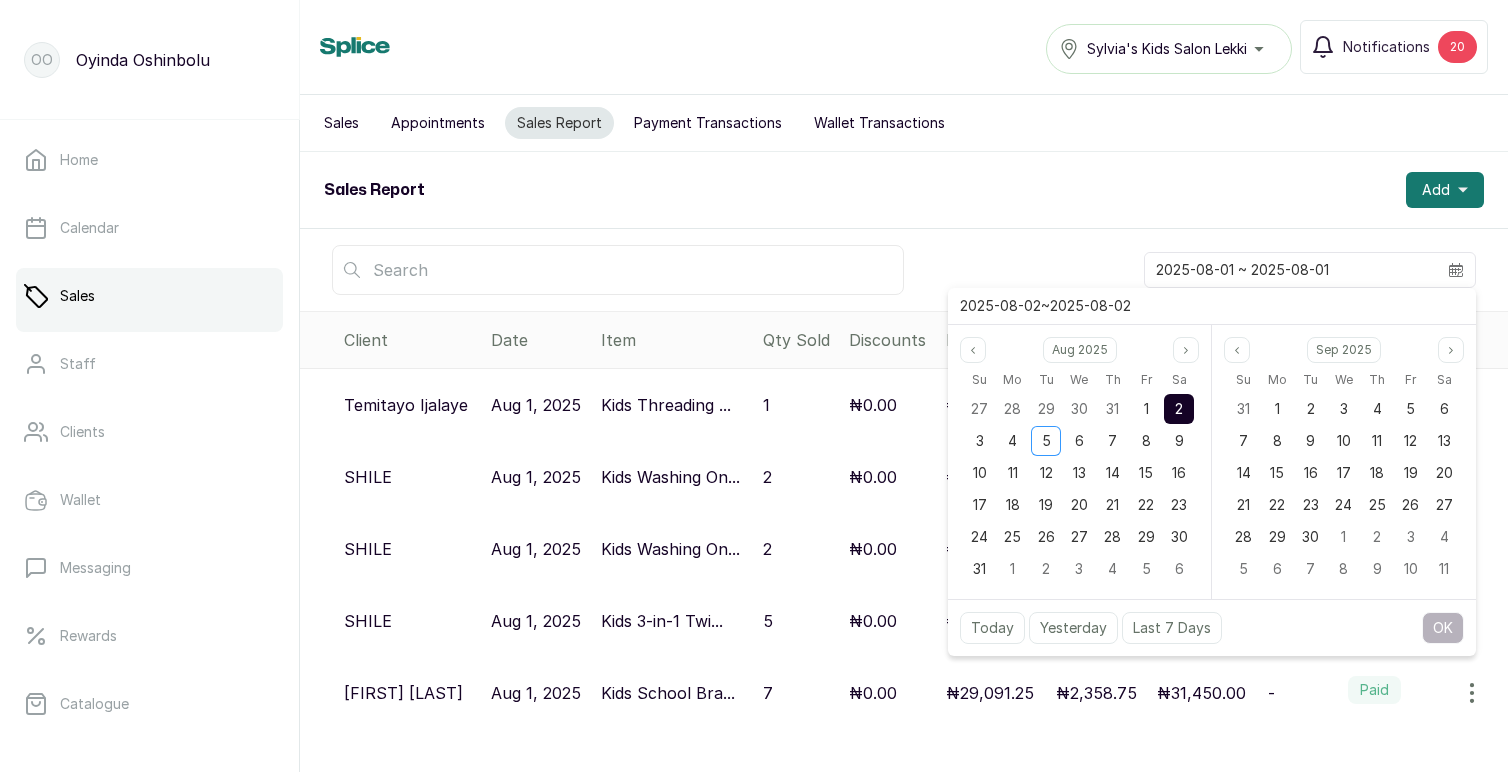 click on "2" at bounding box center (1179, 409) 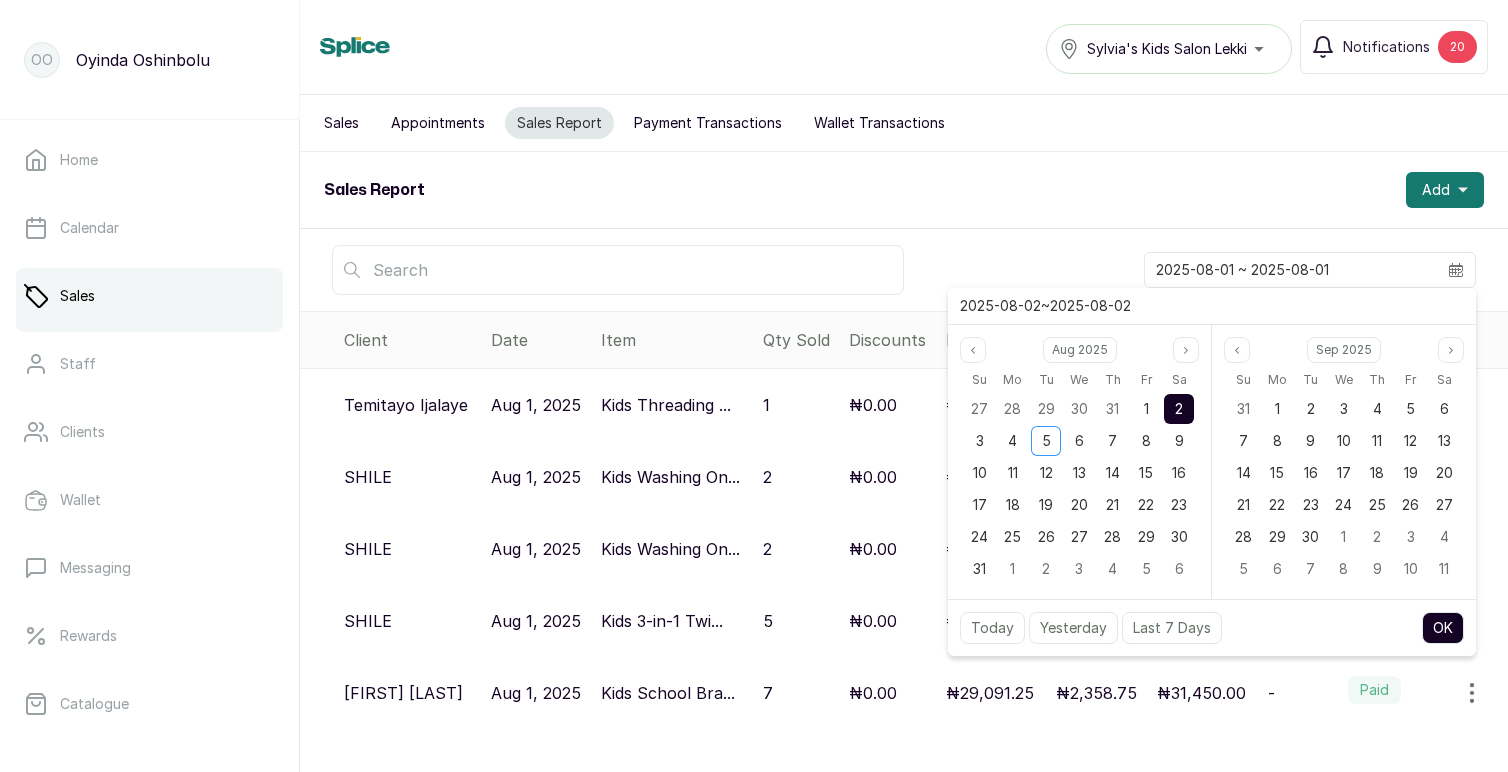 click on "OK" at bounding box center (1443, 628) 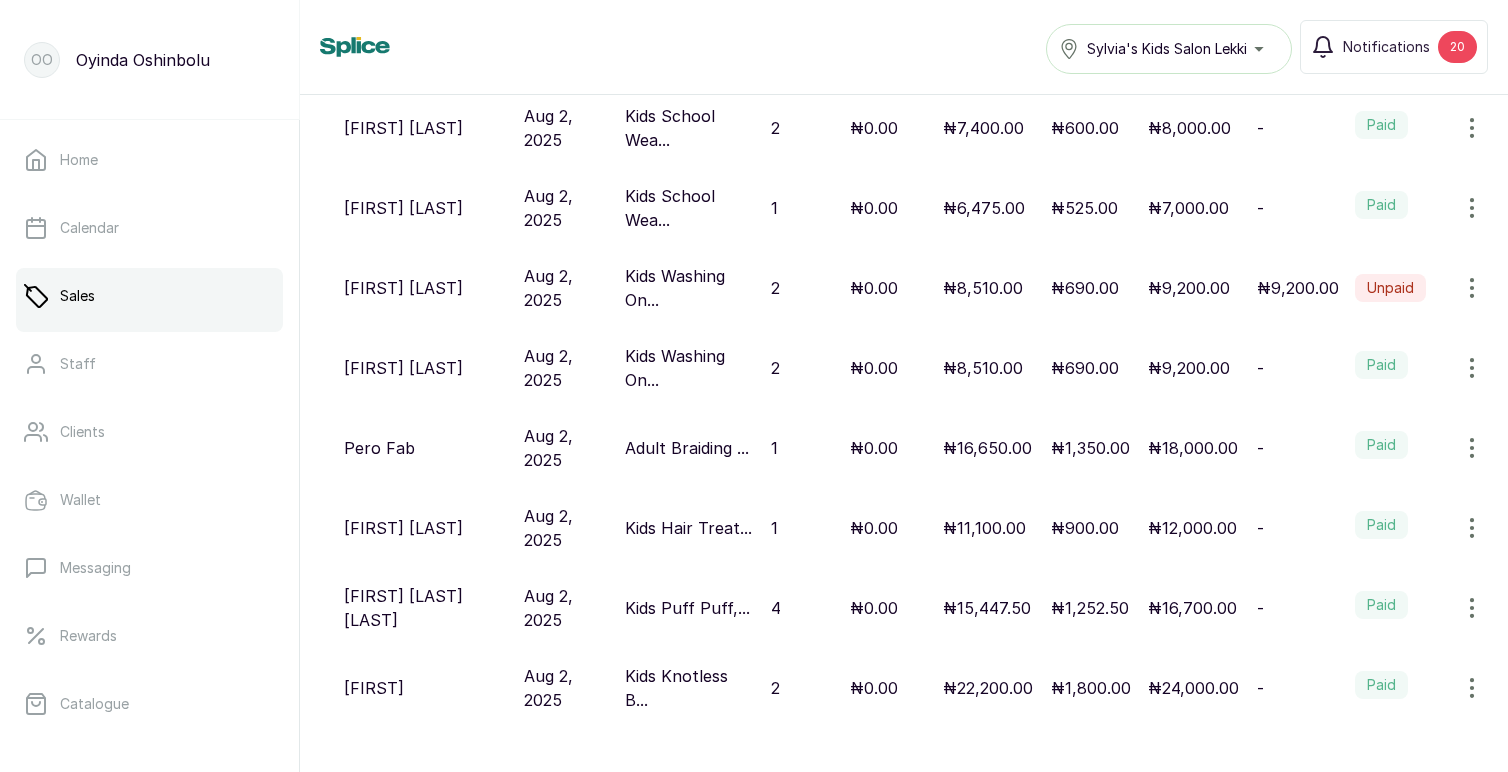 scroll, scrollTop: 0, scrollLeft: 0, axis: both 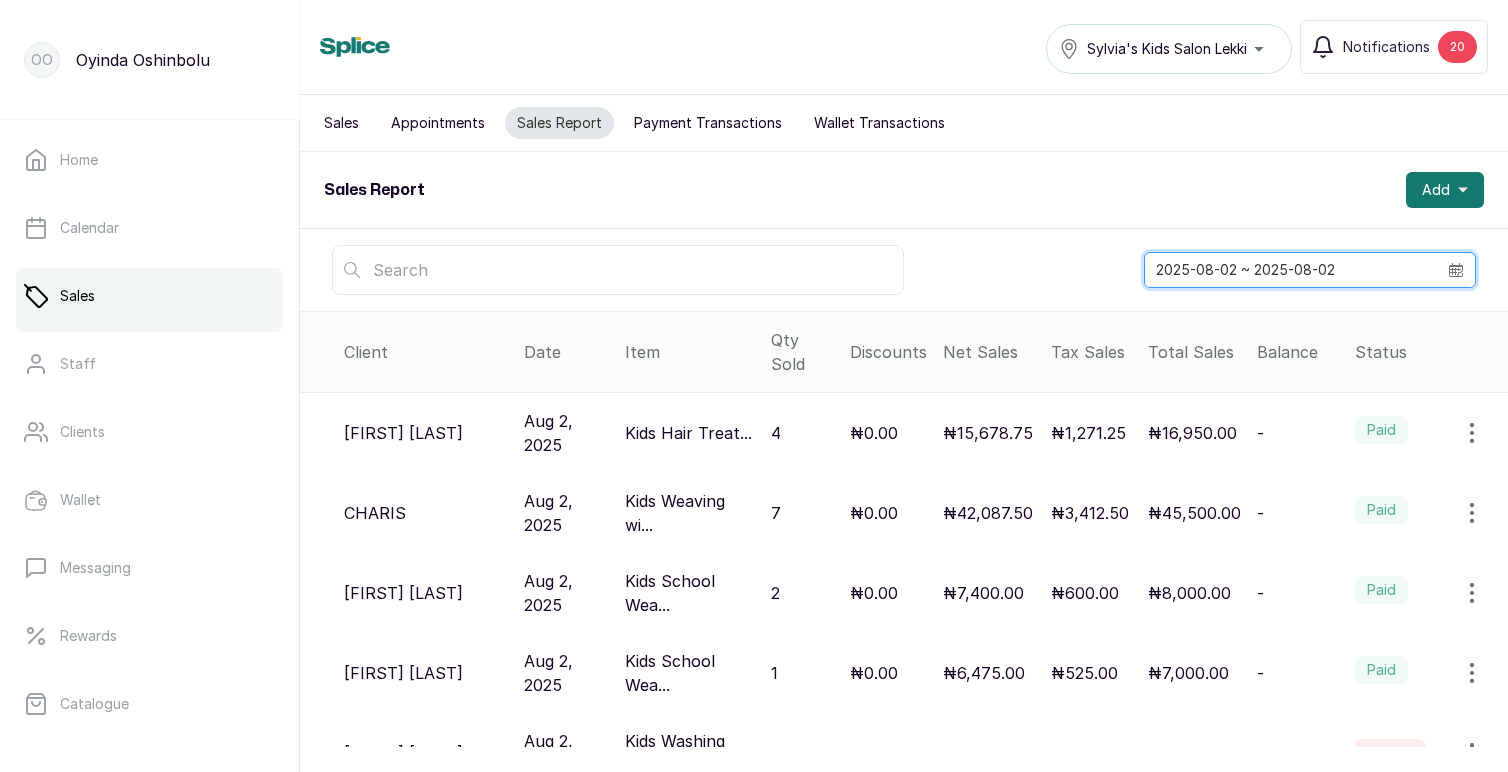 click on "2025-08-02 ~ 2025-08-02" at bounding box center (1291, 270) 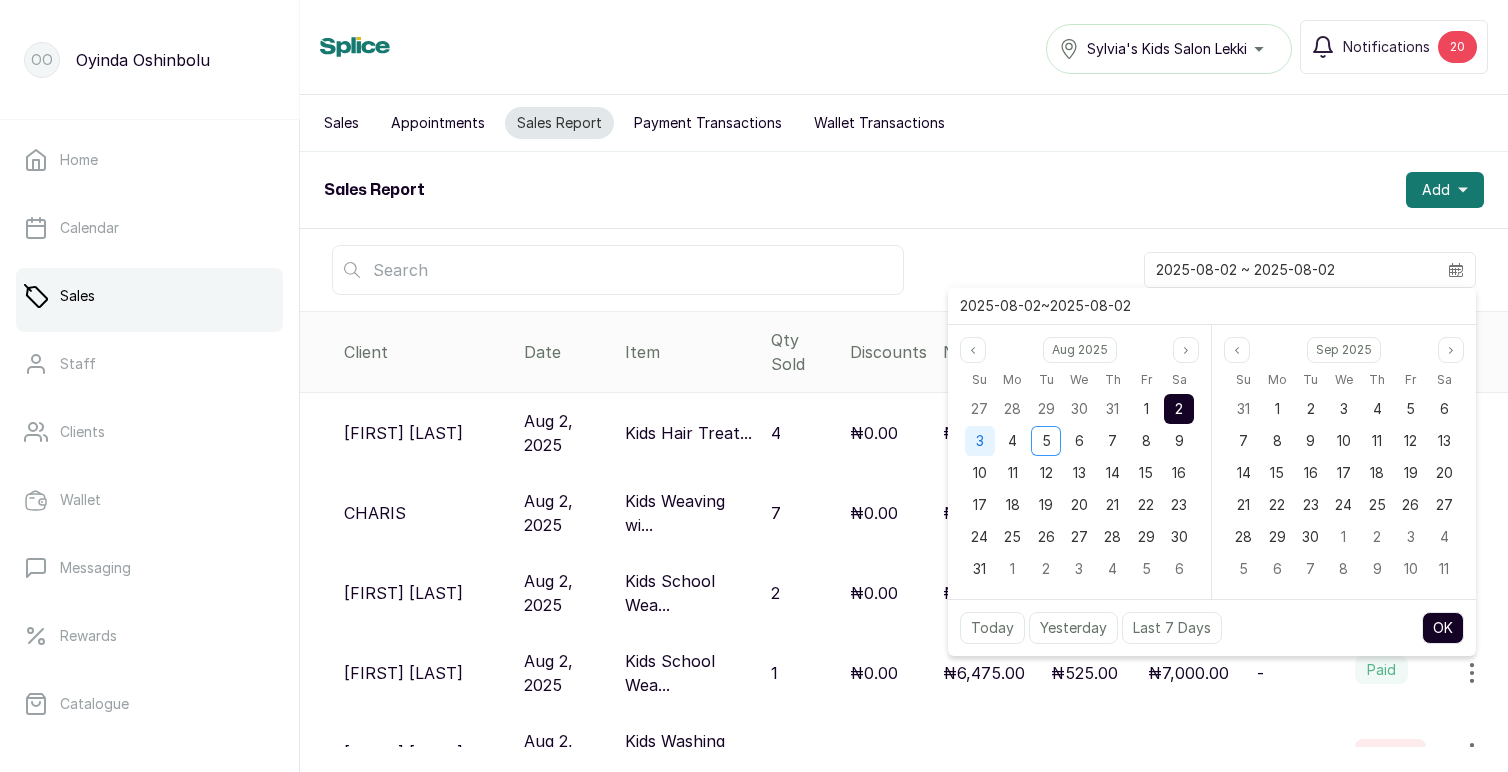 click on "3" at bounding box center (980, 441) 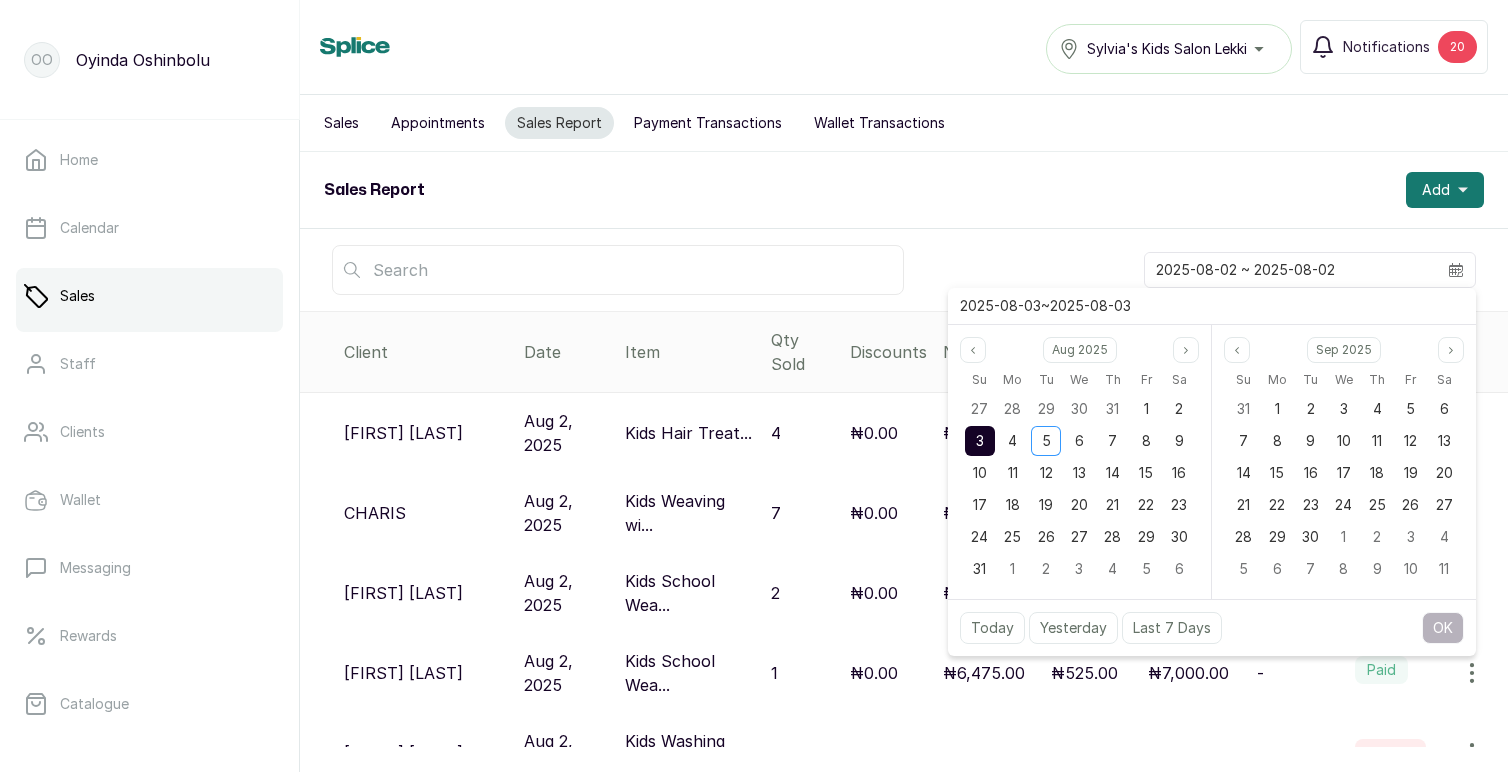 click on "3" at bounding box center (980, 441) 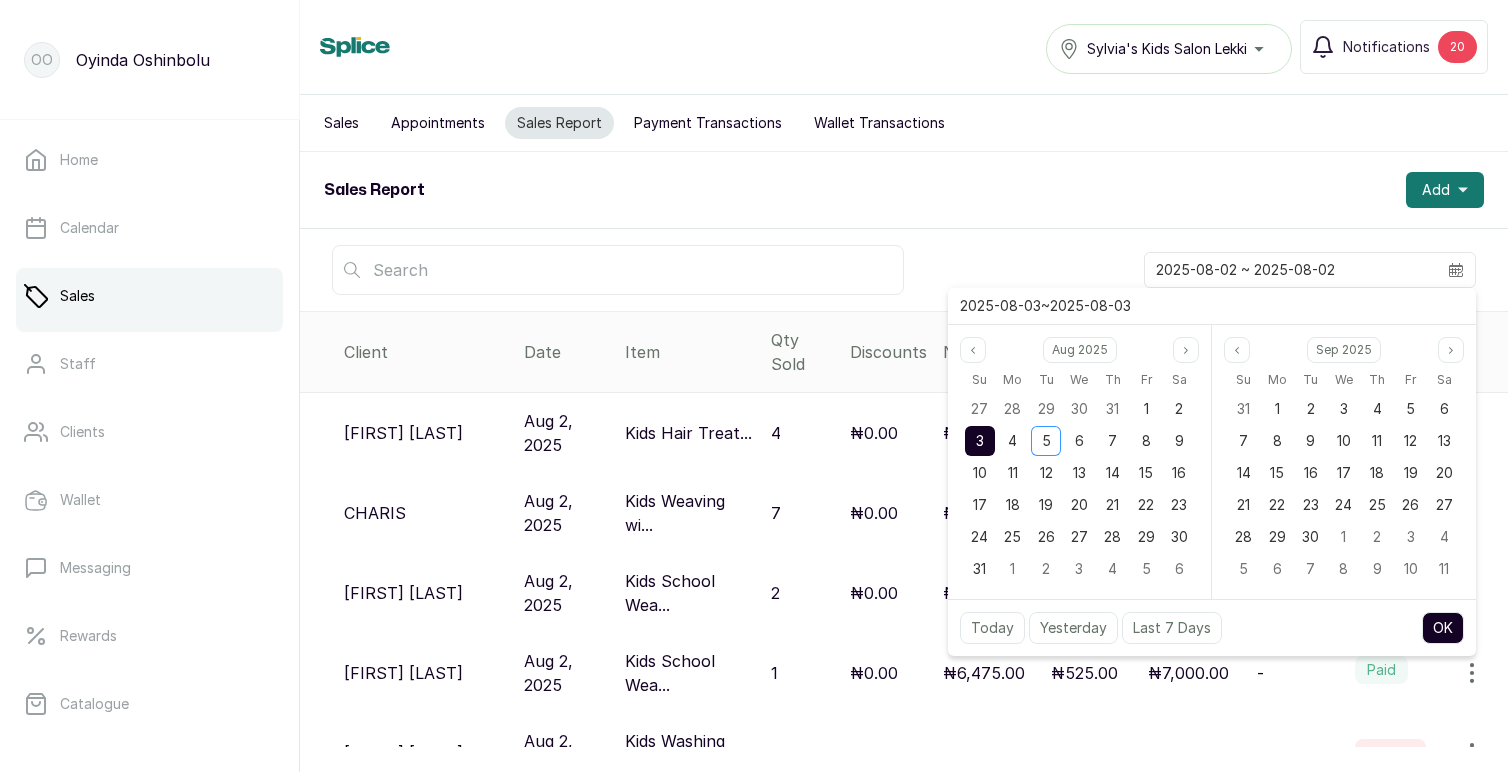 click on "OK" at bounding box center (1443, 628) 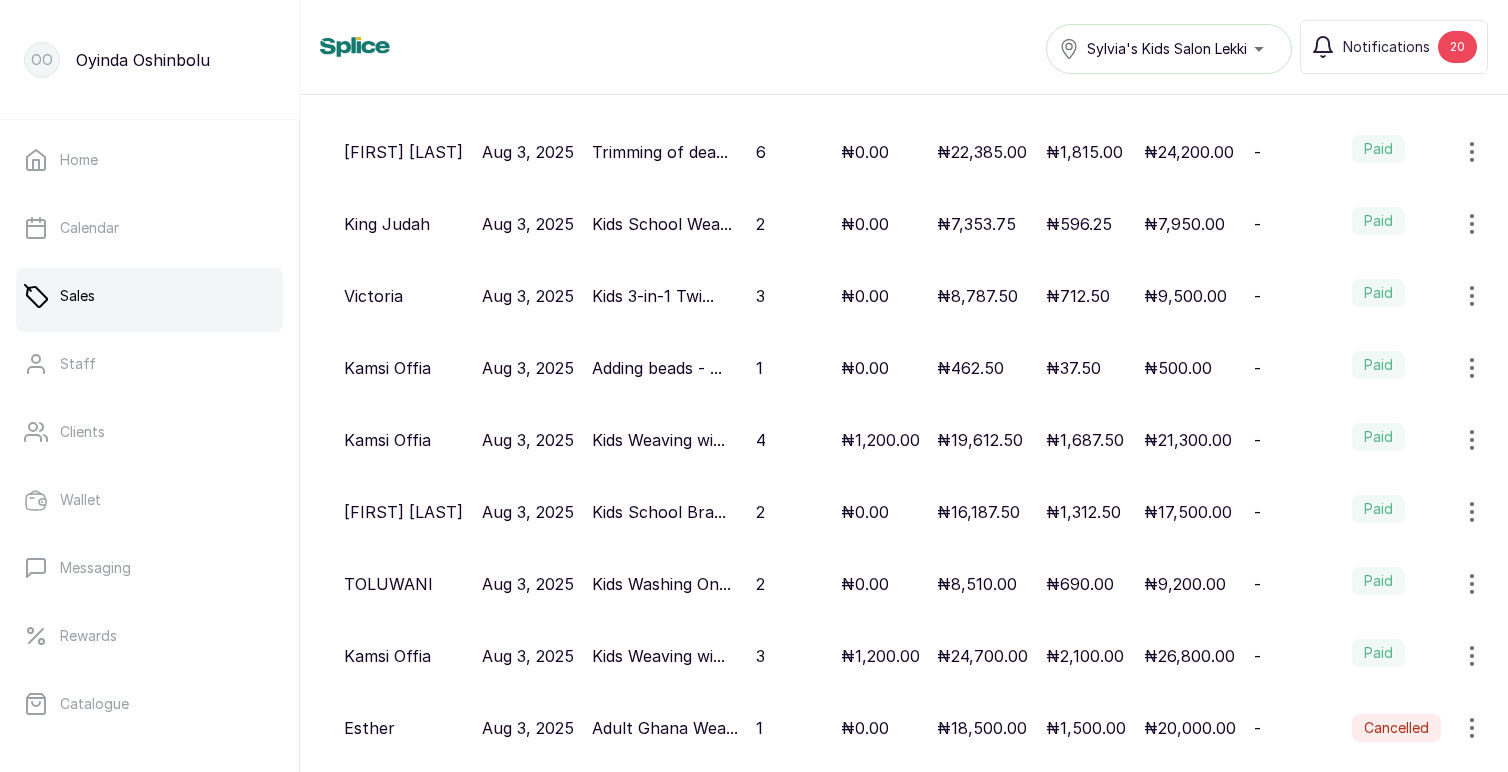 scroll, scrollTop: 414, scrollLeft: 0, axis: vertical 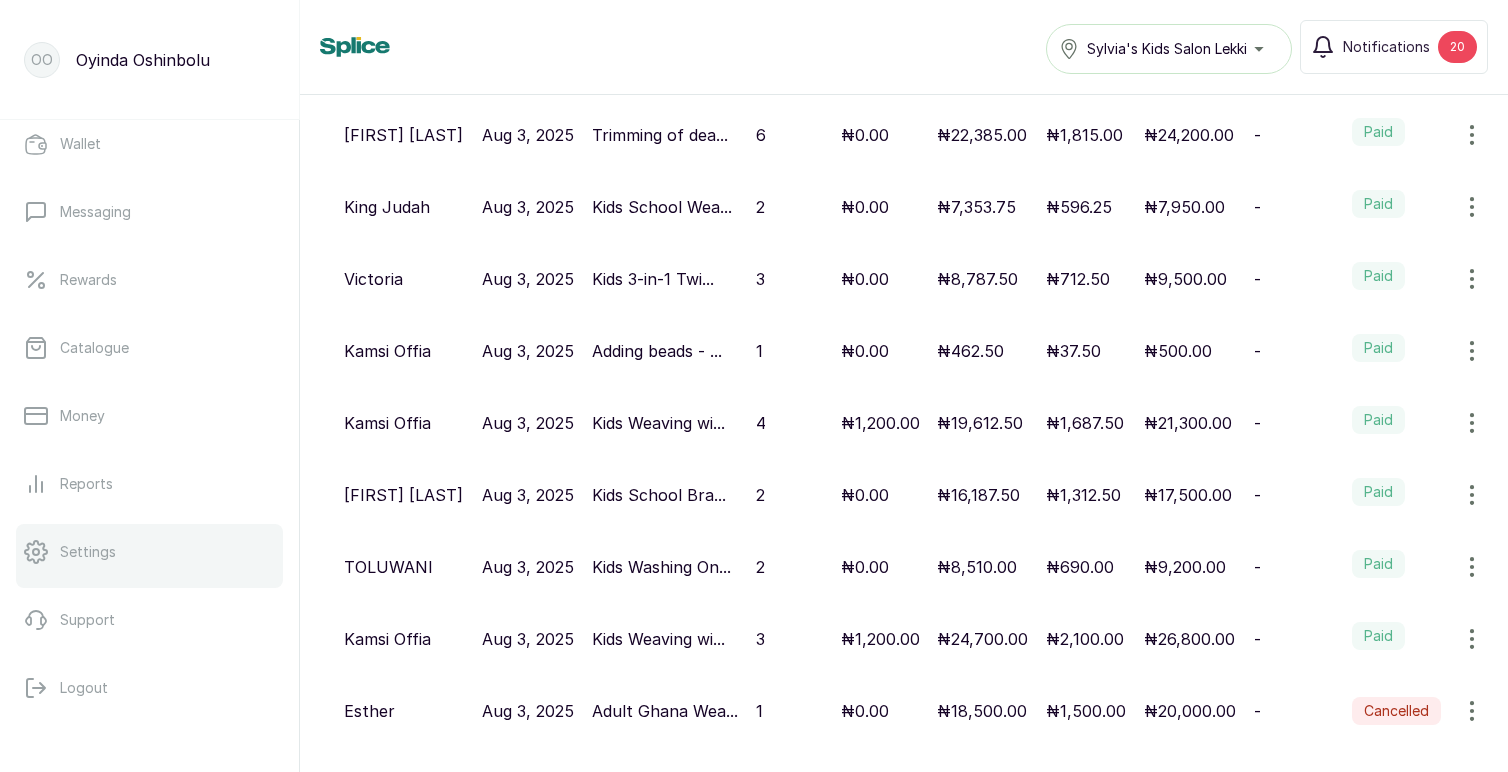 click on "Settings" at bounding box center (88, 552) 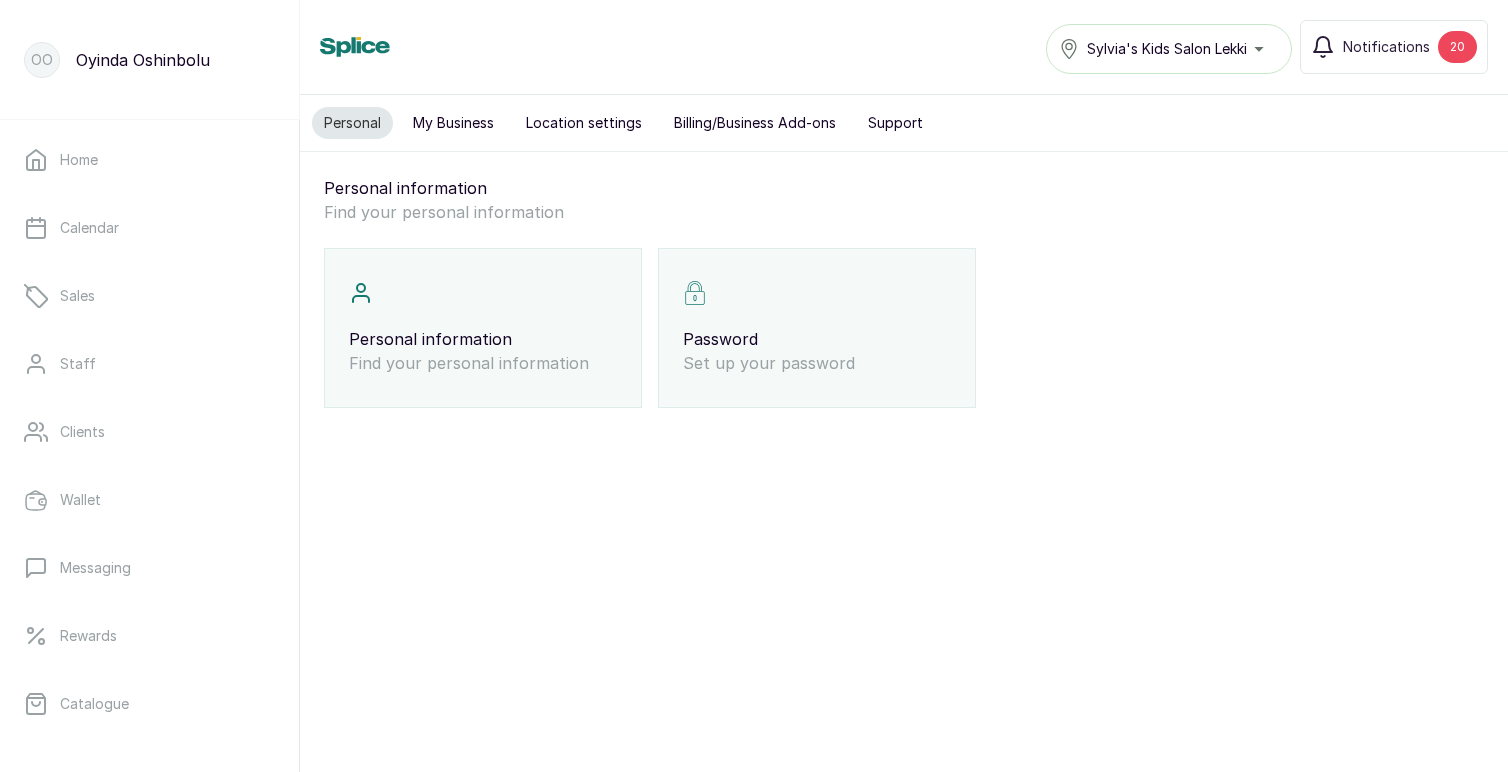 click on "My Business" at bounding box center (453, 123) 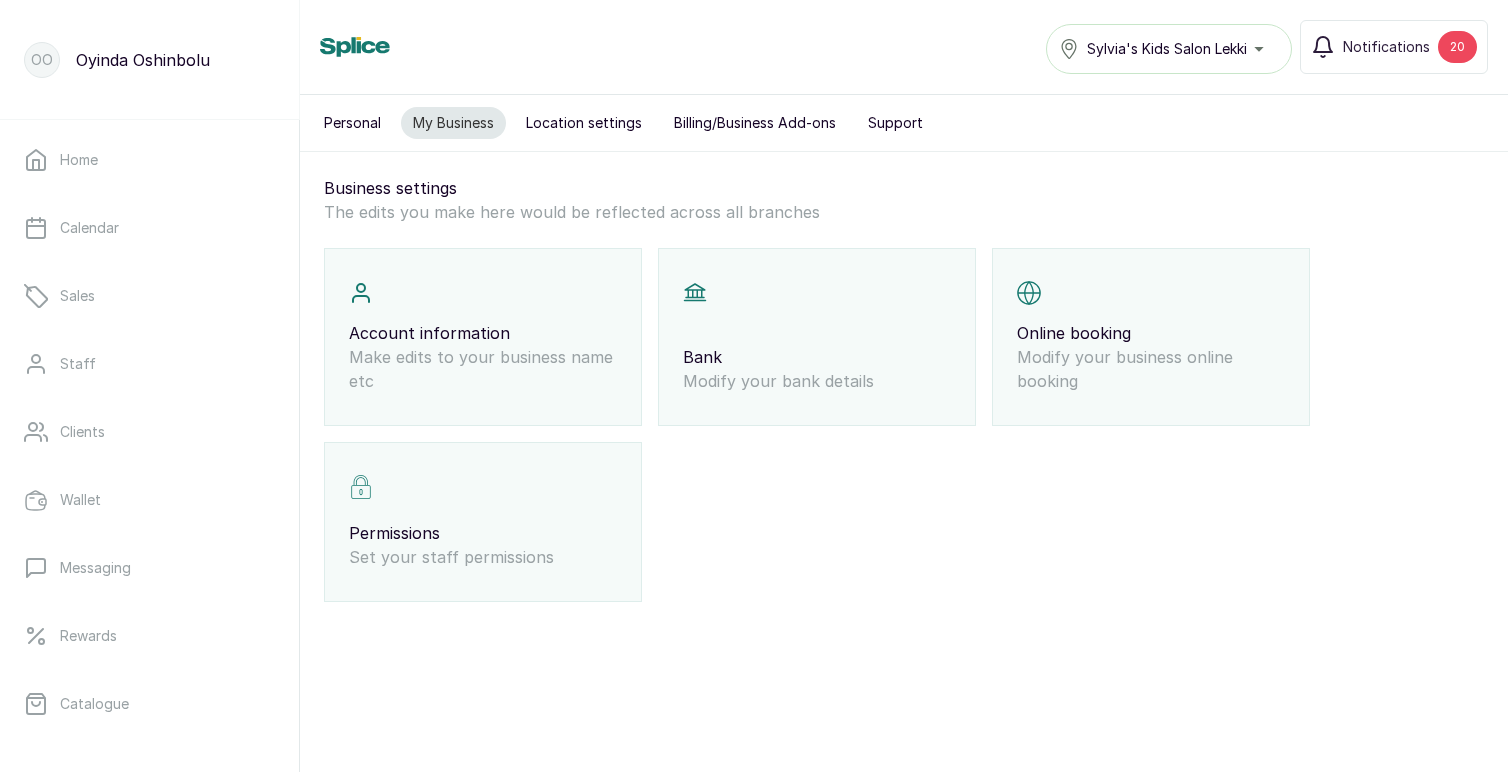 click on "Location settings" at bounding box center [584, 123] 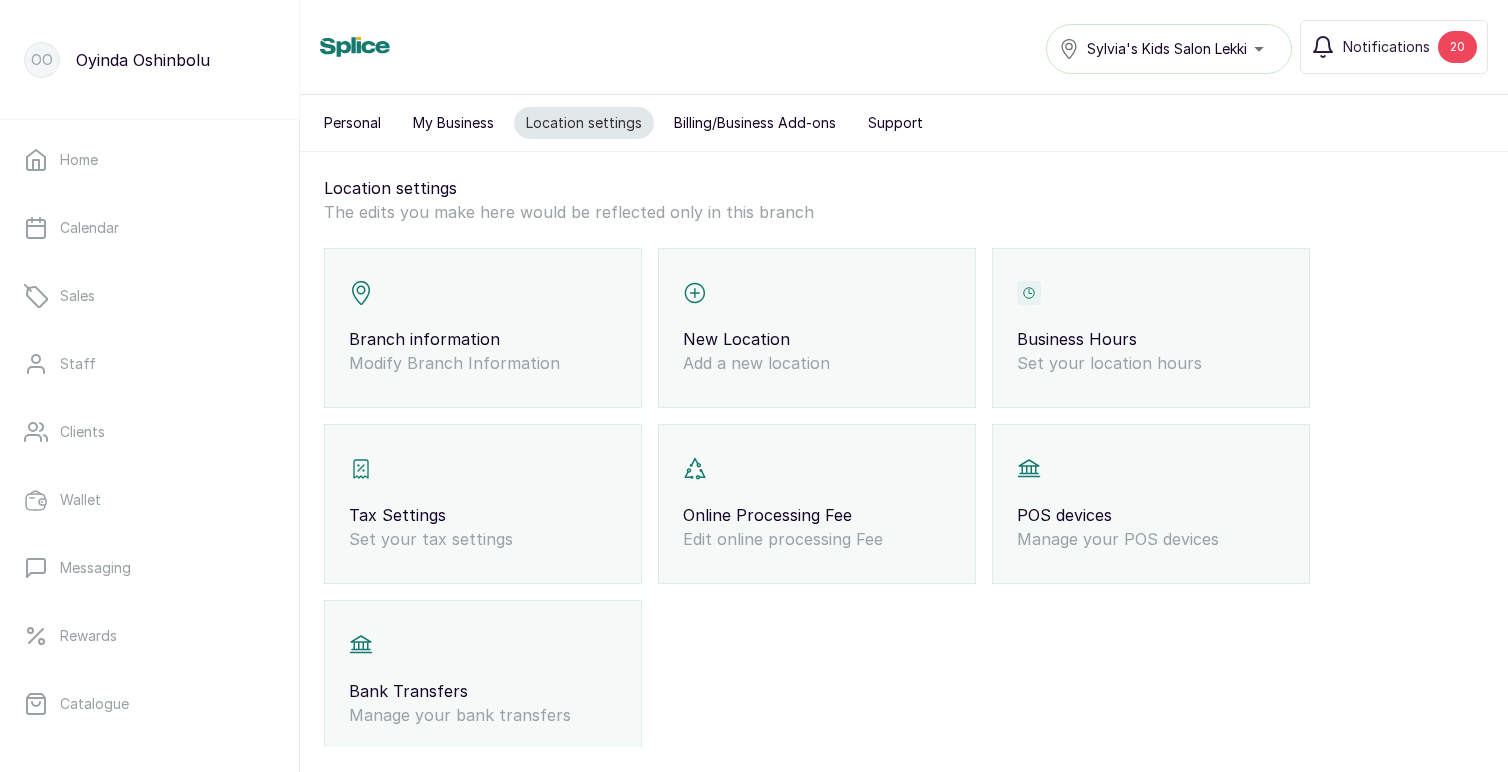 click on "Tax Settings Set your tax settings" at bounding box center (483, 504) 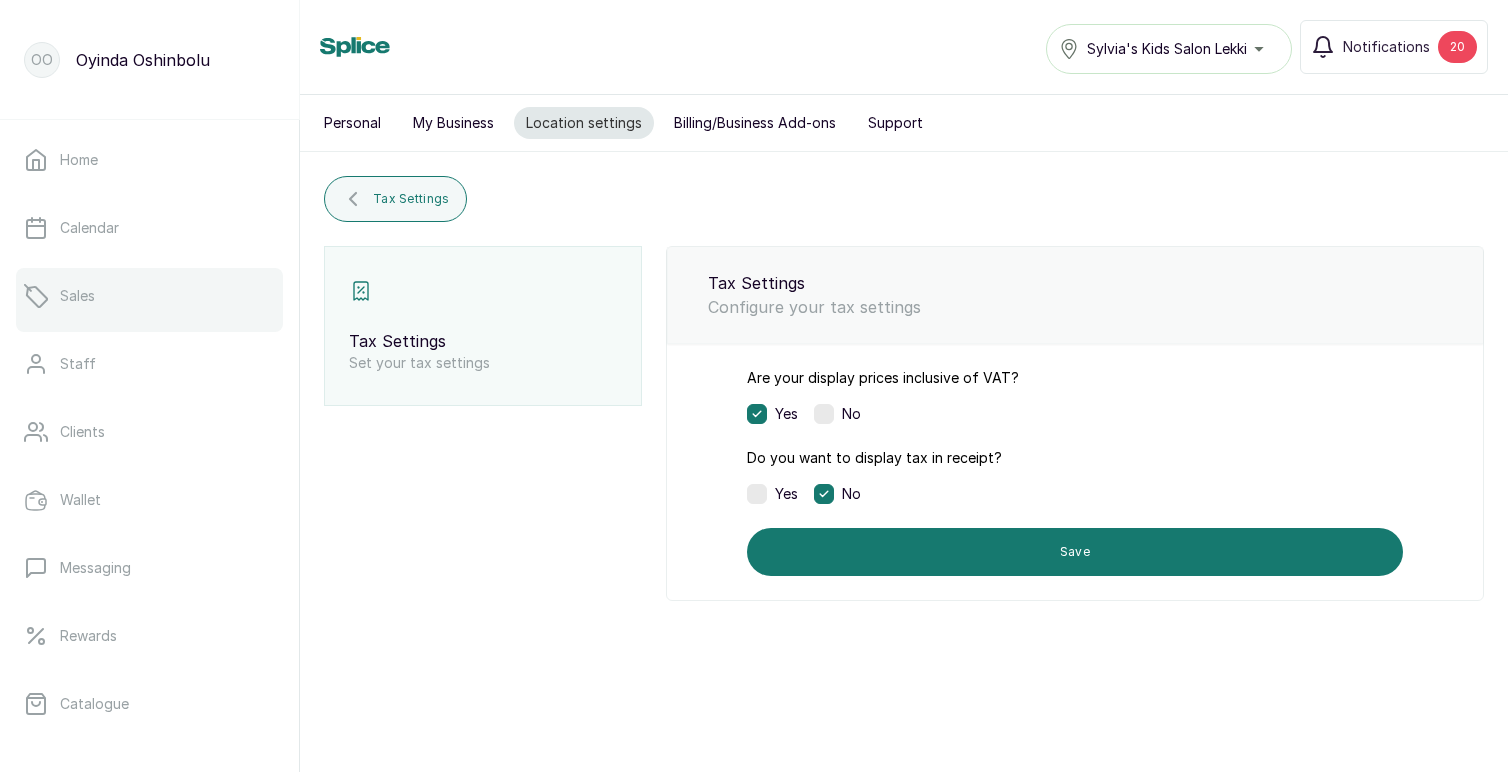 click on "Sales" at bounding box center (149, 296) 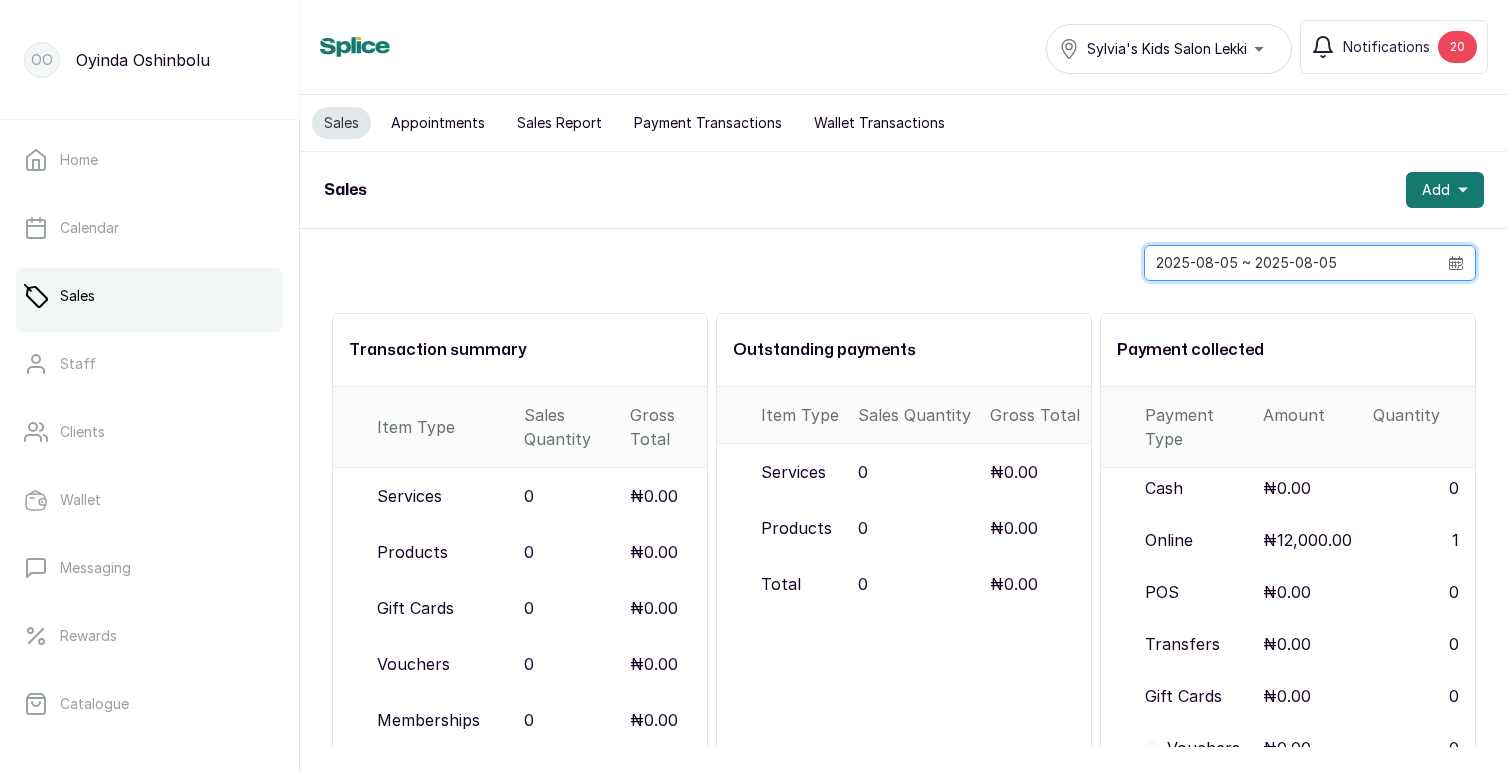 click on "2025-08-05 ~ 2025-08-05" at bounding box center [1291, 263] 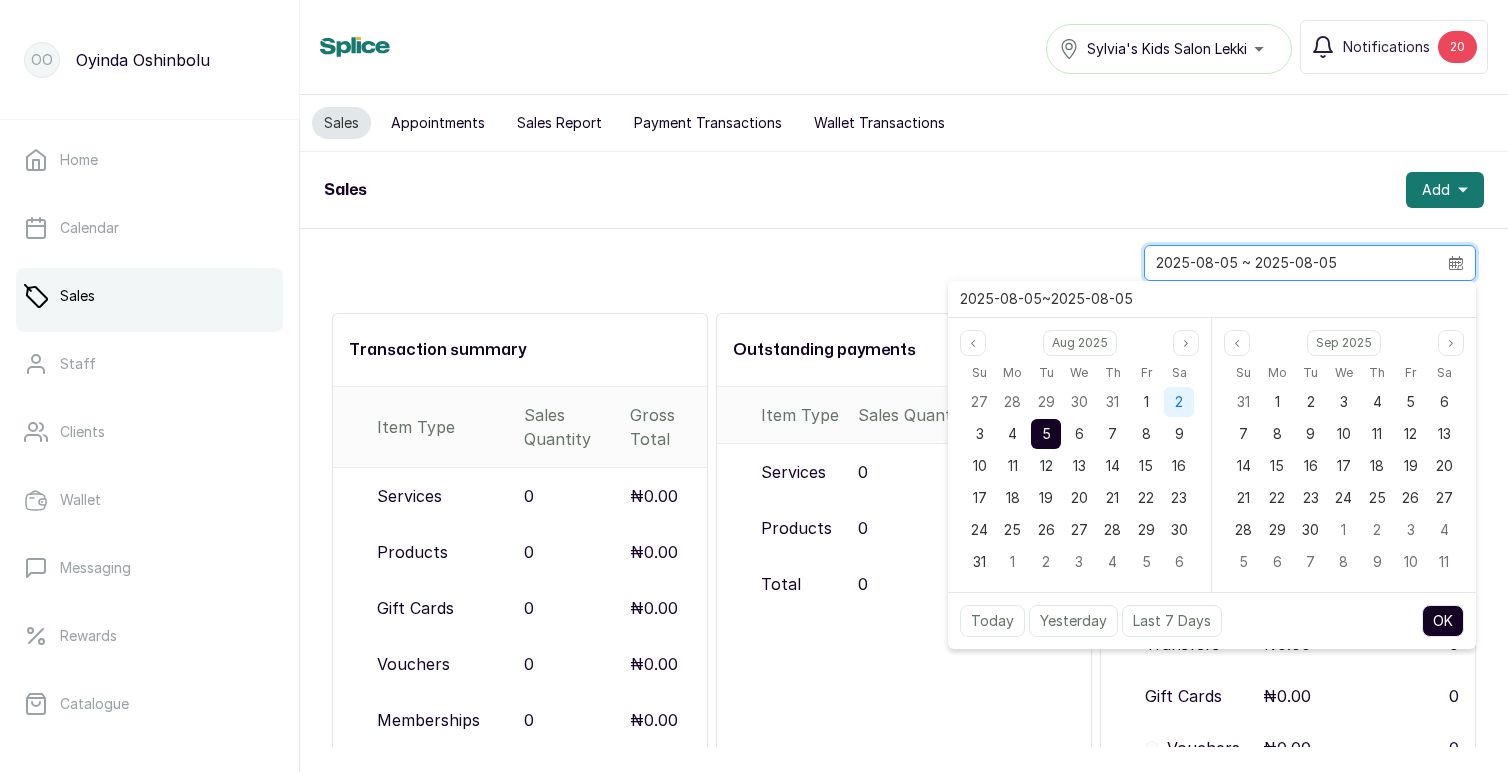 click on "2" at bounding box center (1179, 401) 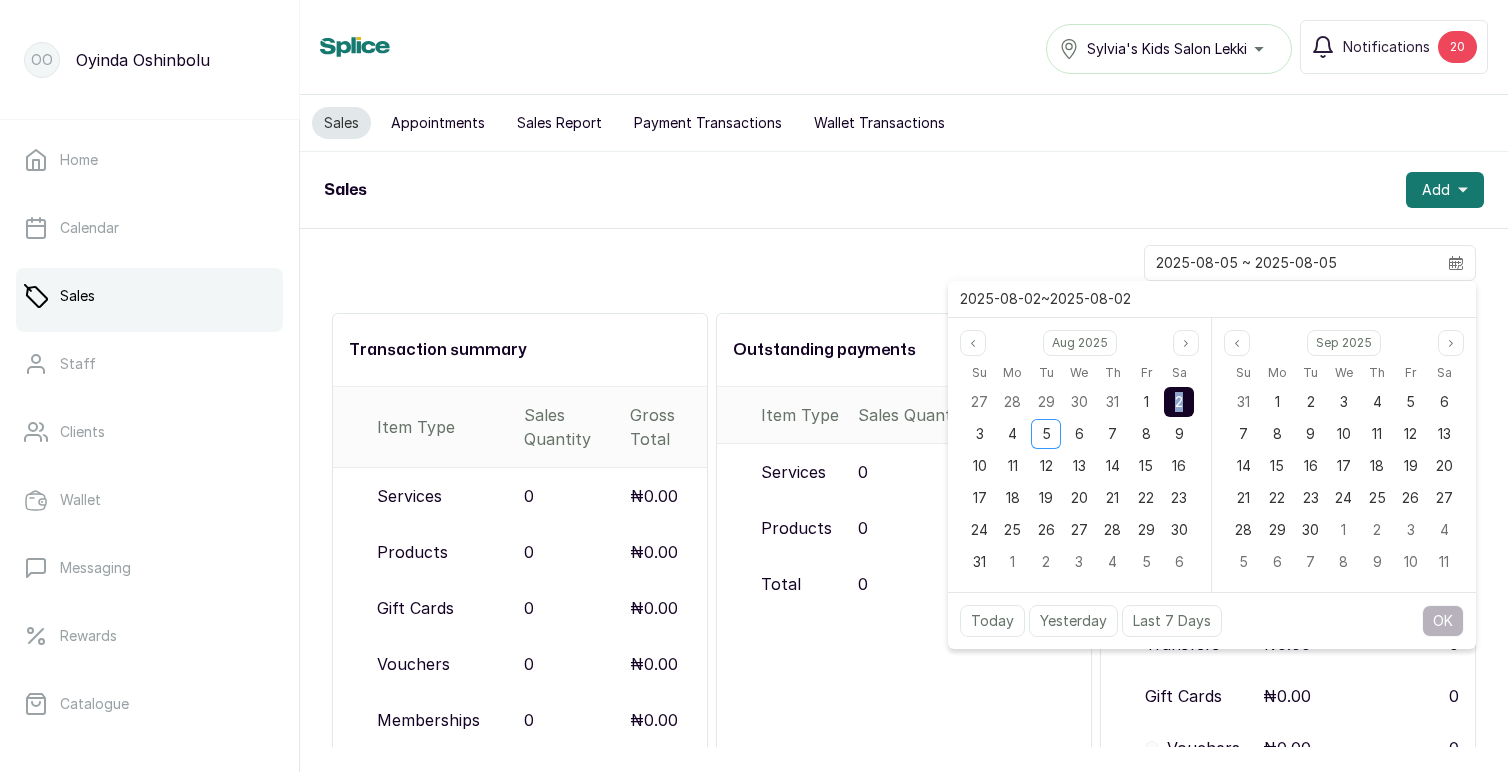 click on "2" at bounding box center (1179, 401) 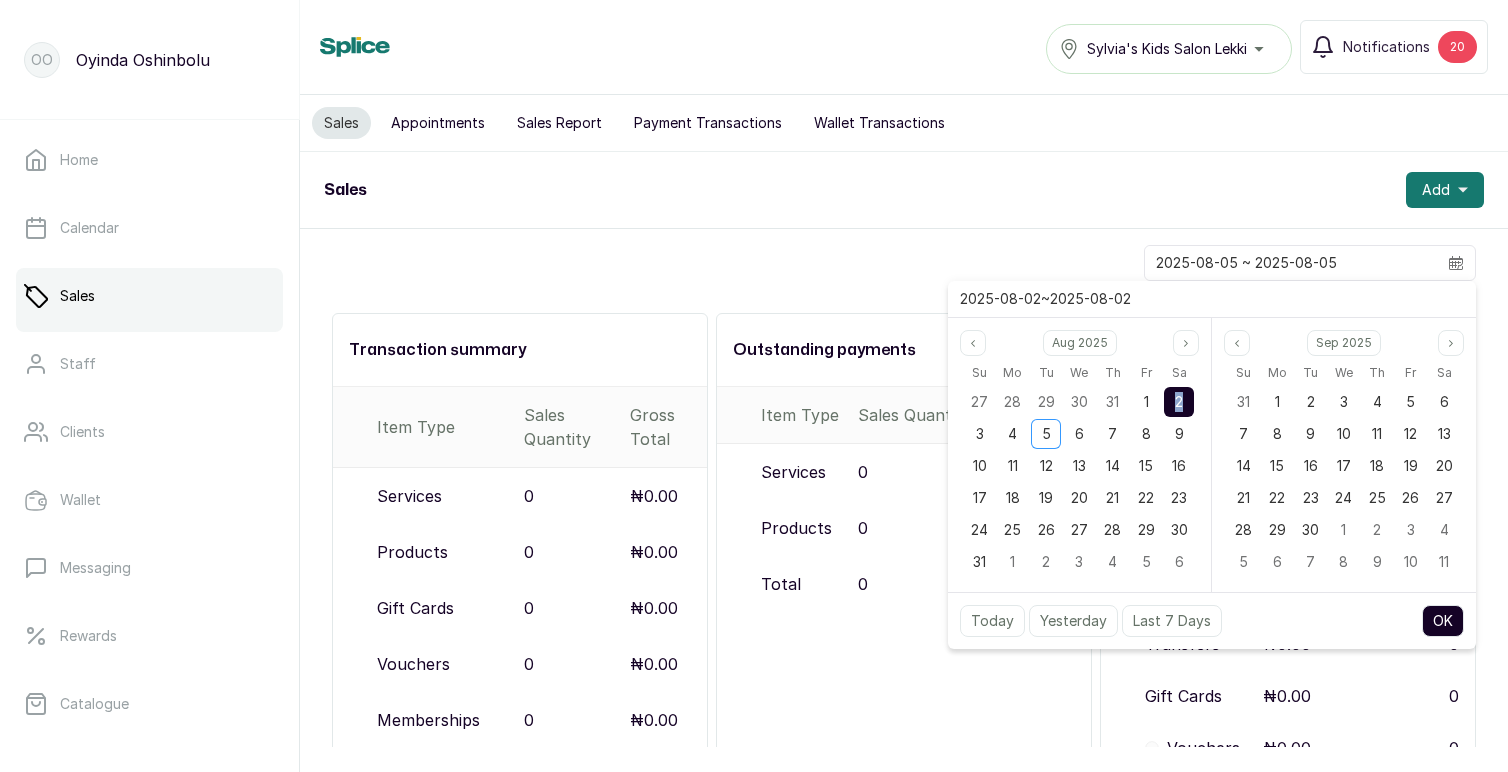 click on "OK" at bounding box center [1443, 621] 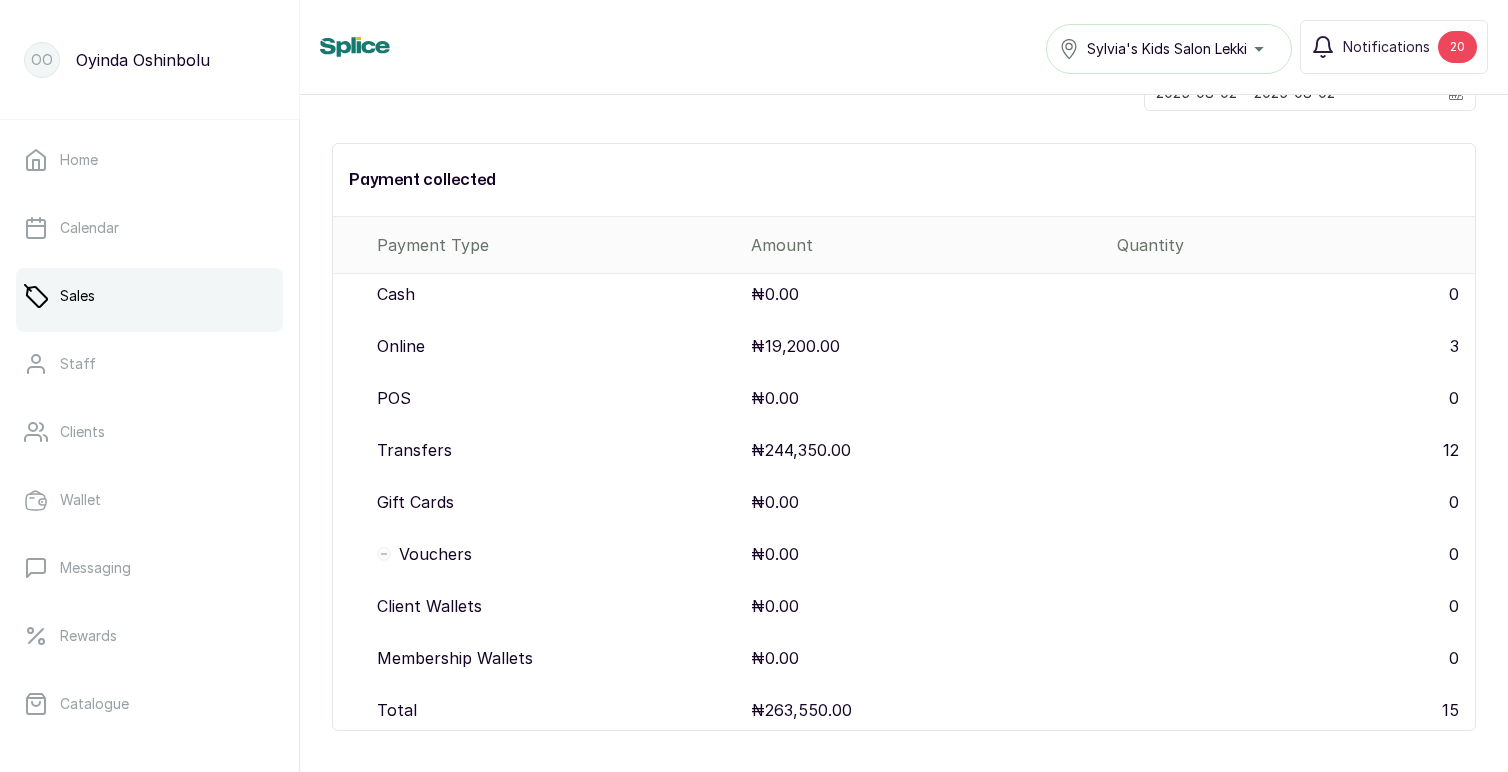 scroll, scrollTop: 0, scrollLeft: 0, axis: both 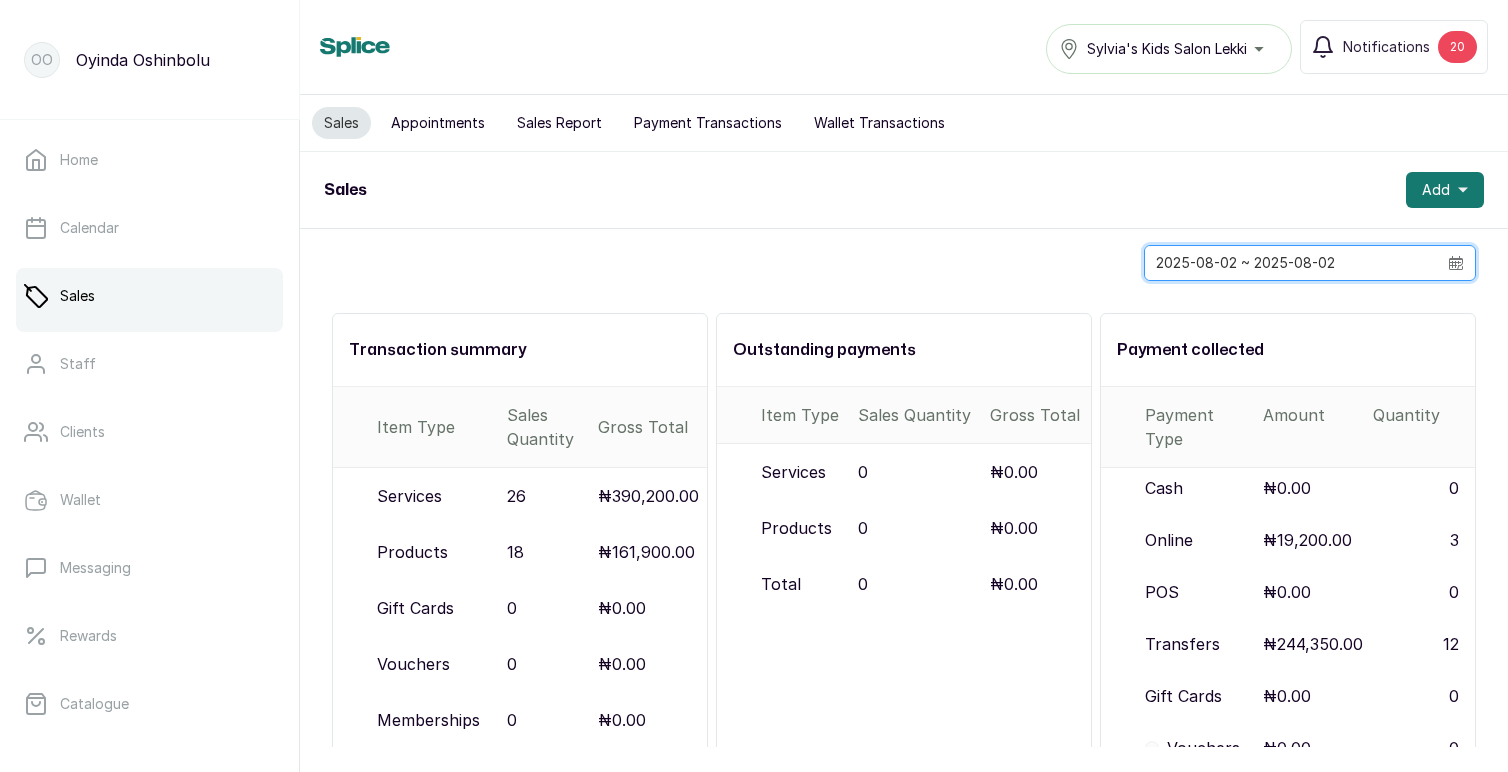 click on "2025-08-02 ~ 2025-08-02" at bounding box center [1291, 263] 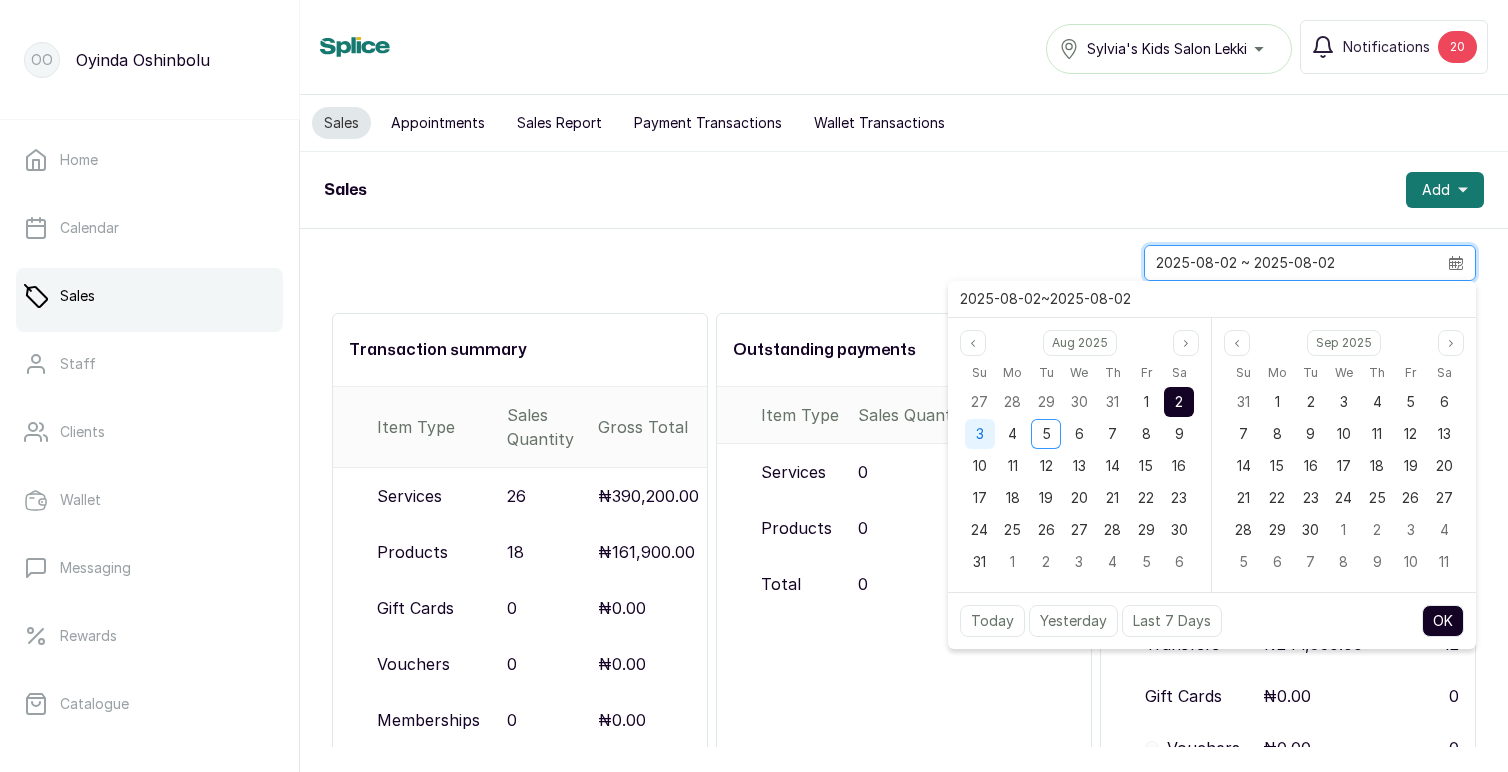 click on "3" at bounding box center (980, 433) 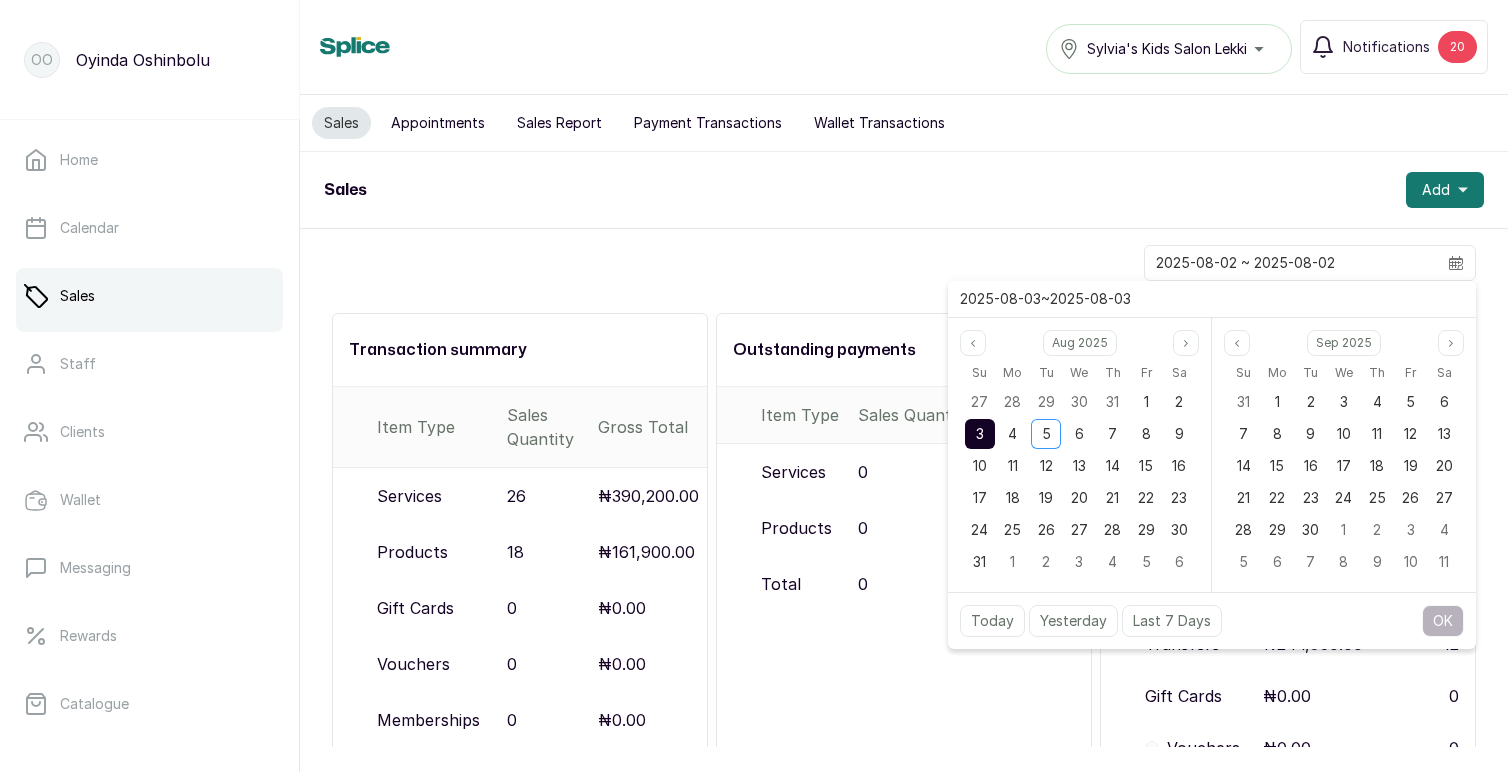 click on "3" at bounding box center (980, 433) 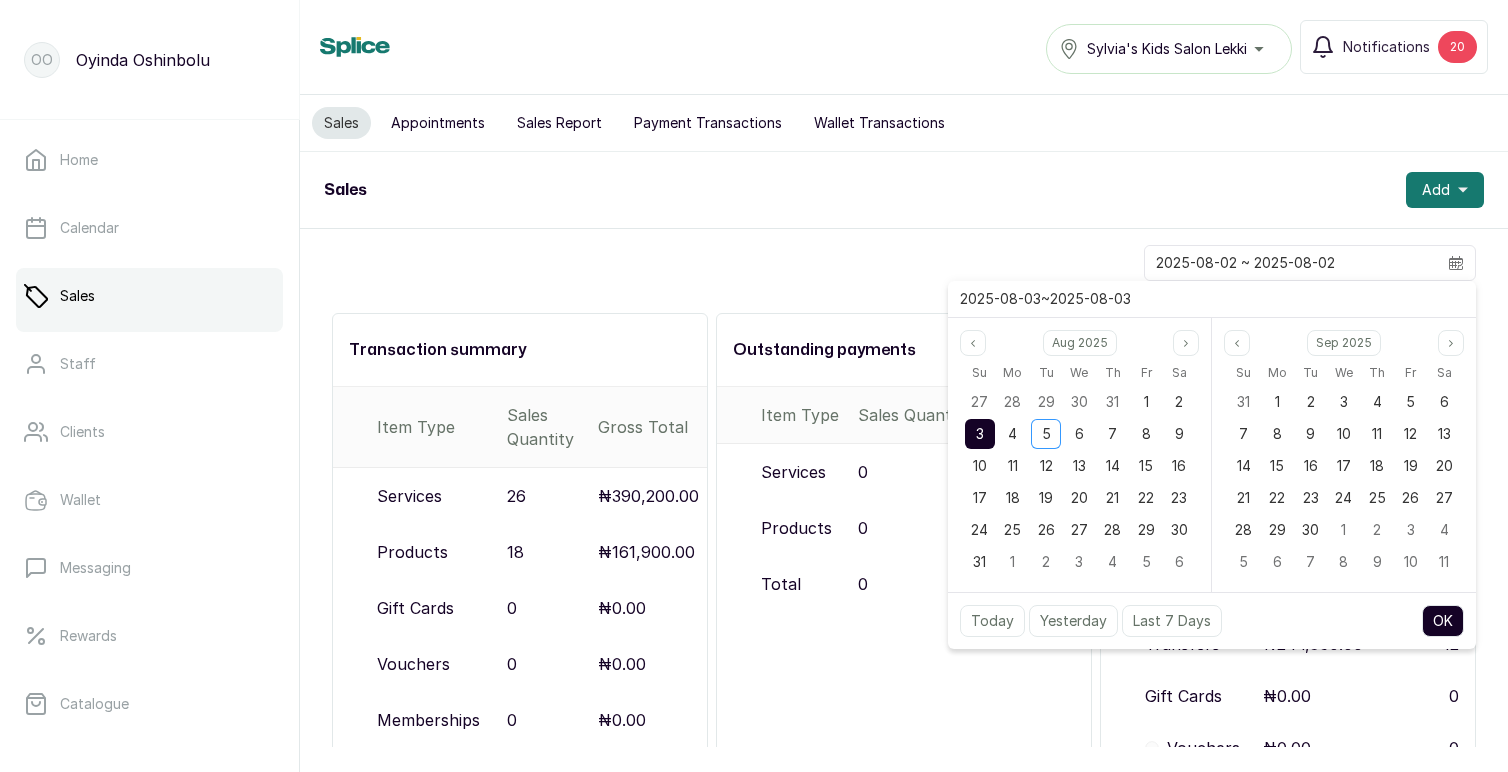 click on "OK" at bounding box center (1443, 621) 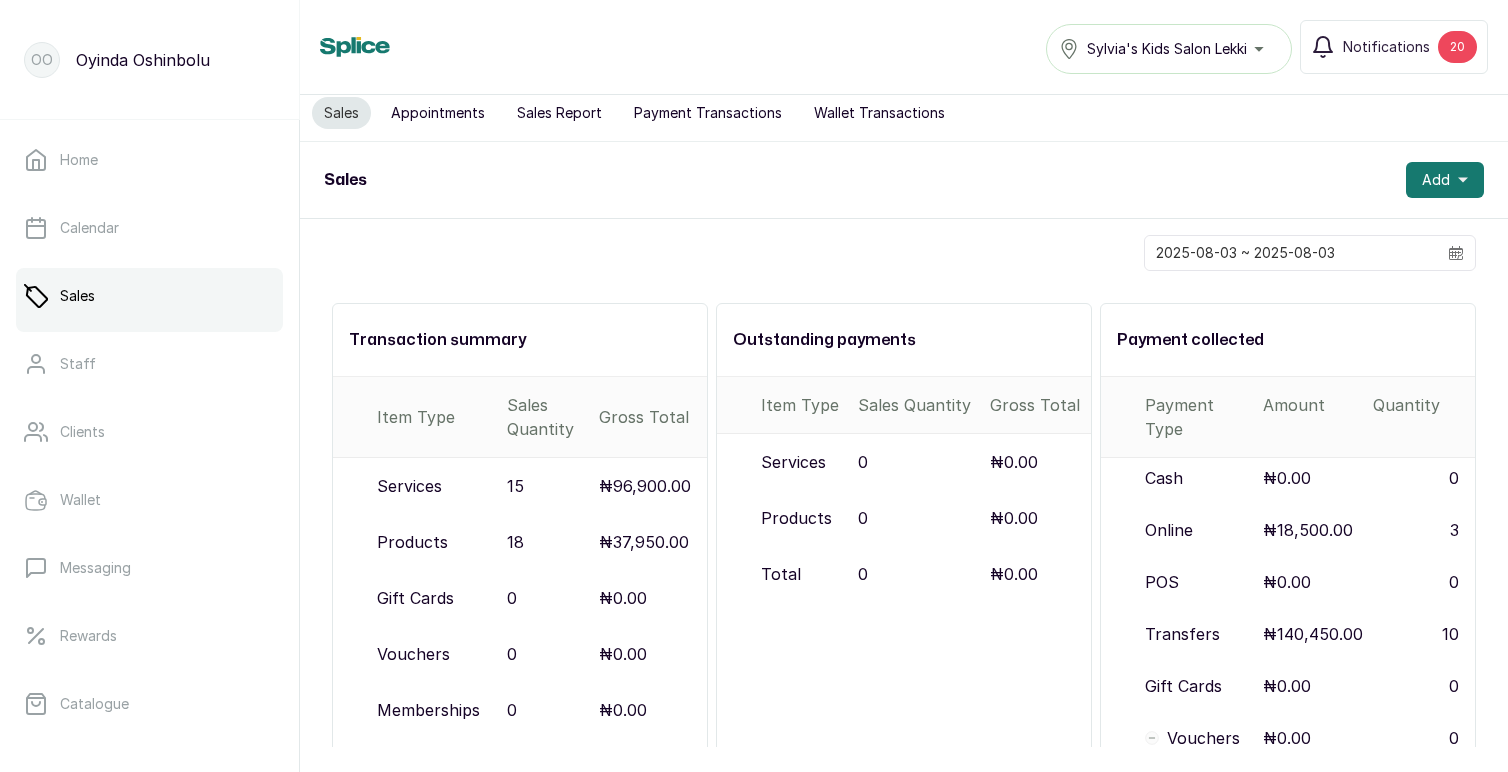 scroll, scrollTop: 0, scrollLeft: 0, axis: both 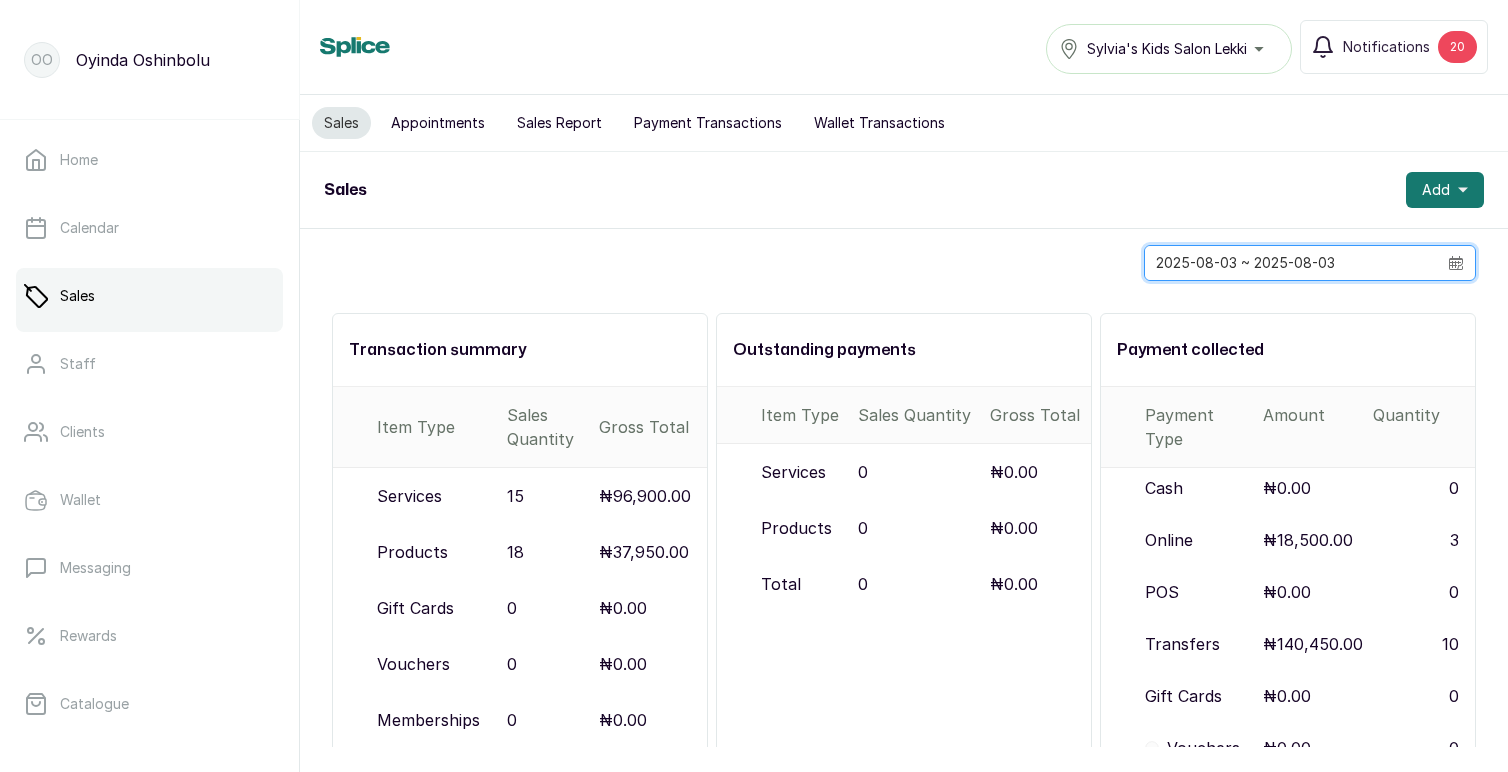 click on "2025-08-03 ~ 2025-08-03" at bounding box center (1291, 263) 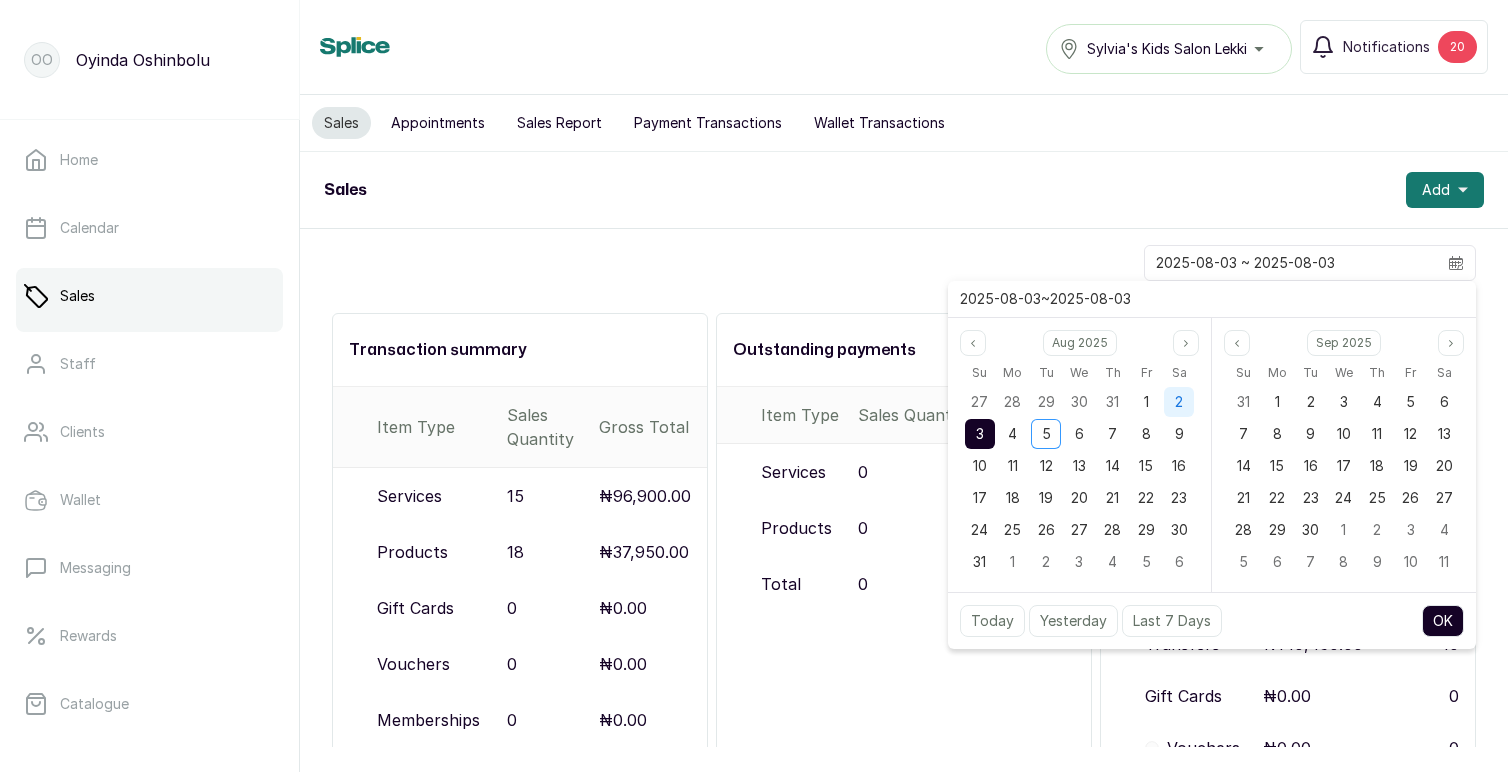 click on "2" at bounding box center (1179, 401) 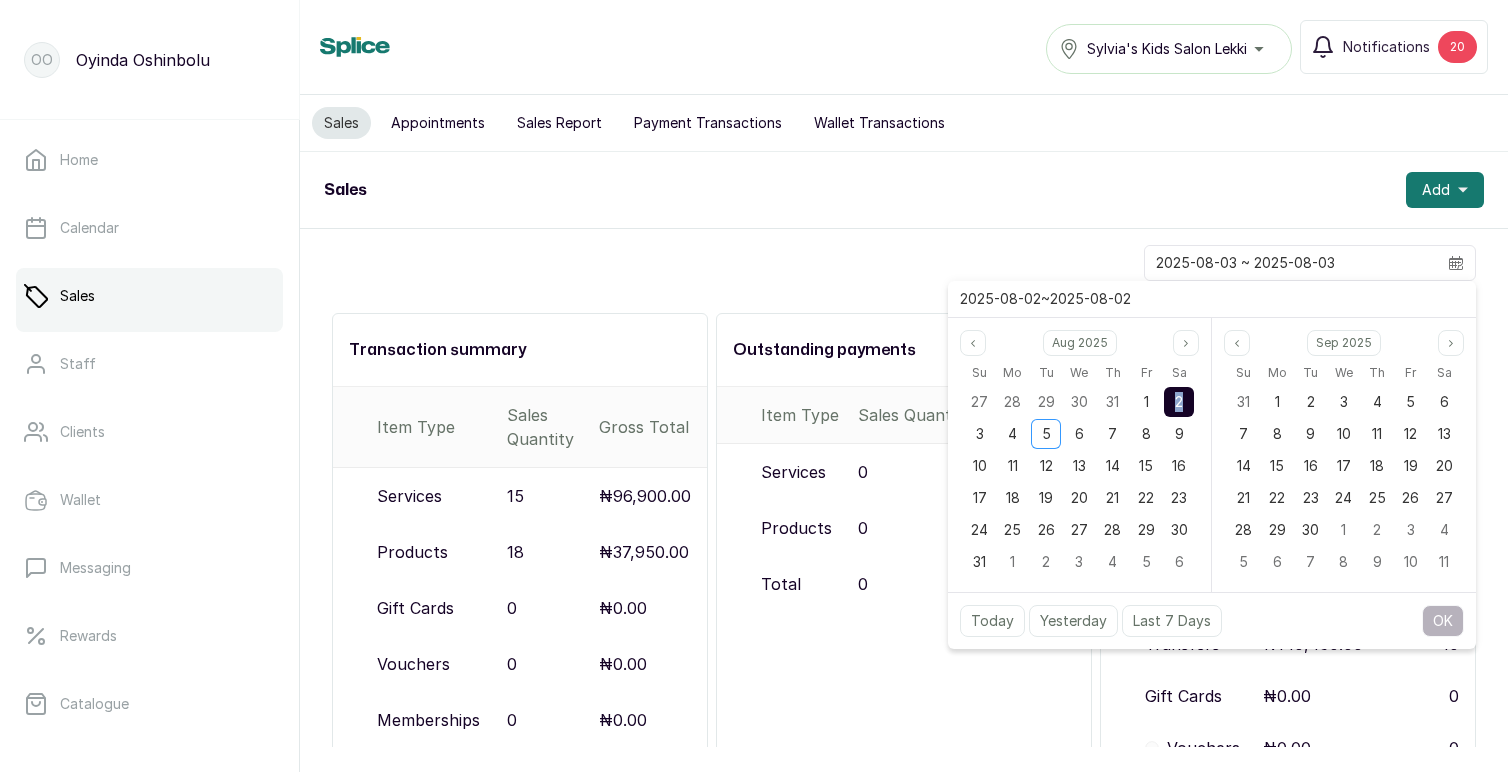 click on "2" at bounding box center [1179, 401] 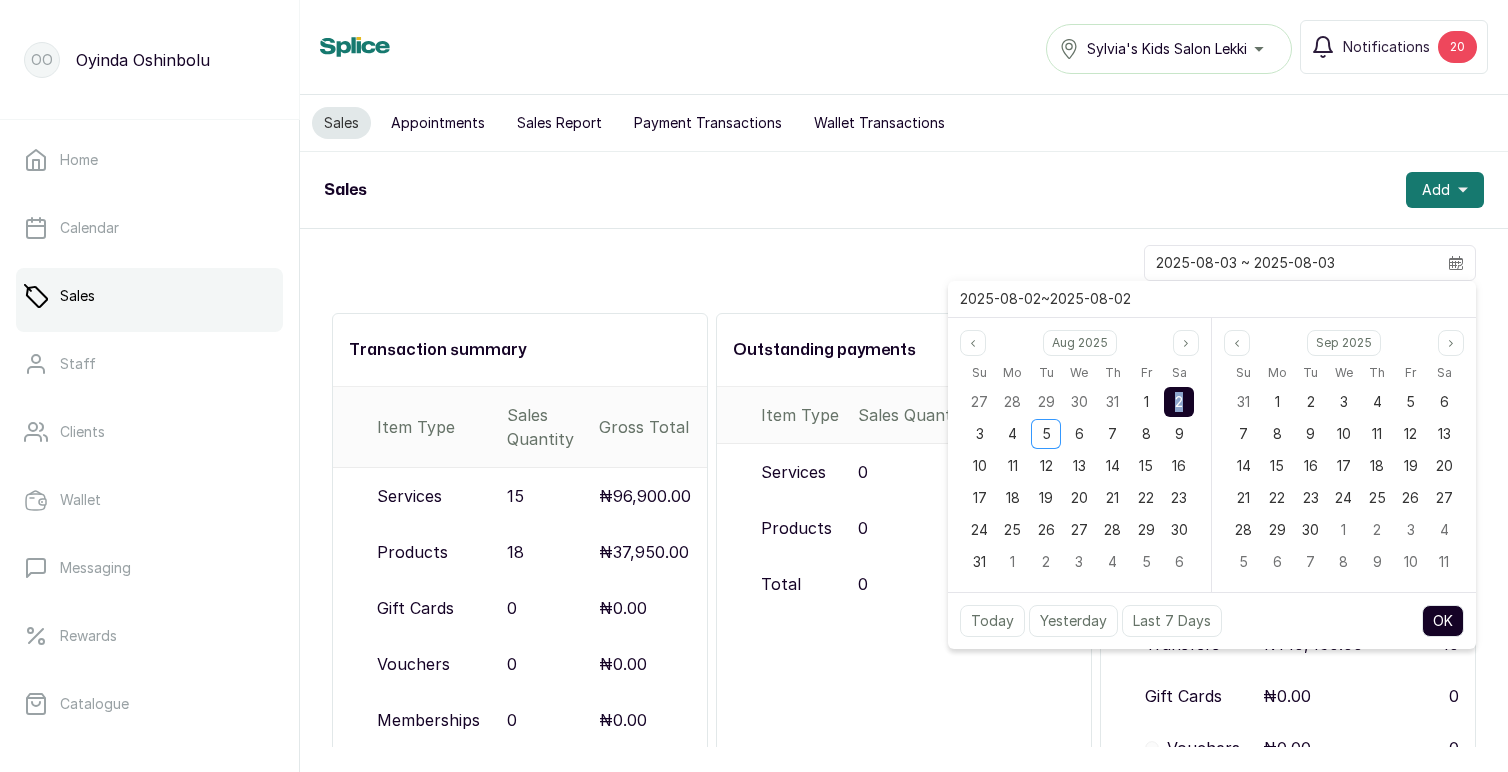 click on "OK" at bounding box center [1443, 621] 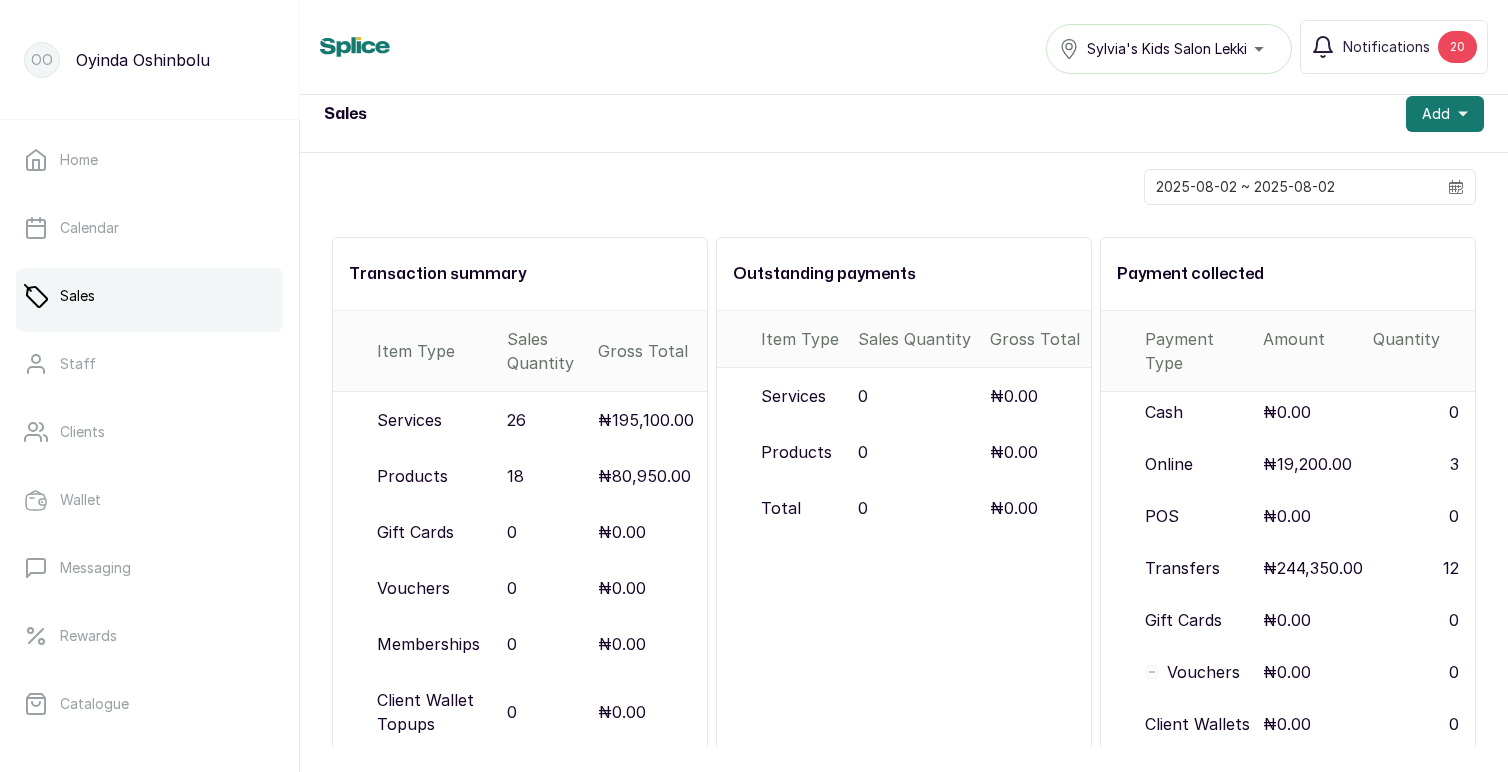 scroll, scrollTop: 0, scrollLeft: 0, axis: both 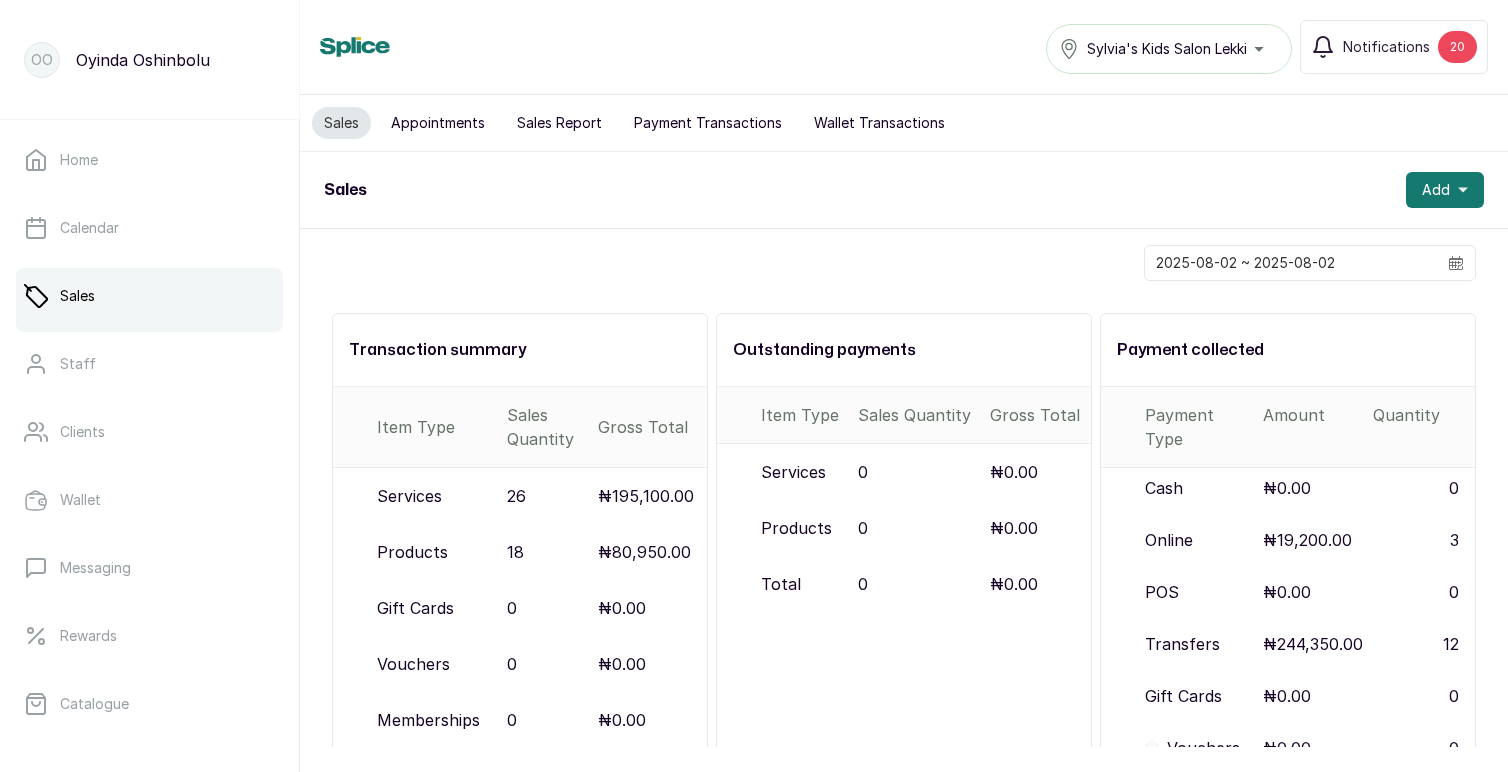 click on "Sales Report" at bounding box center [559, 123] 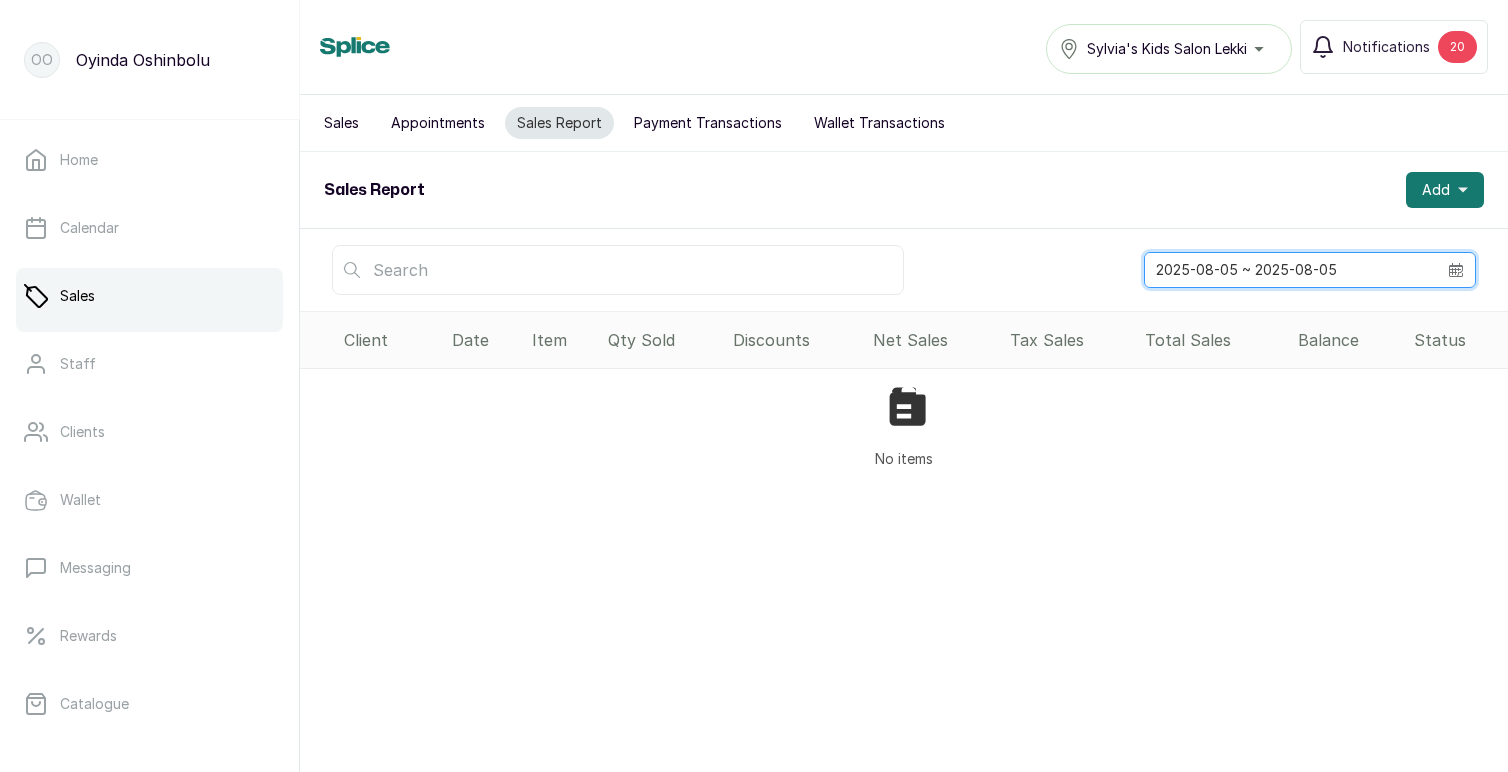 click on "2025-08-05 ~ 2025-08-05" at bounding box center [1291, 270] 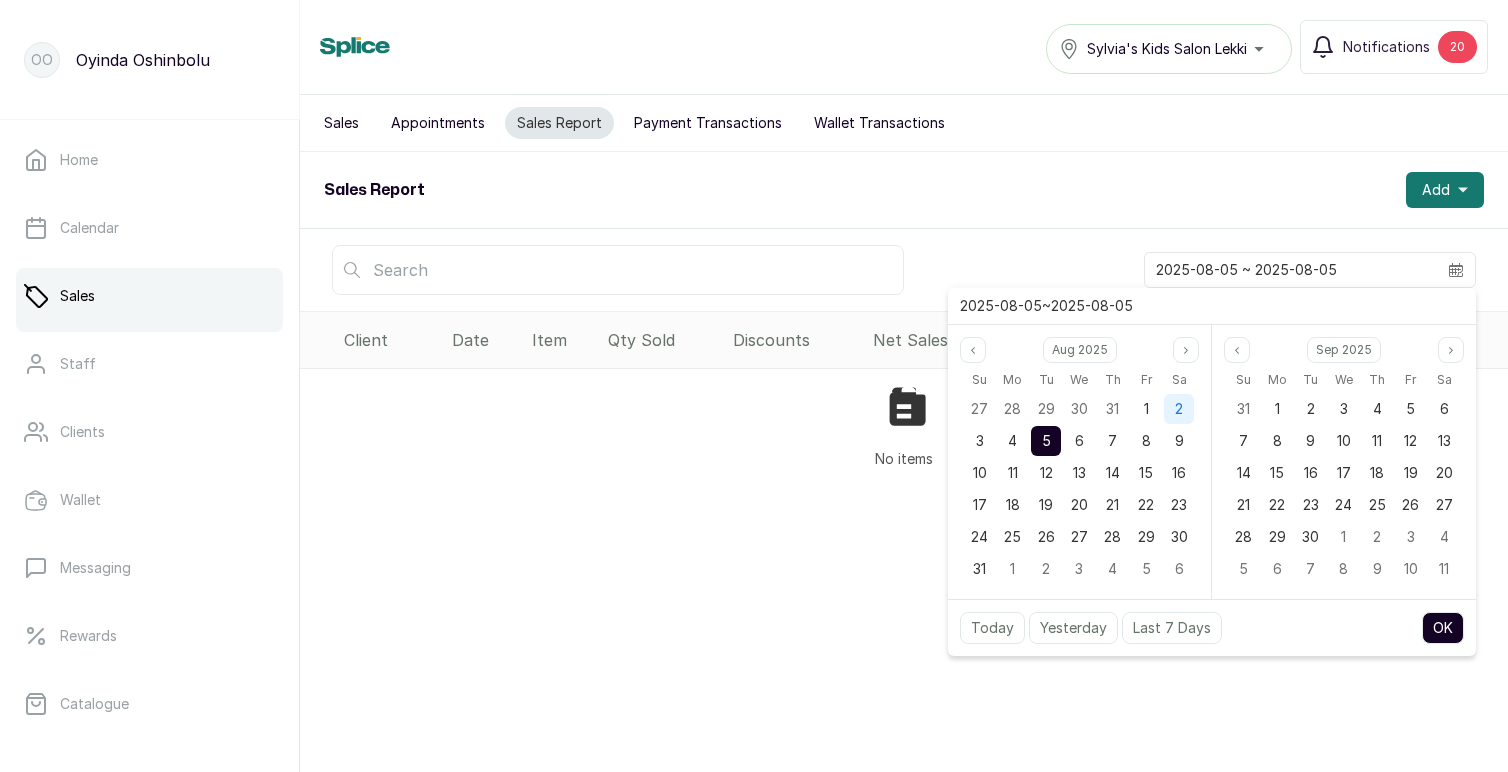 click on "2" at bounding box center [1179, 408] 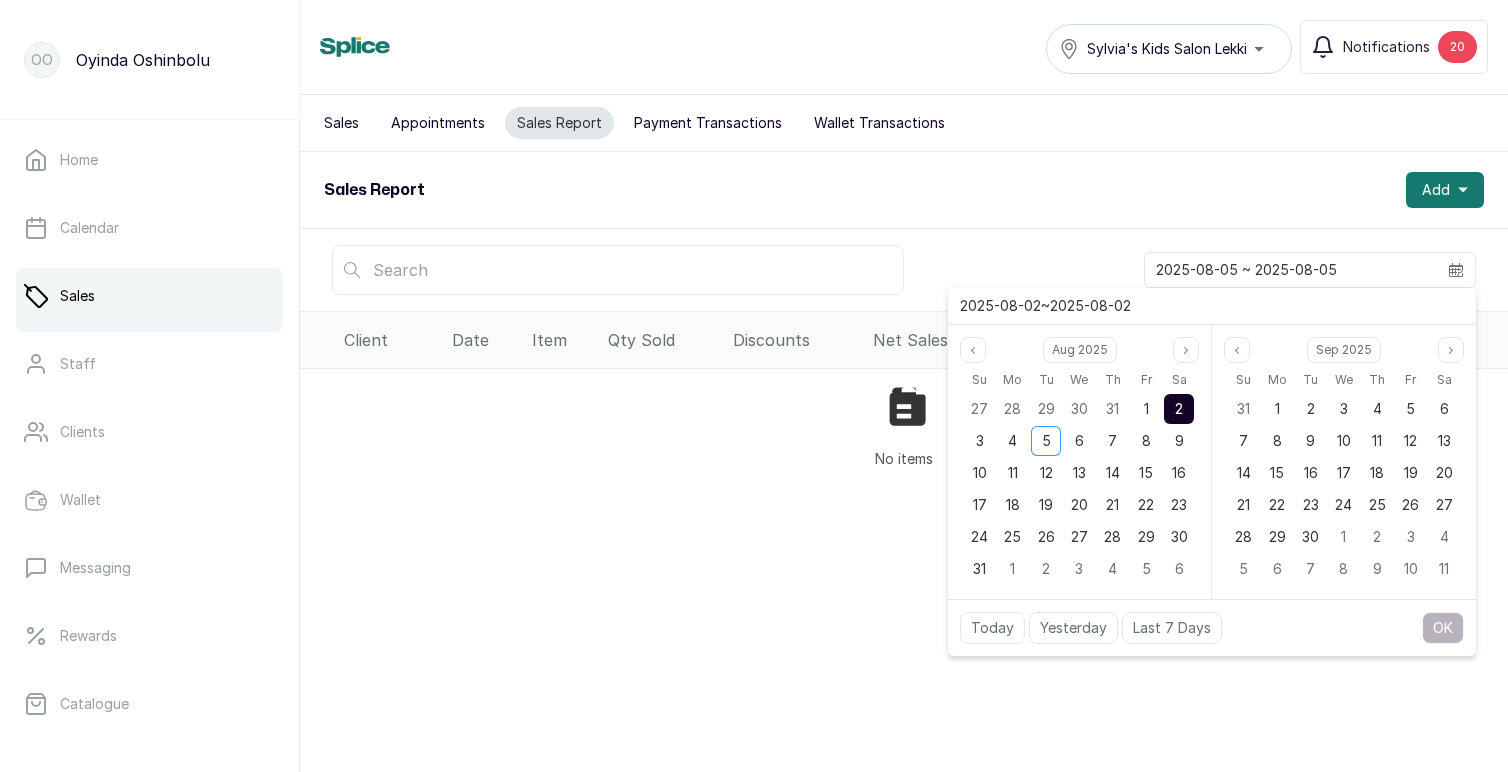 click on "2" at bounding box center [1179, 408] 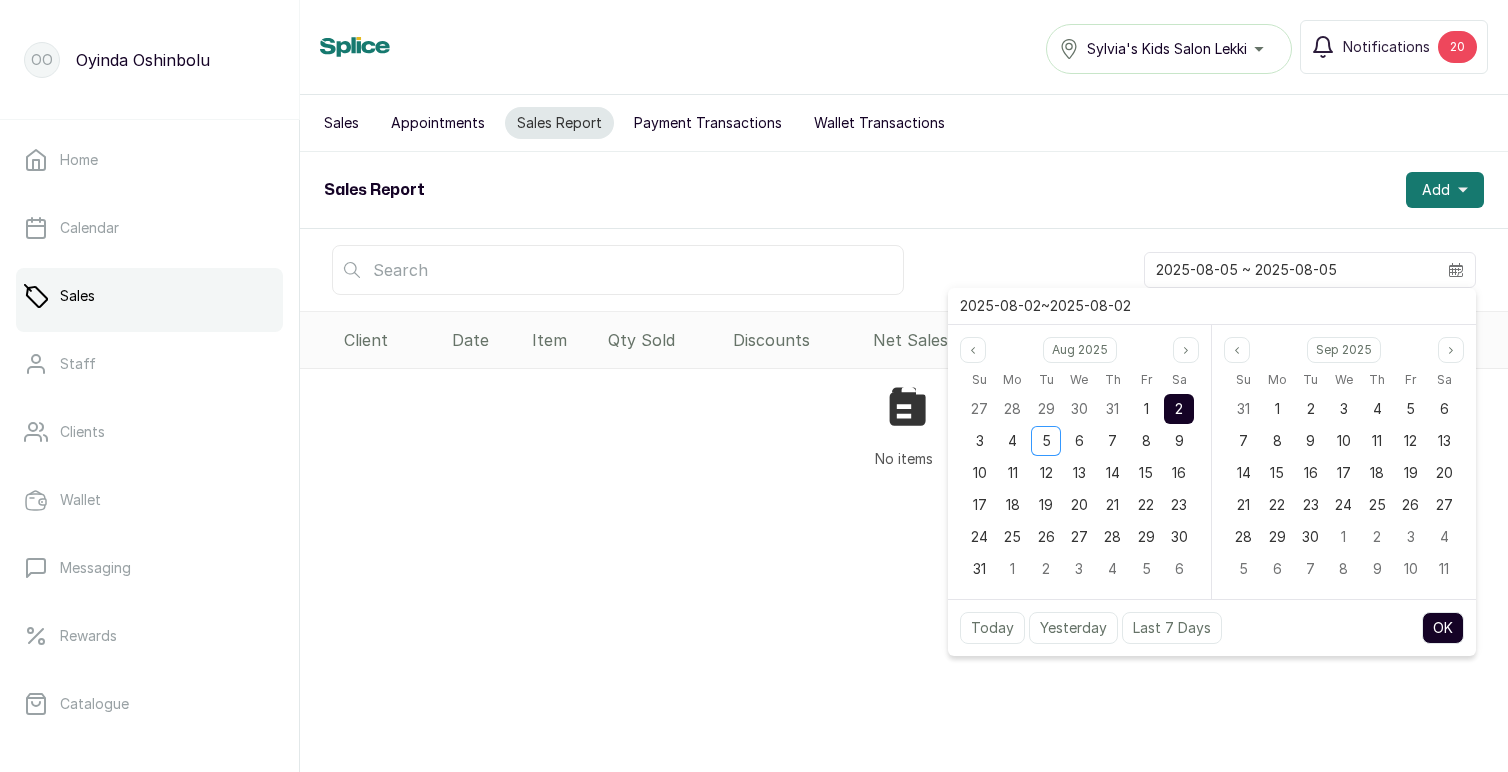 click on "OK" at bounding box center [1443, 628] 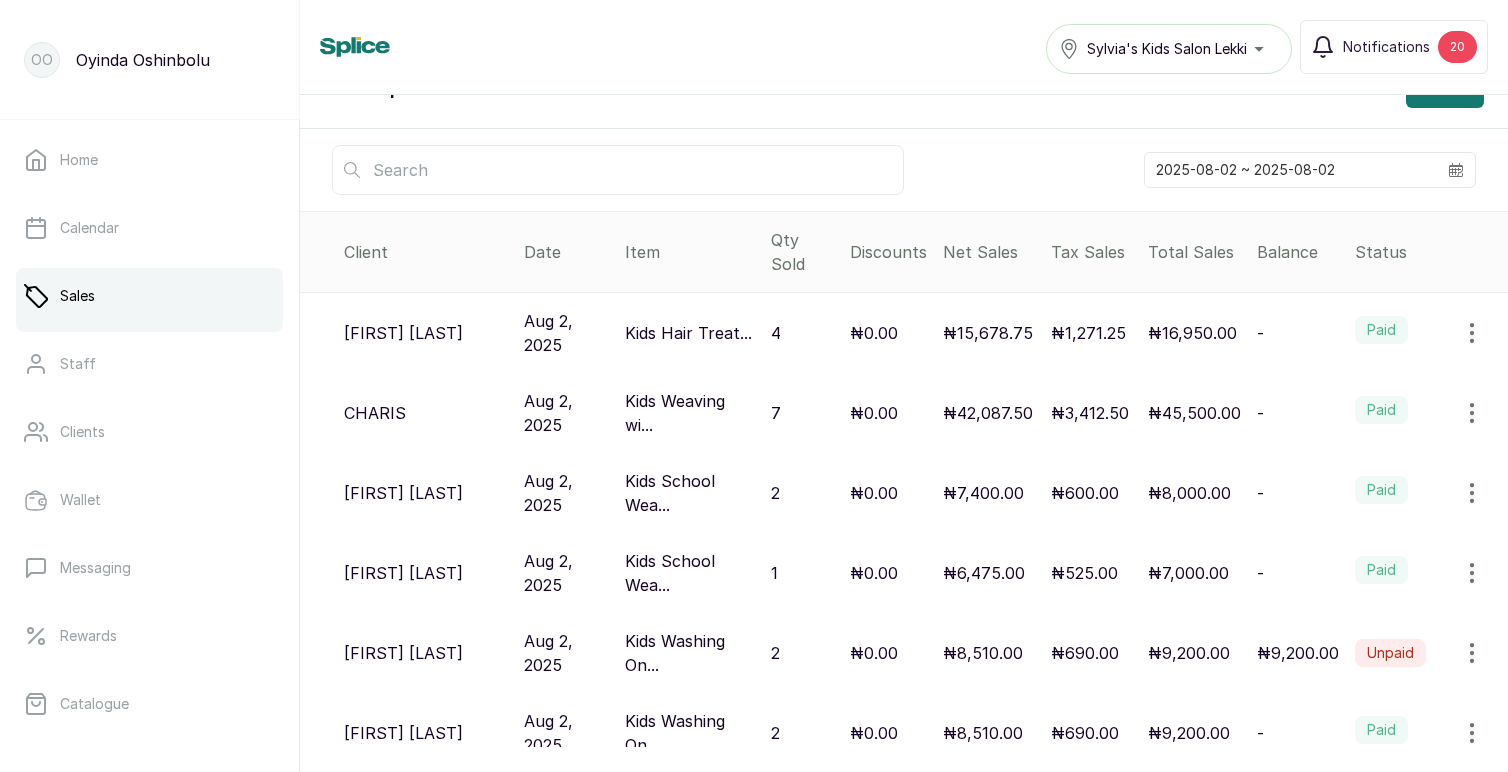 scroll, scrollTop: 139, scrollLeft: 0, axis: vertical 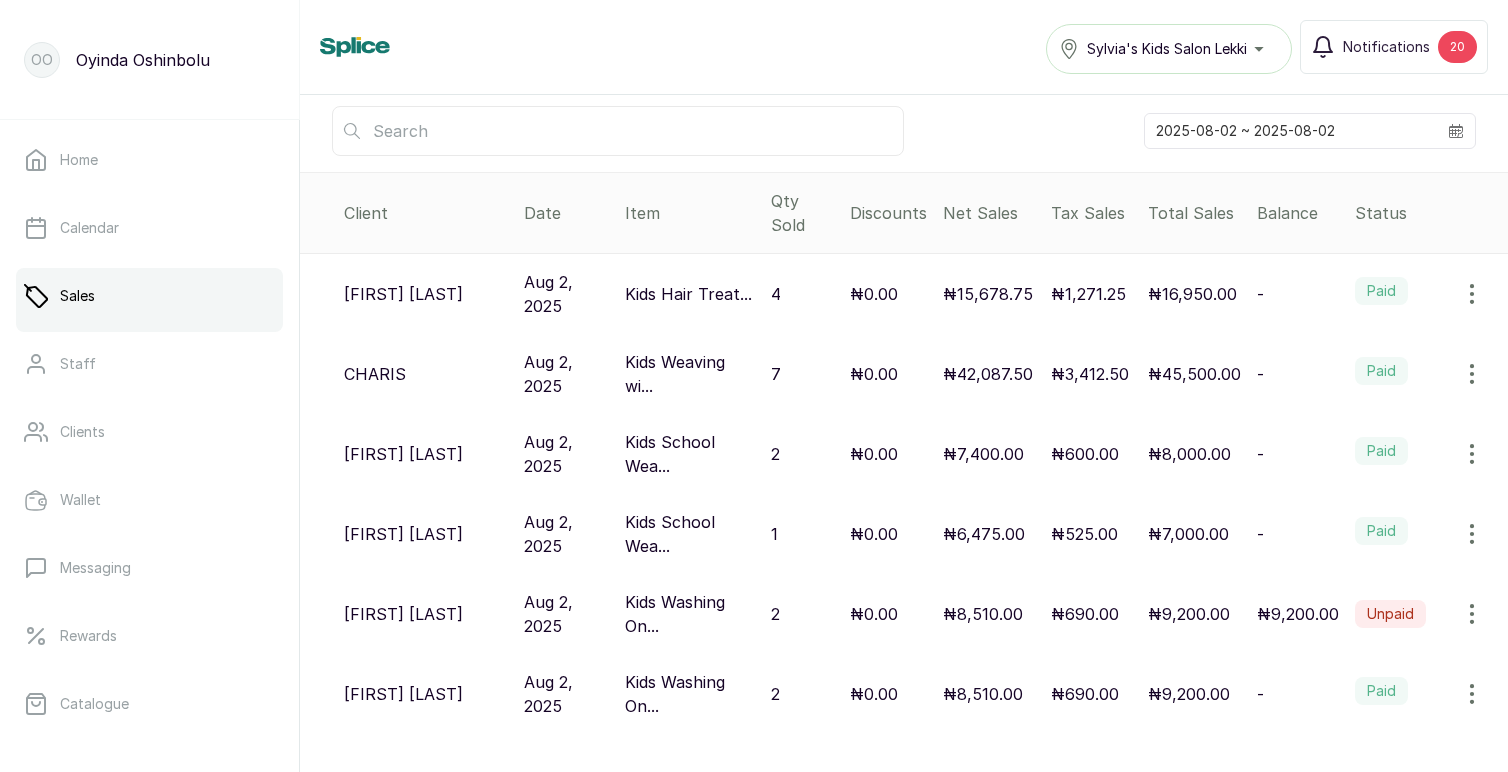 click on "₦690.00" at bounding box center [1085, 614] 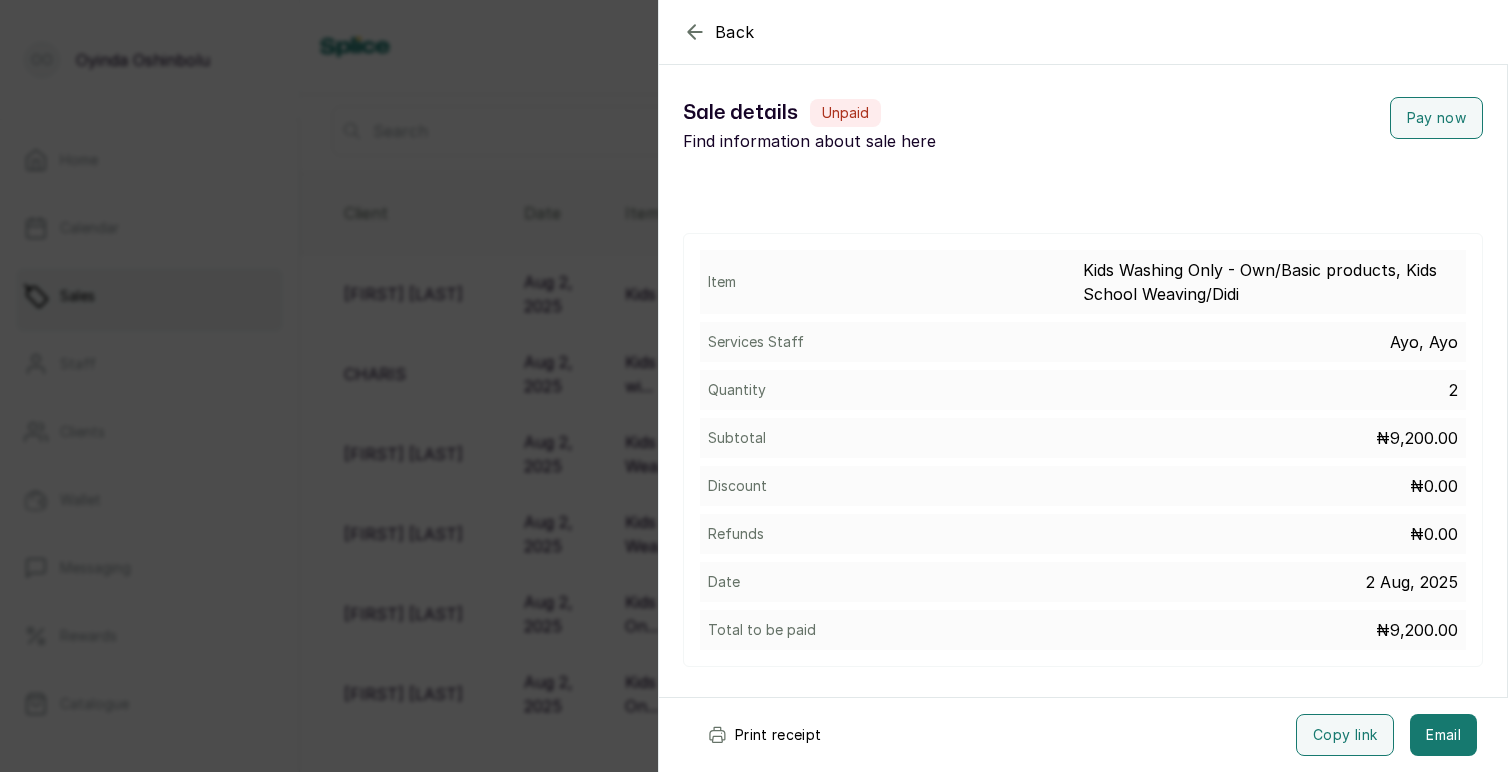 click on "Back Sale details Sale details  Unpaid Find information about sale here Pay now Item Kids Washing Only  - Own/Basic products, Kids School Weaving/Didi Services Staff [NAME], [NAME] Quantity 2 Subtotal ₦9,200.00 Discount ₦0.00 Refunds ₦0.00 Date 2 Aug, 2025 Total to be paid ₦9,200.00  Print receipt Copy link Email" at bounding box center [754, 386] 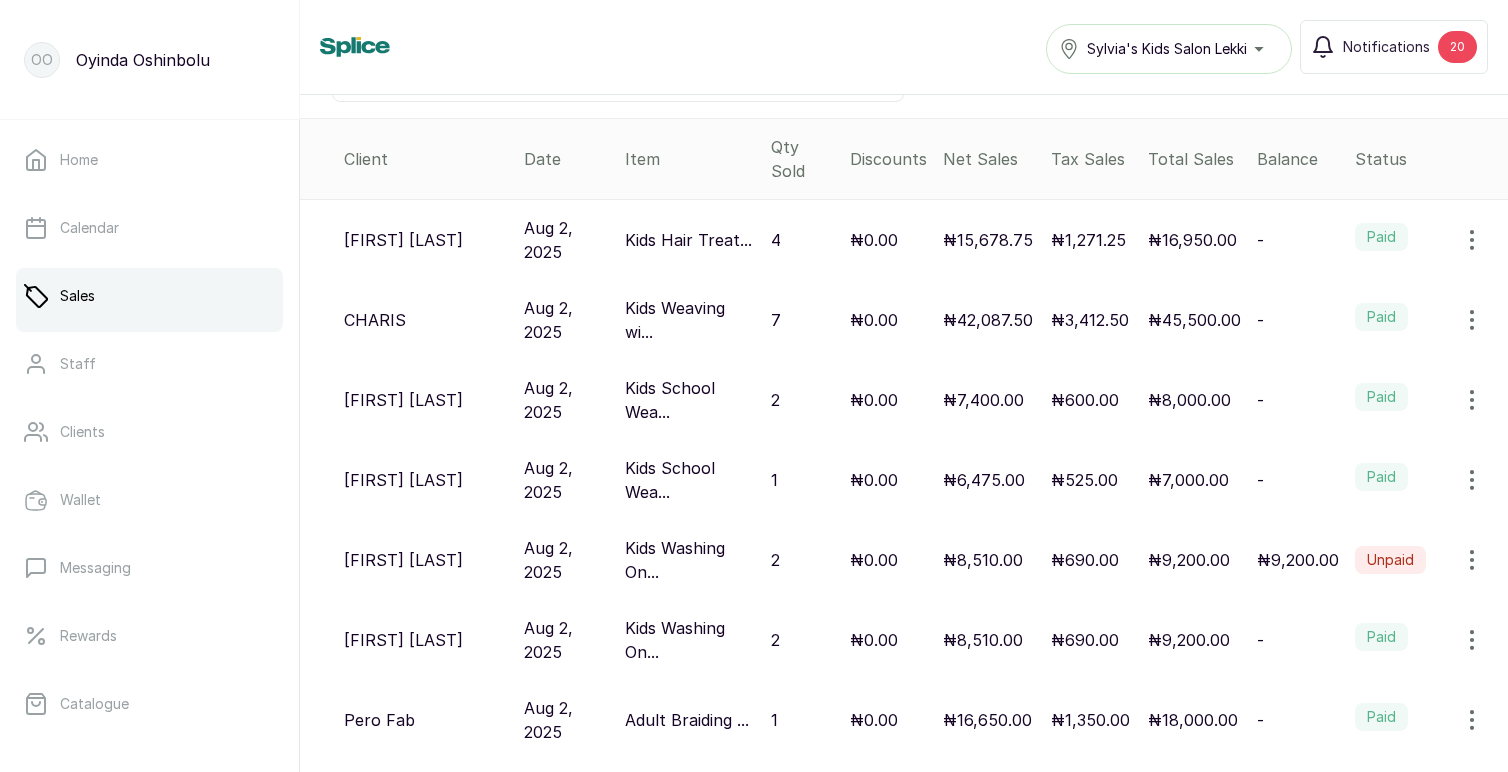 scroll, scrollTop: 71, scrollLeft: 0, axis: vertical 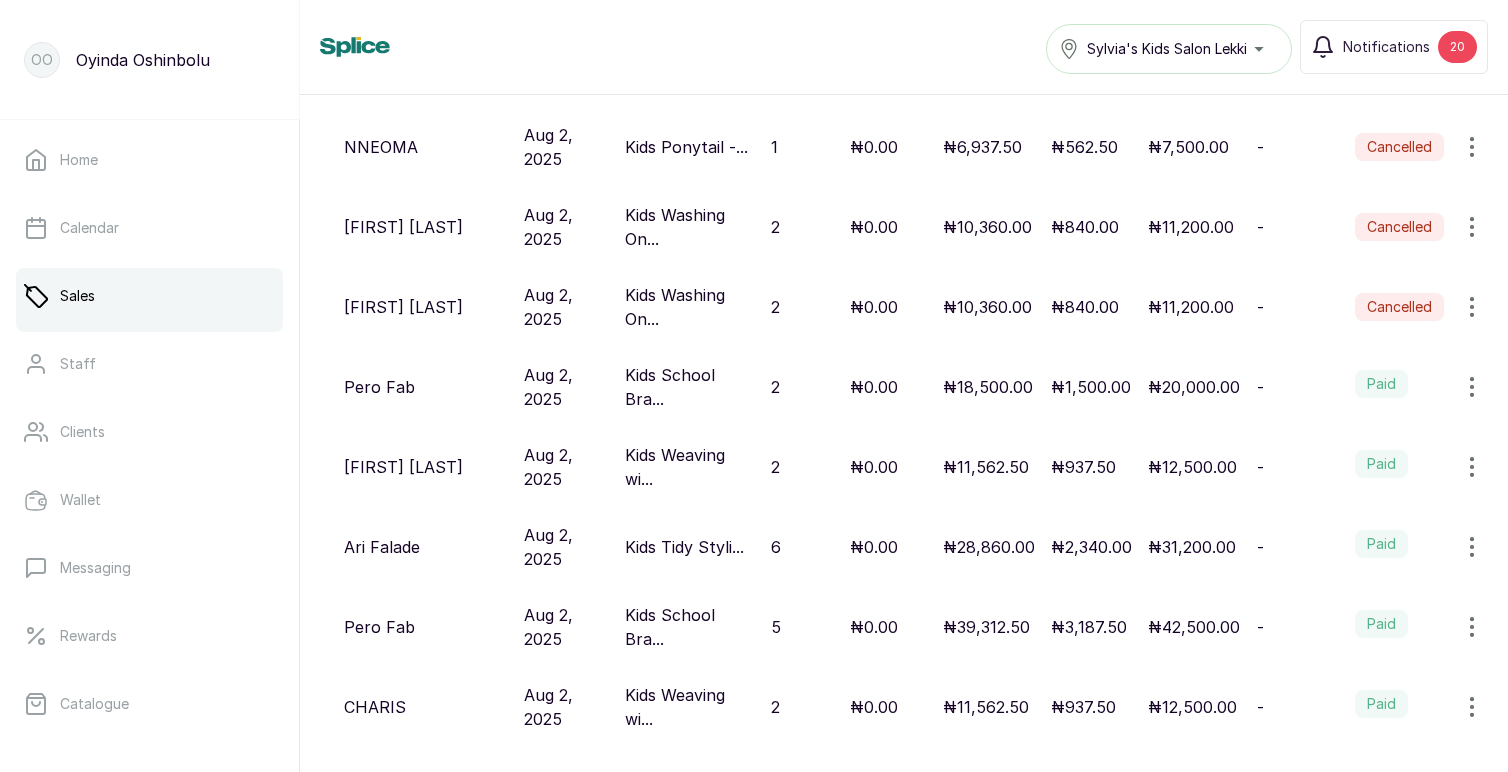 drag, startPoint x: 334, startPoint y: 351, endPoint x: 1210, endPoint y: 804, distance: 986.19727 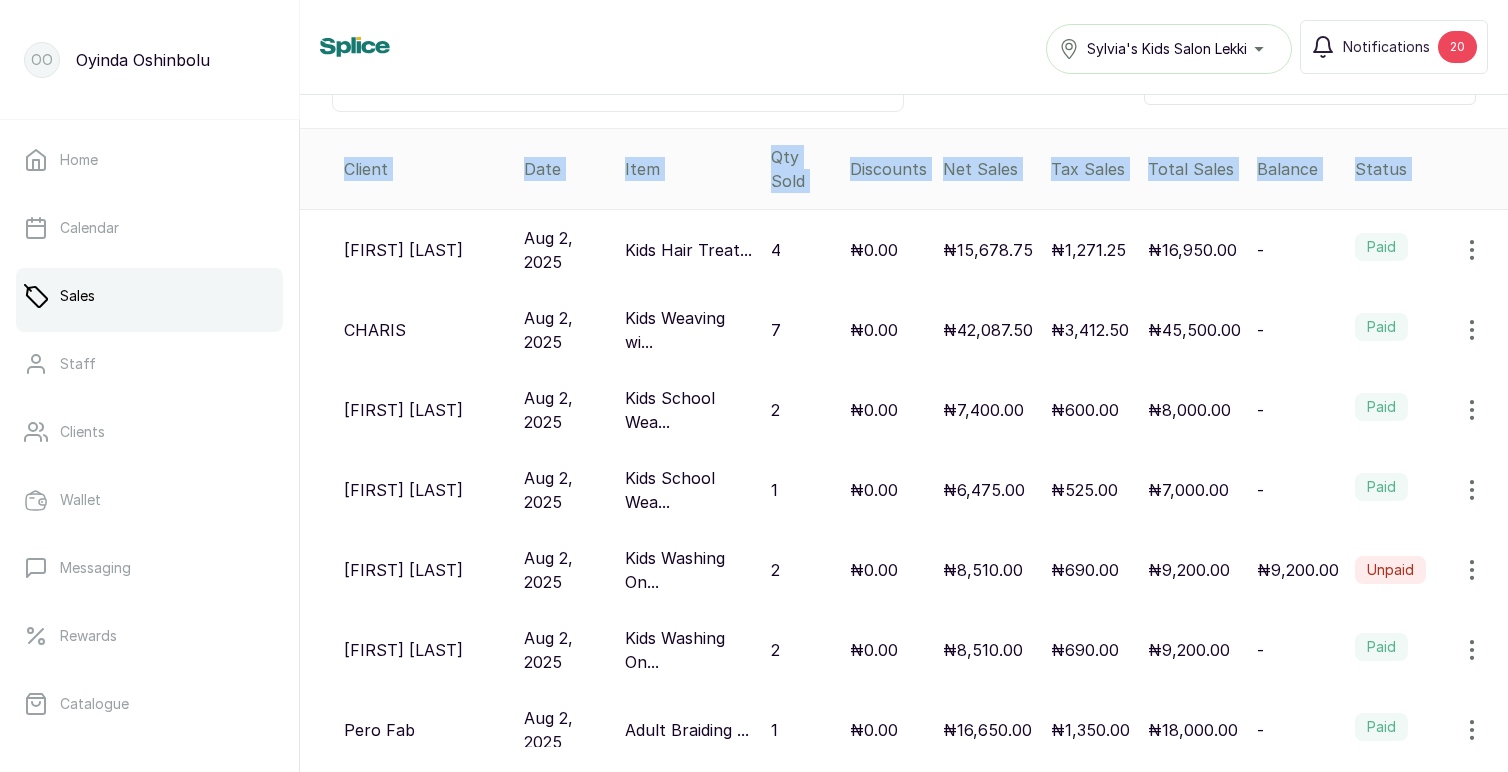 scroll, scrollTop: 0, scrollLeft: 0, axis: both 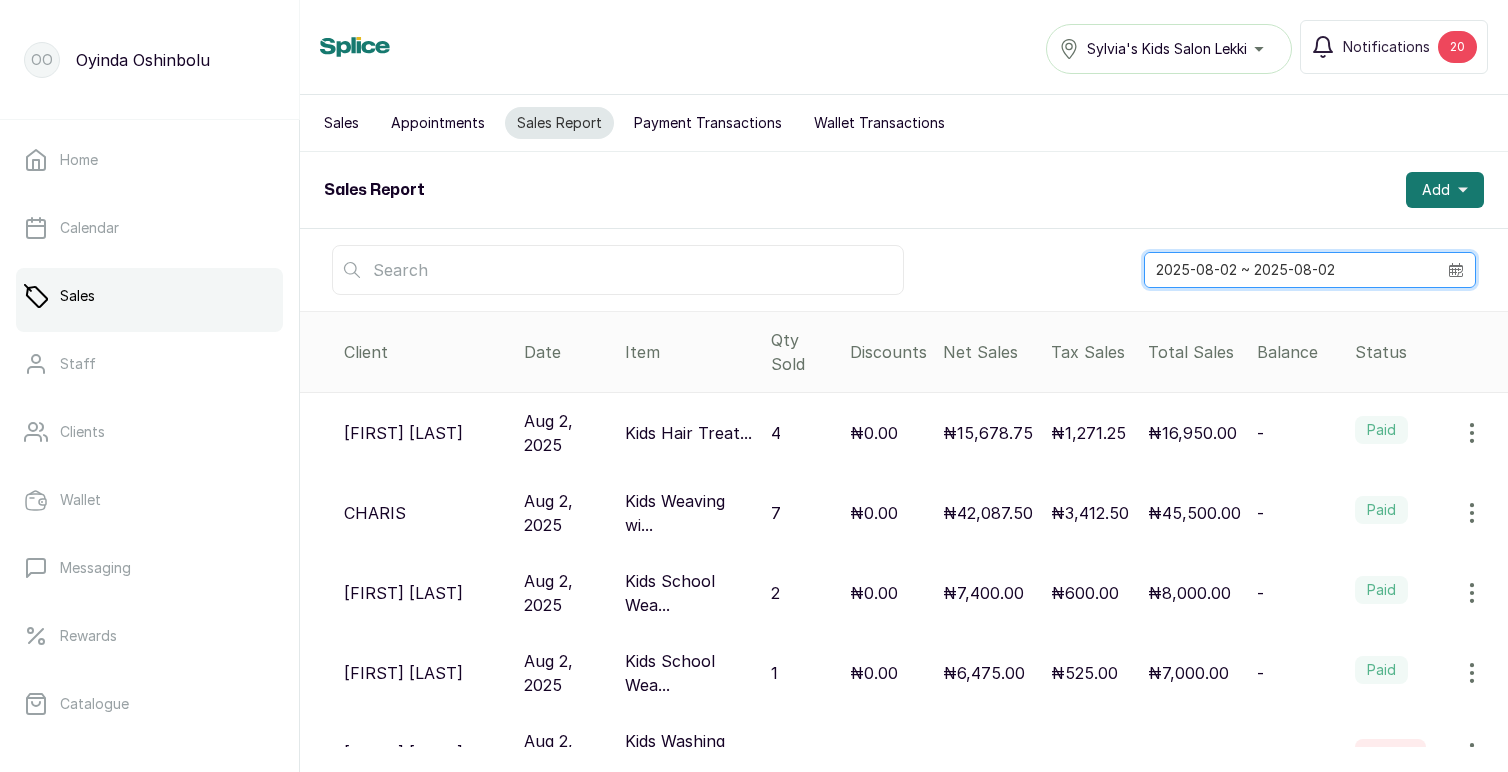 click on "2025-08-02 ~ 2025-08-02" at bounding box center (1291, 270) 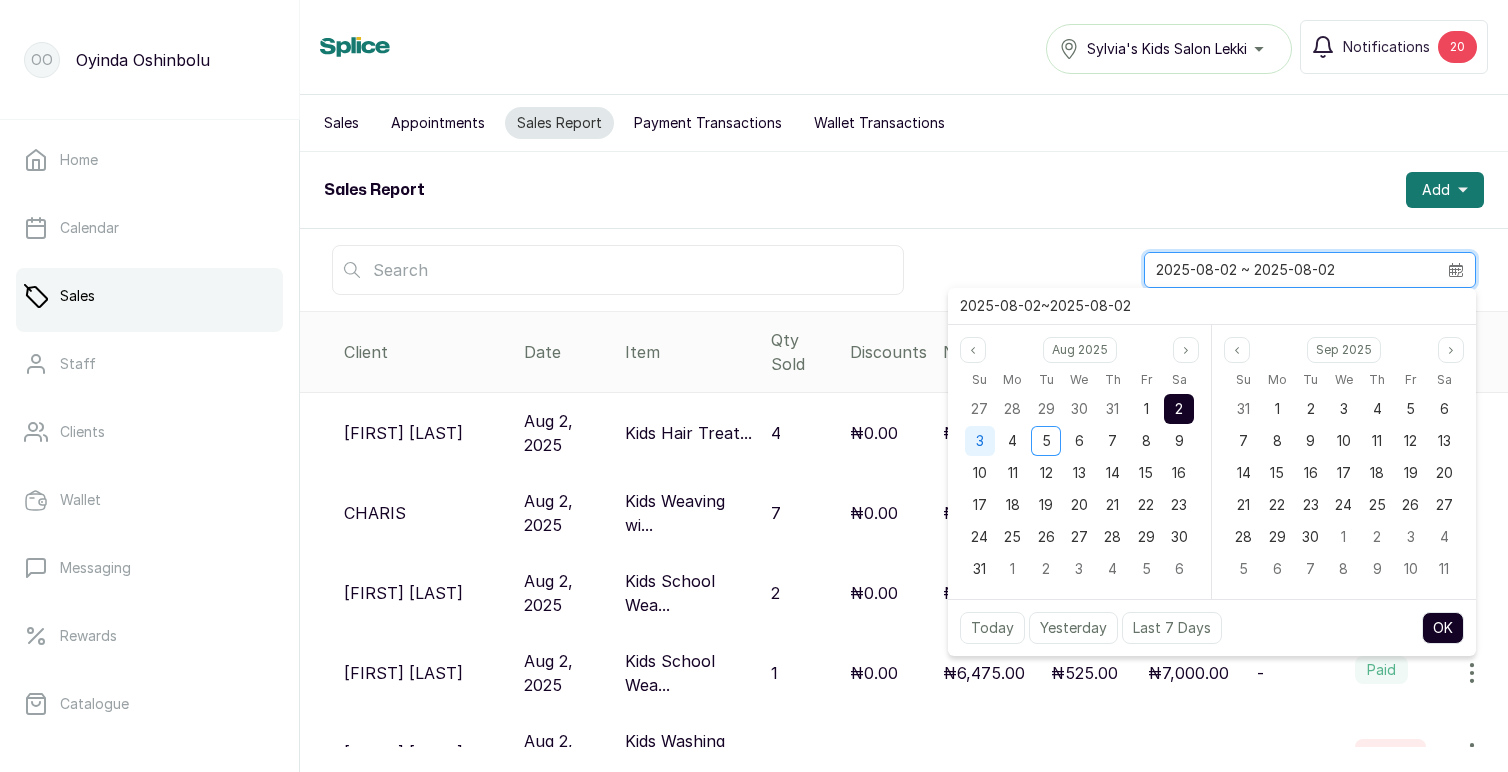 click on "3" at bounding box center [980, 440] 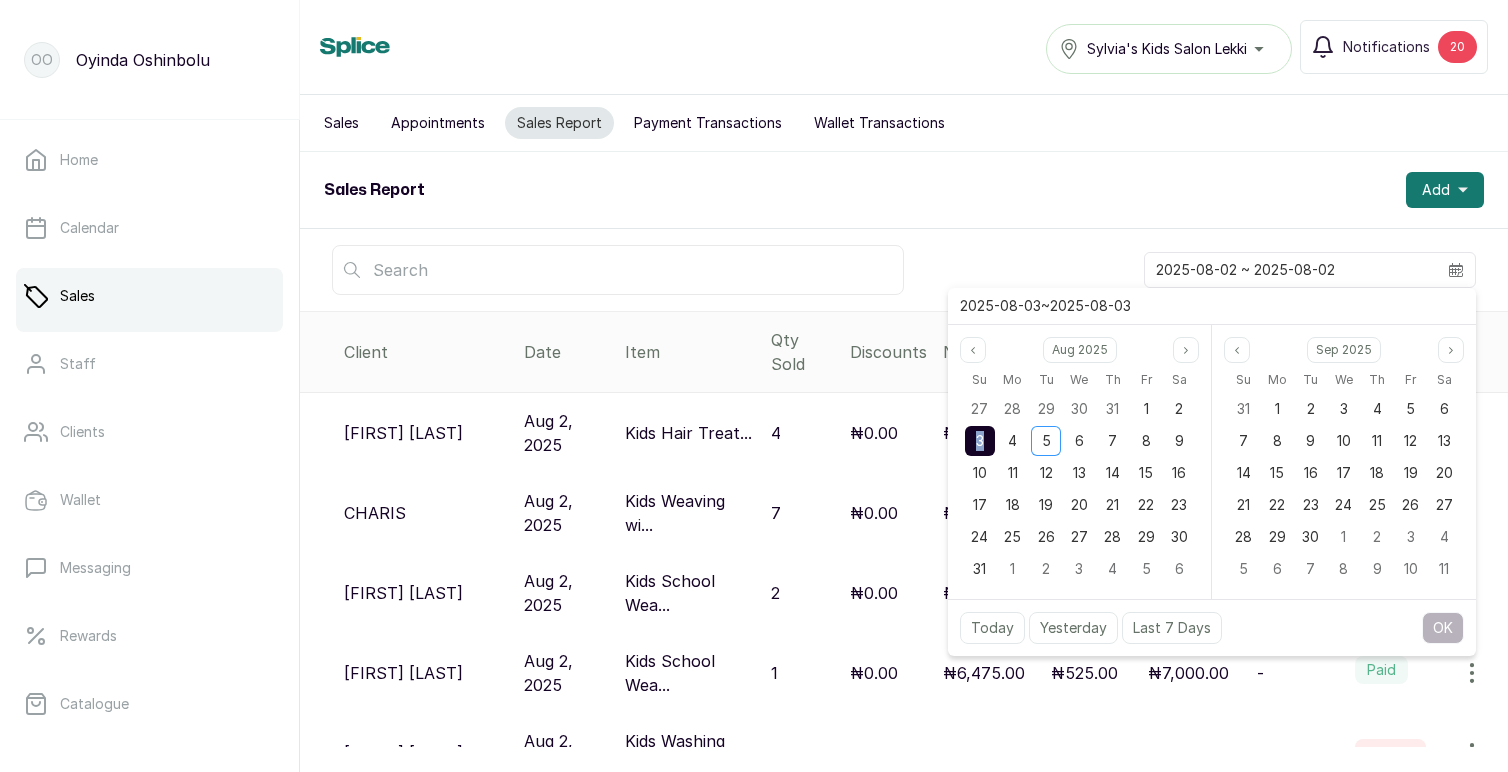 click on "3" at bounding box center (980, 440) 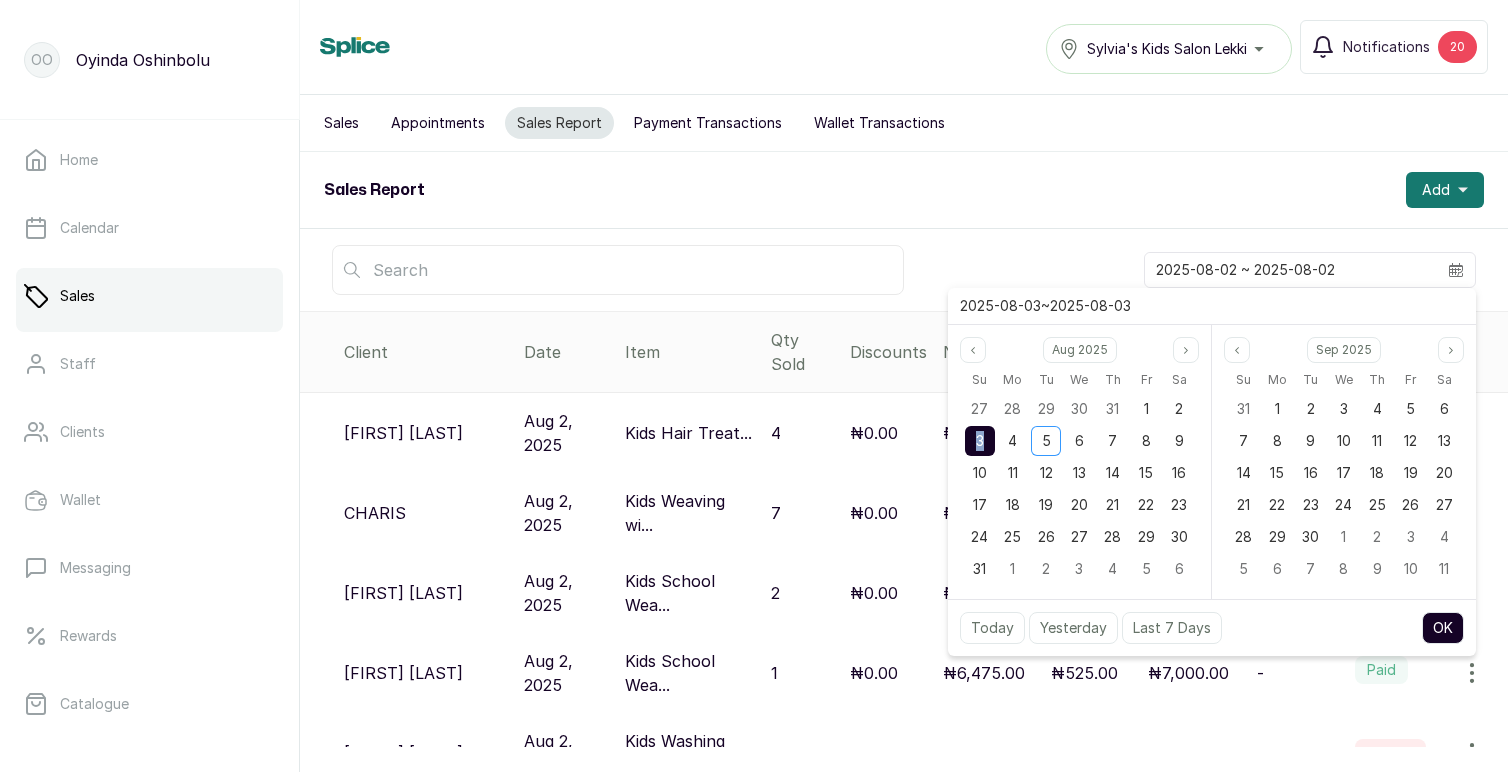click on "OK" at bounding box center (1443, 628) 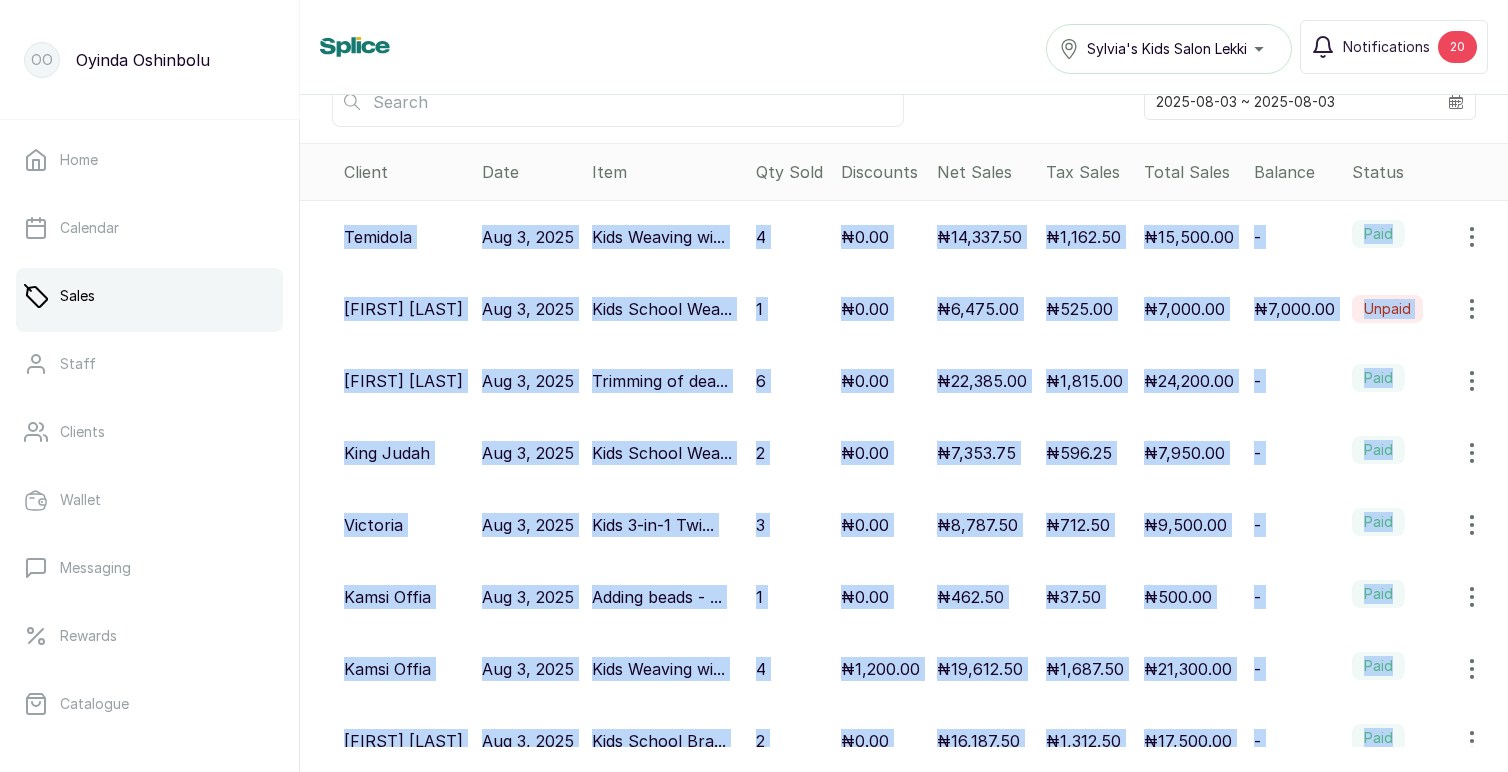 scroll, scrollTop: 414, scrollLeft: 0, axis: vertical 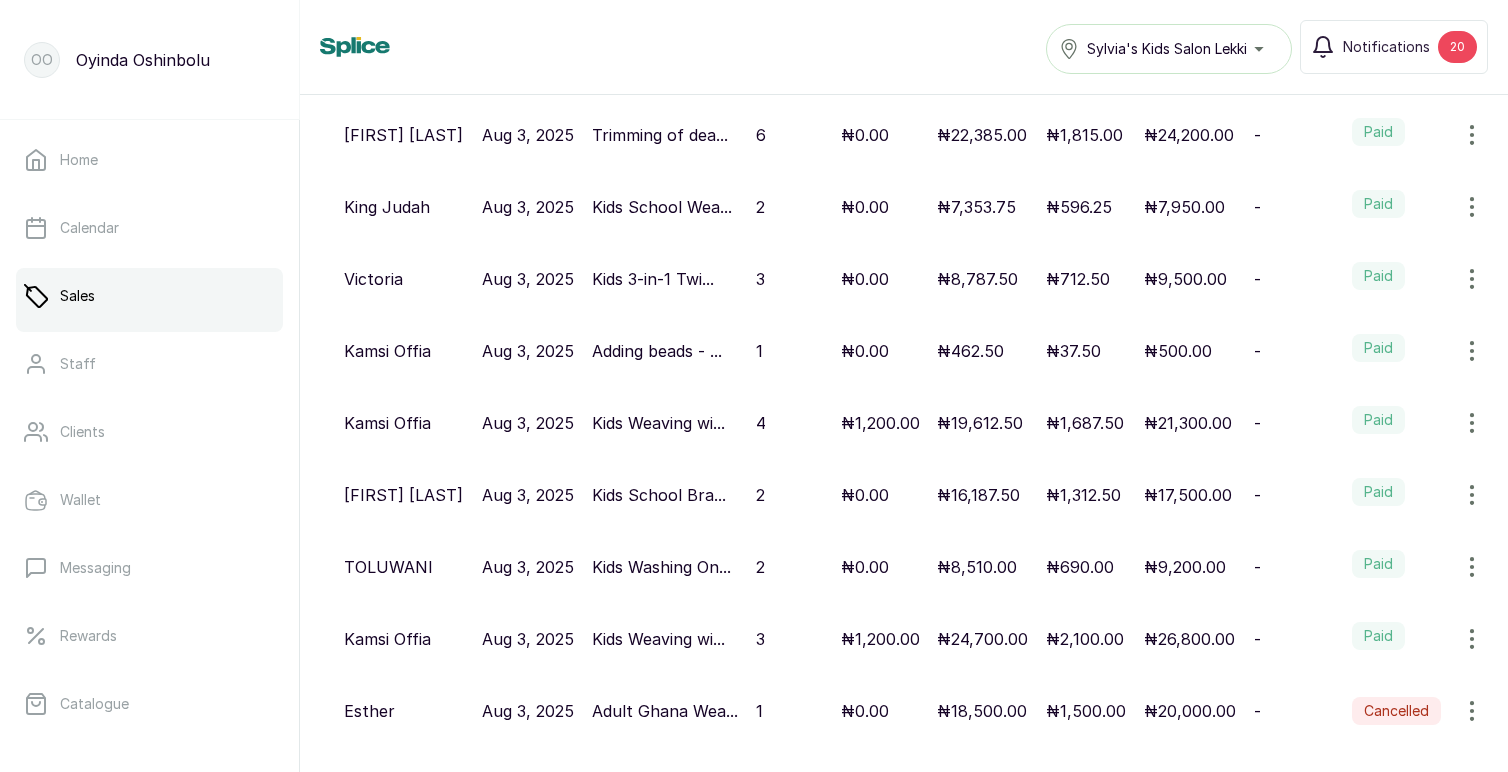 drag, startPoint x: 339, startPoint y: 399, endPoint x: 1151, endPoint y: 808, distance: 909.1892 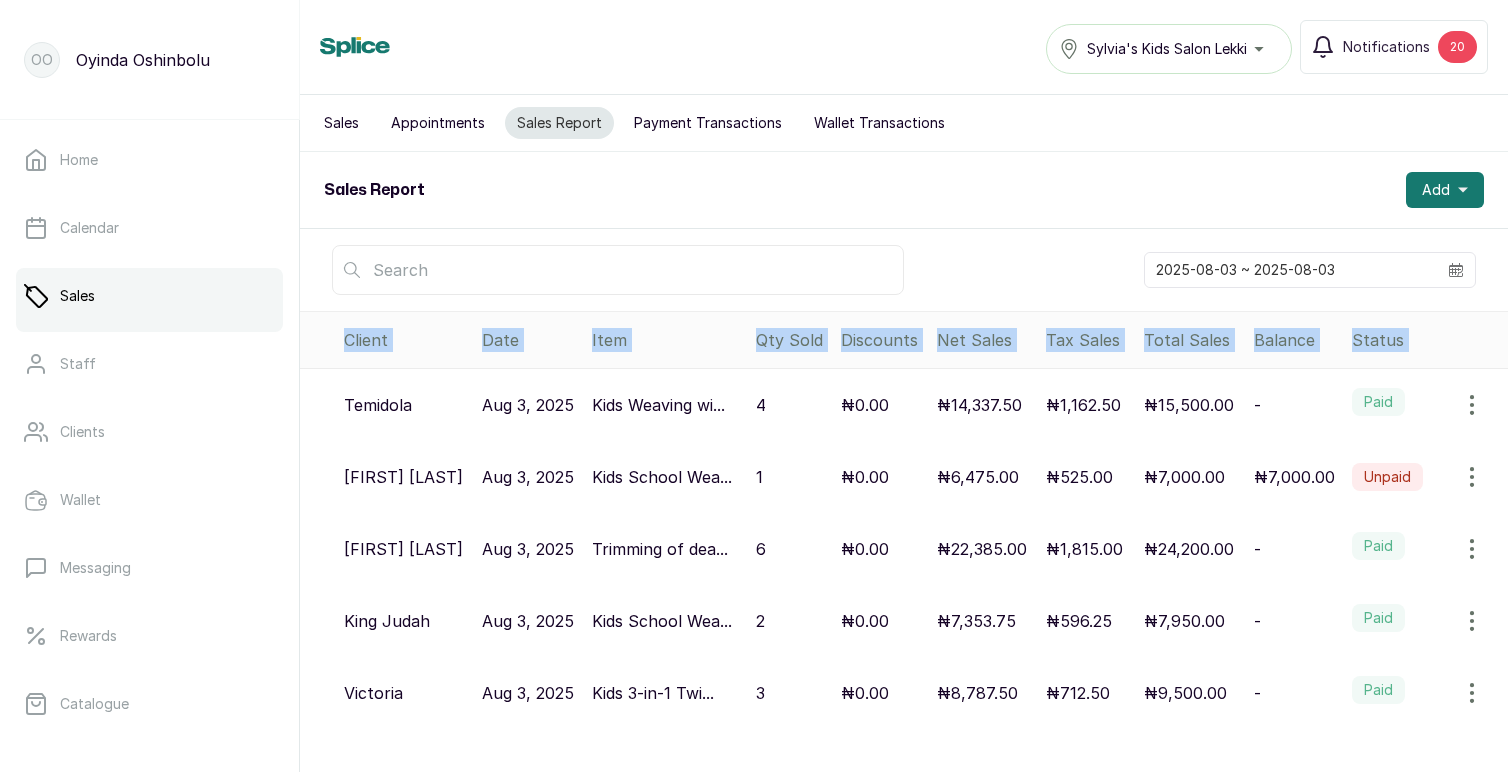 scroll, scrollTop: 414, scrollLeft: 0, axis: vertical 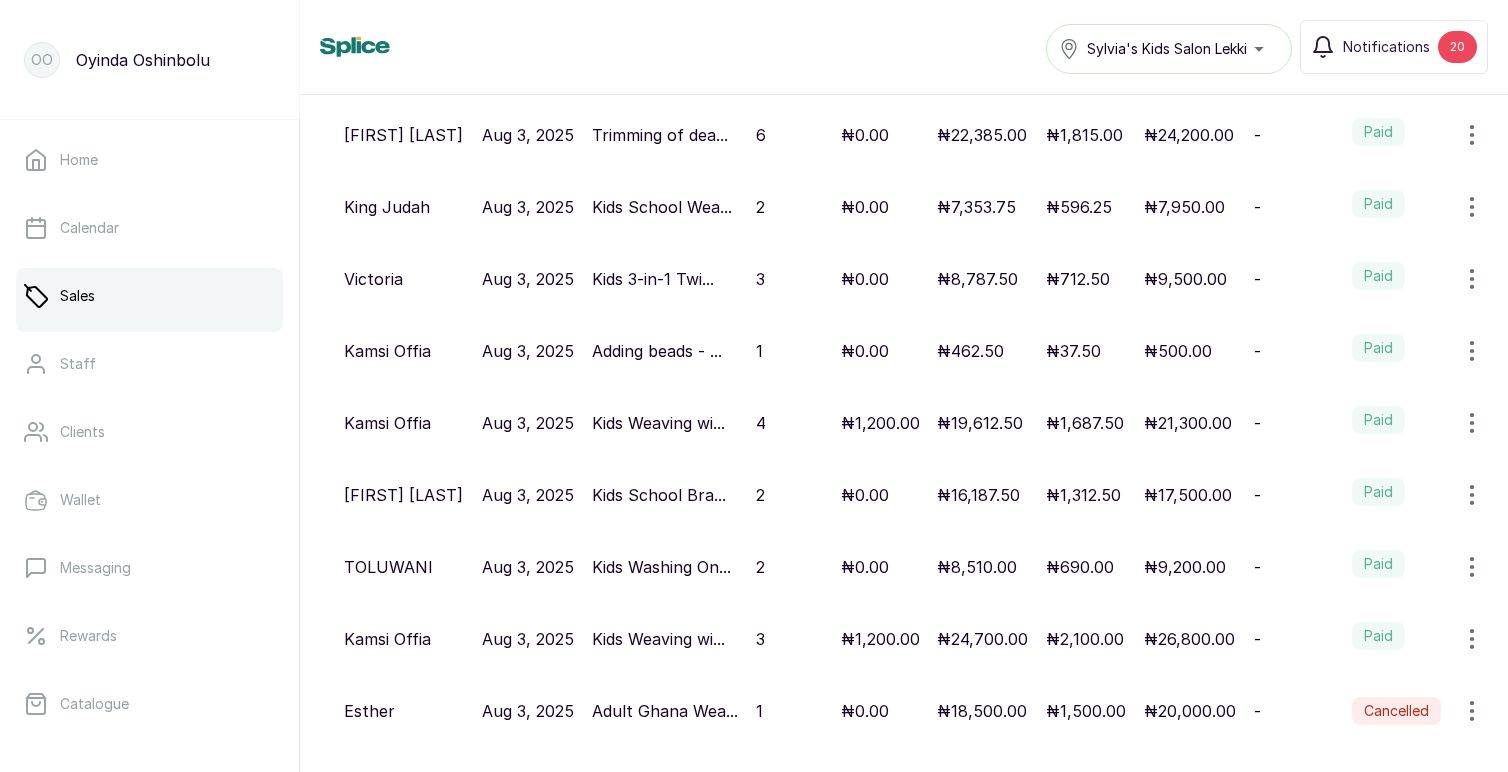 copy on "Client Date Item Qty Sold Discounts Net Sales Tax Sales Total Sales Balance Status" 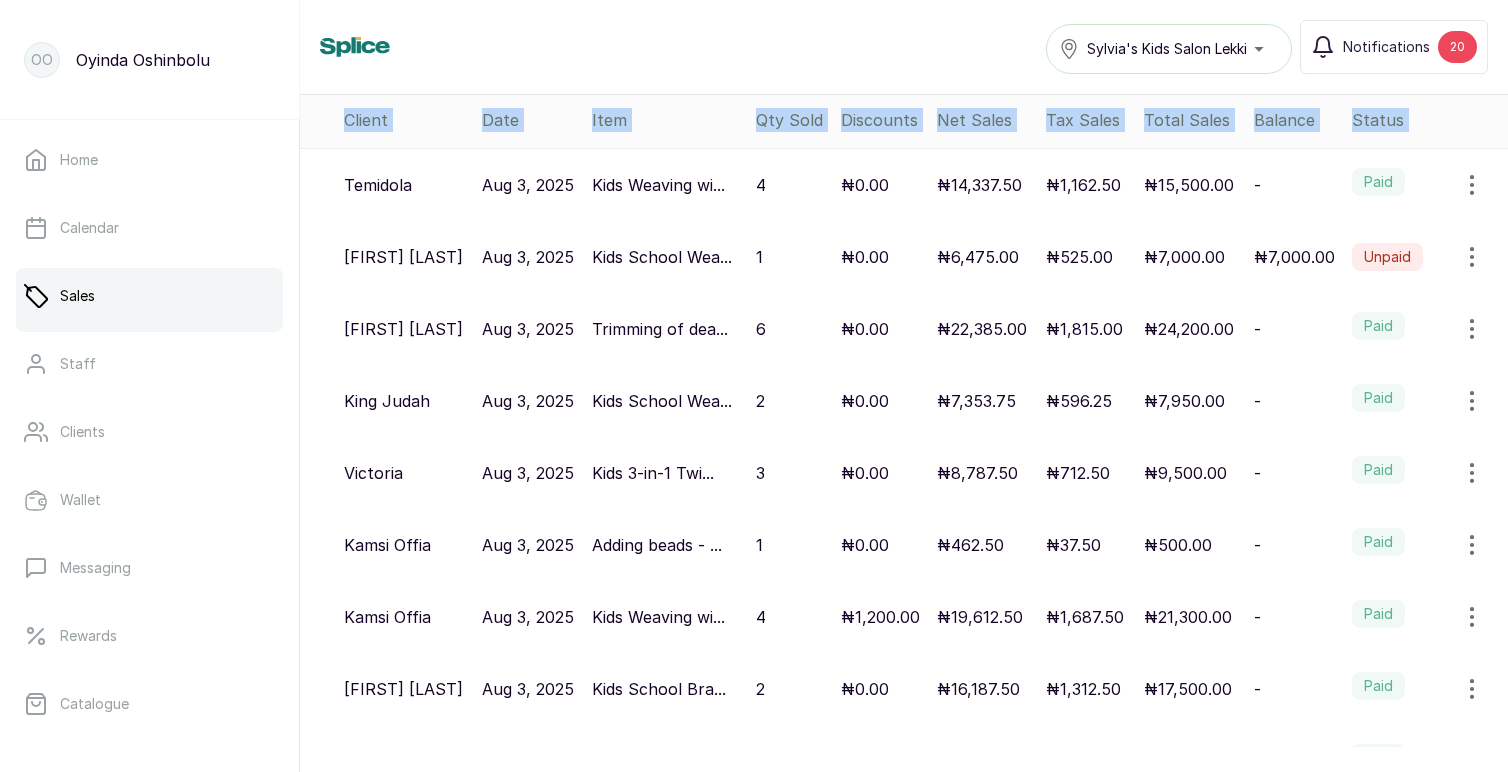 scroll, scrollTop: 0, scrollLeft: 0, axis: both 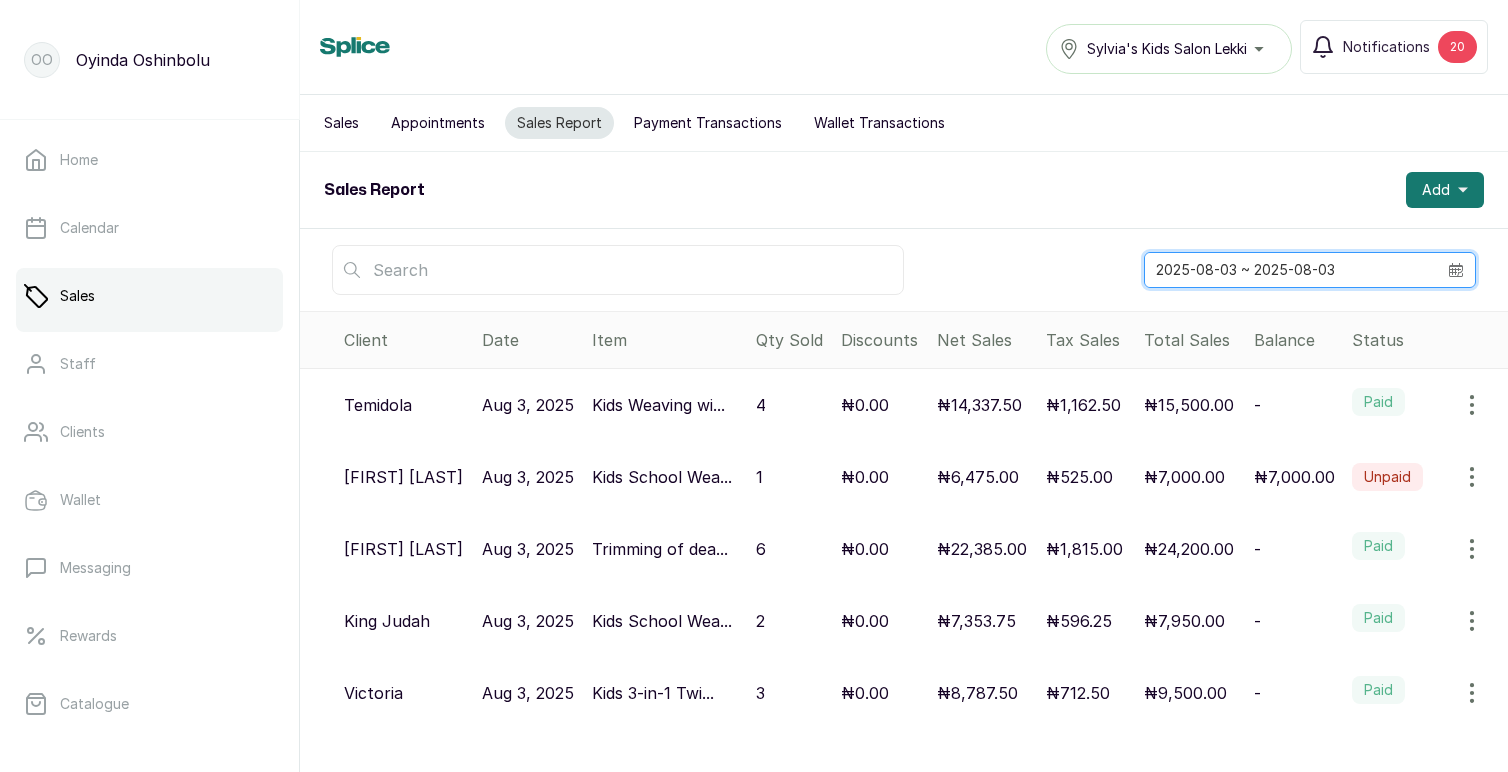 click on "2025-08-03 ~ 2025-08-03" at bounding box center [1291, 270] 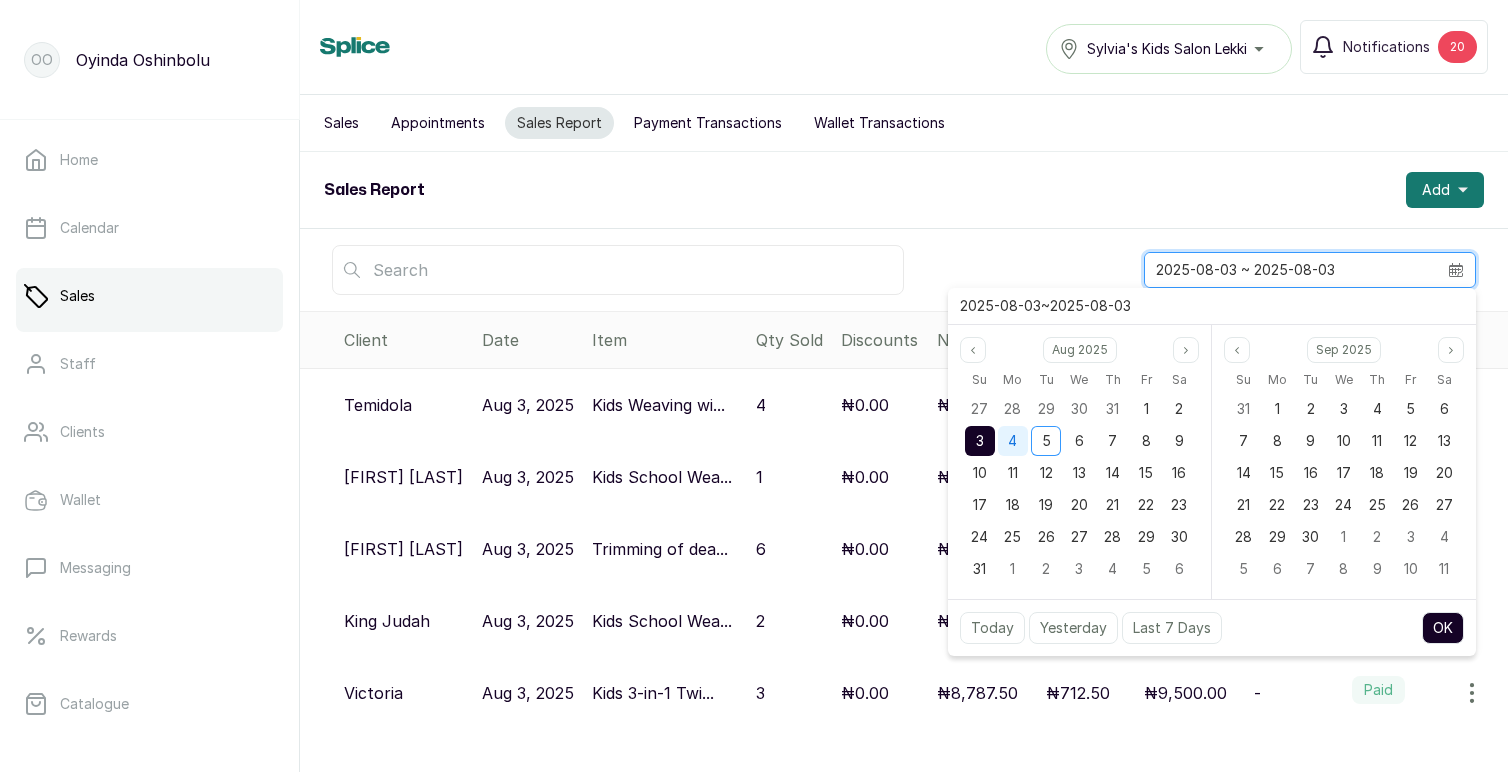 click on "4" at bounding box center [1012, 440] 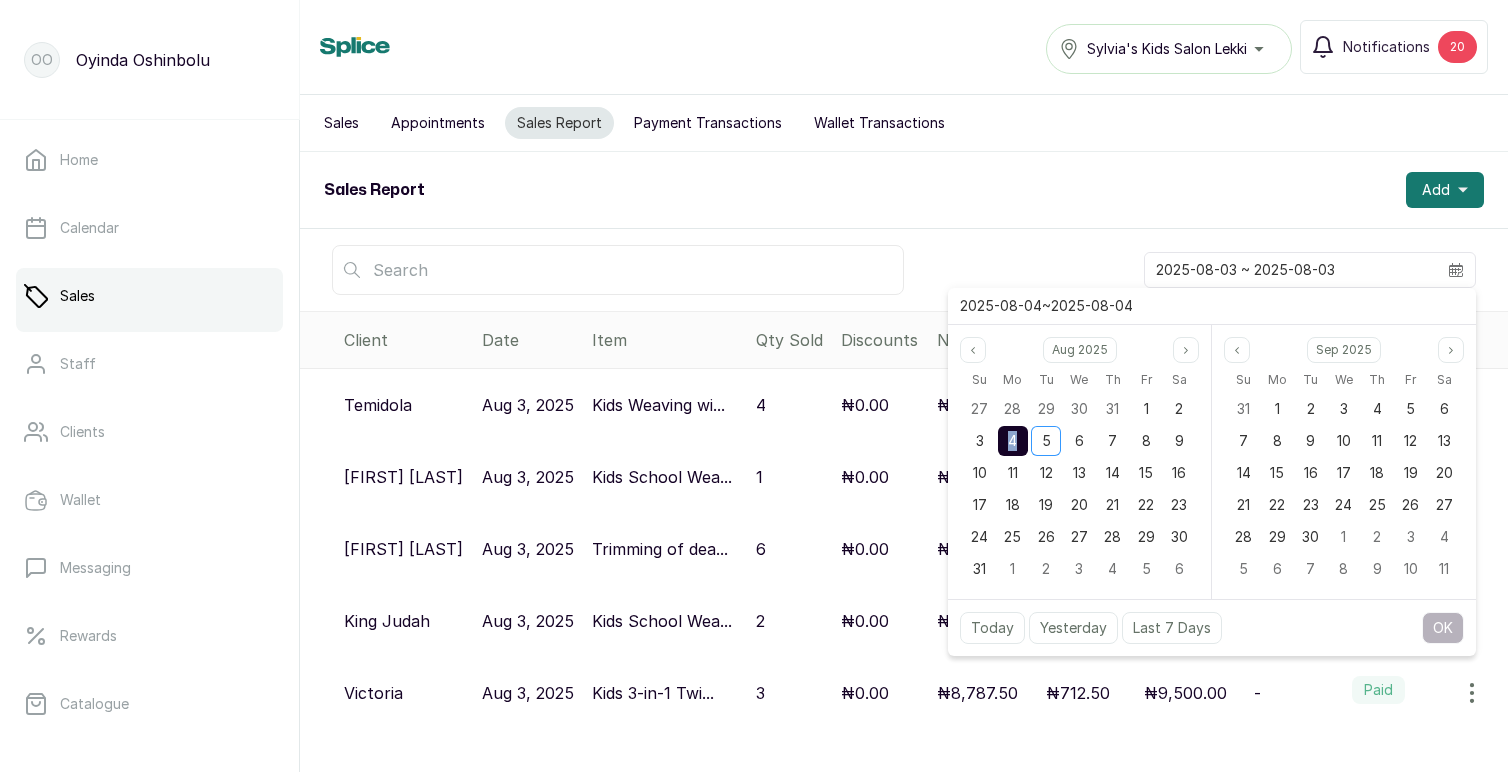 click on "4" at bounding box center [1012, 440] 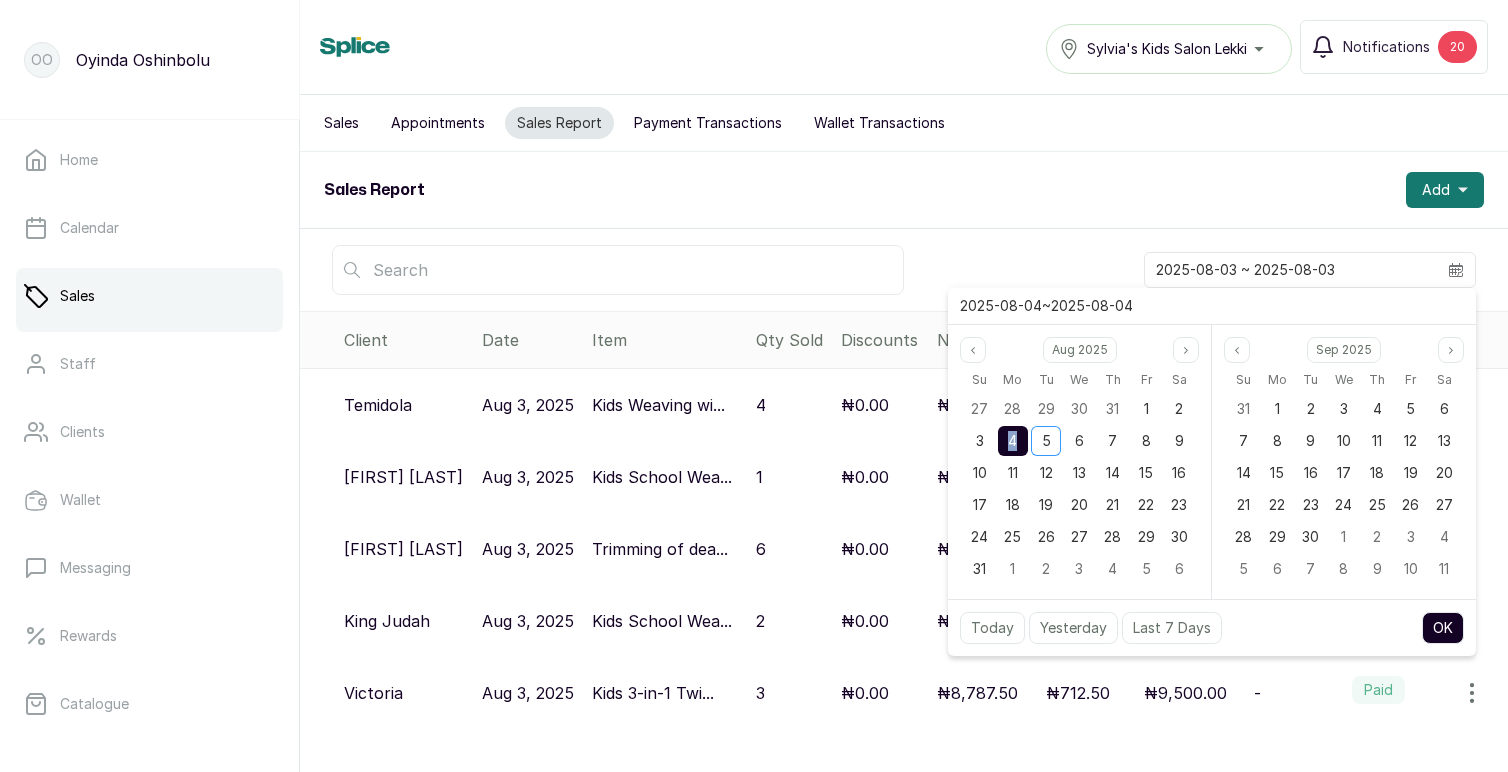 click on "OK" at bounding box center (1443, 628) 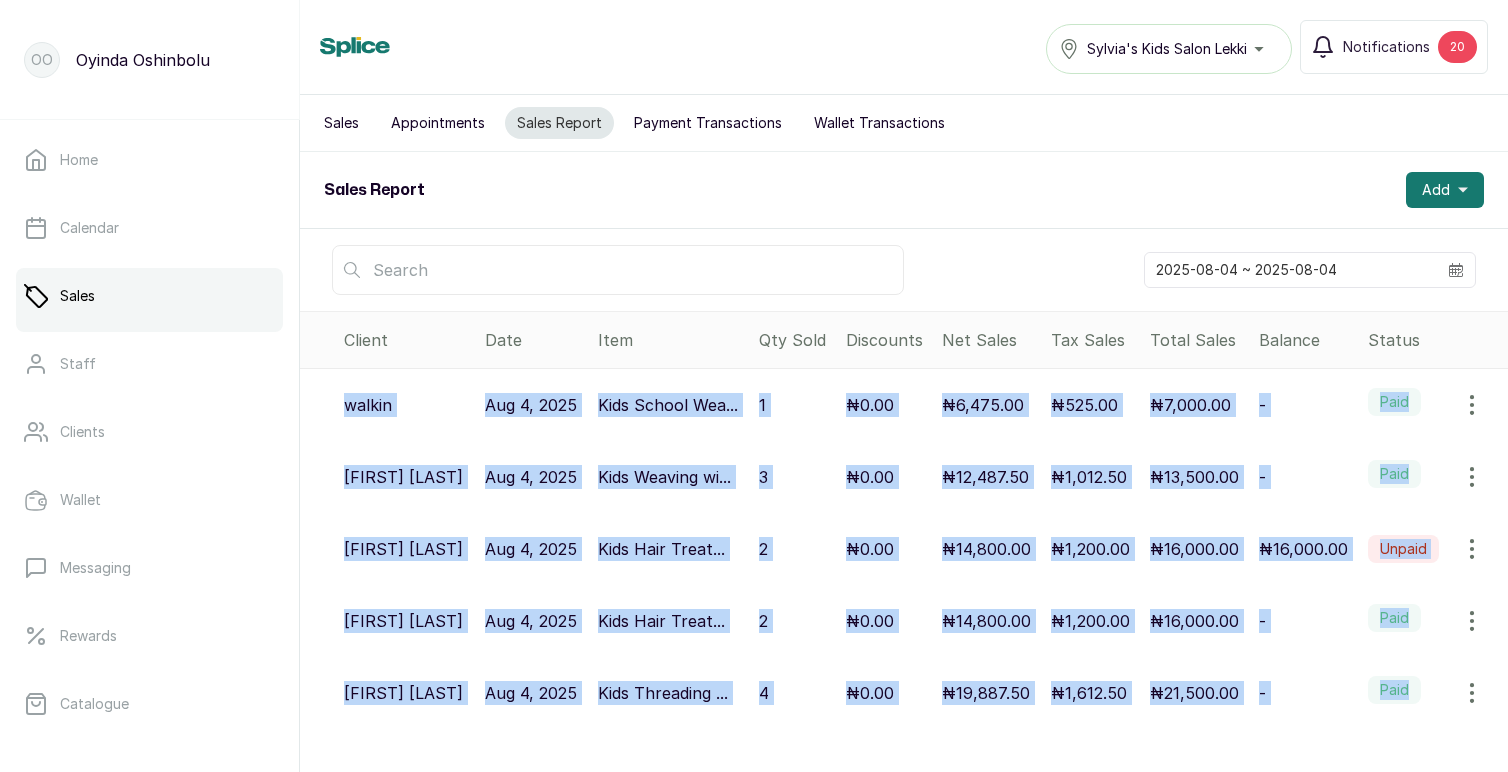 scroll, scrollTop: 126, scrollLeft: 0, axis: vertical 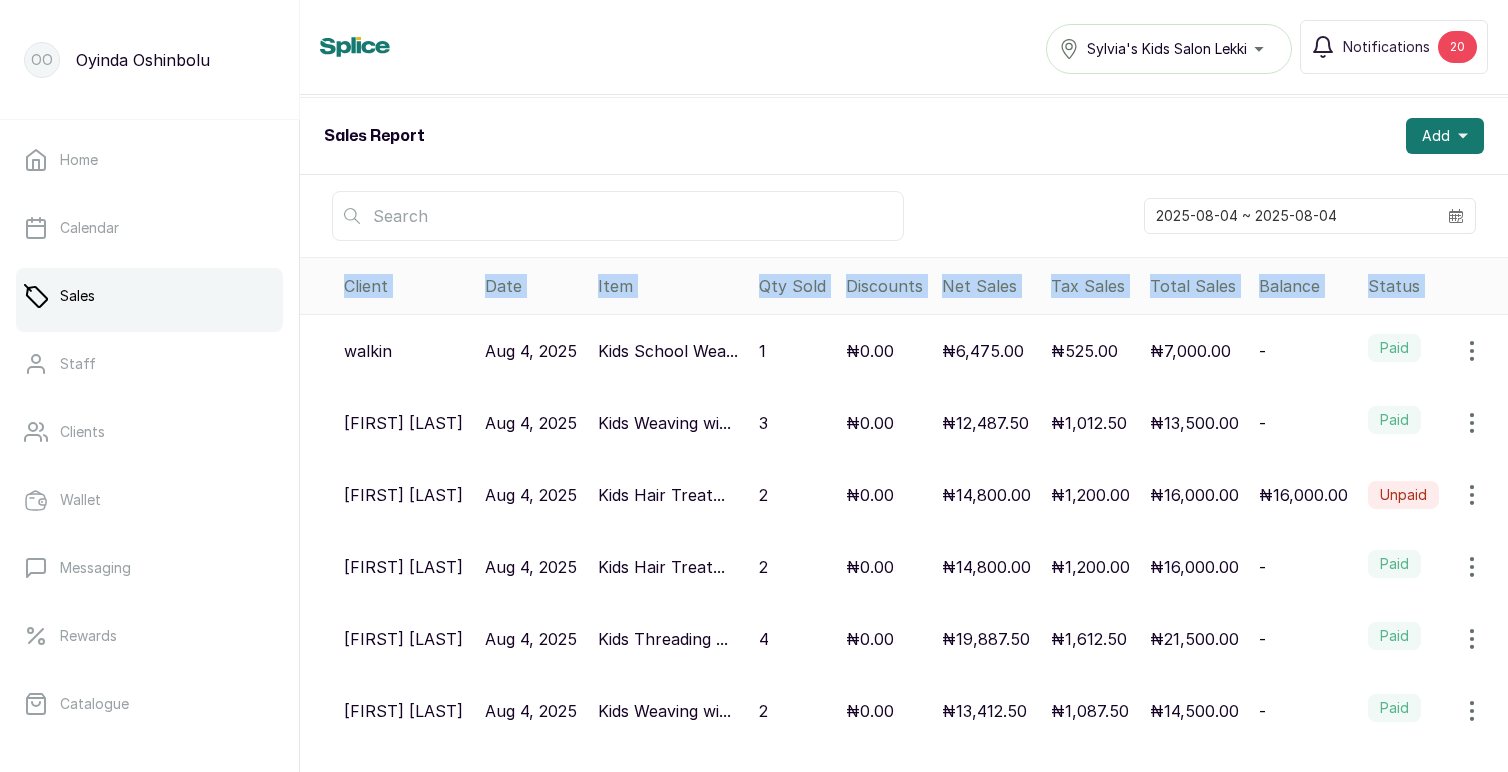 drag, startPoint x: 339, startPoint y: 432, endPoint x: 1440, endPoint y: 769, distance: 1151.4209 